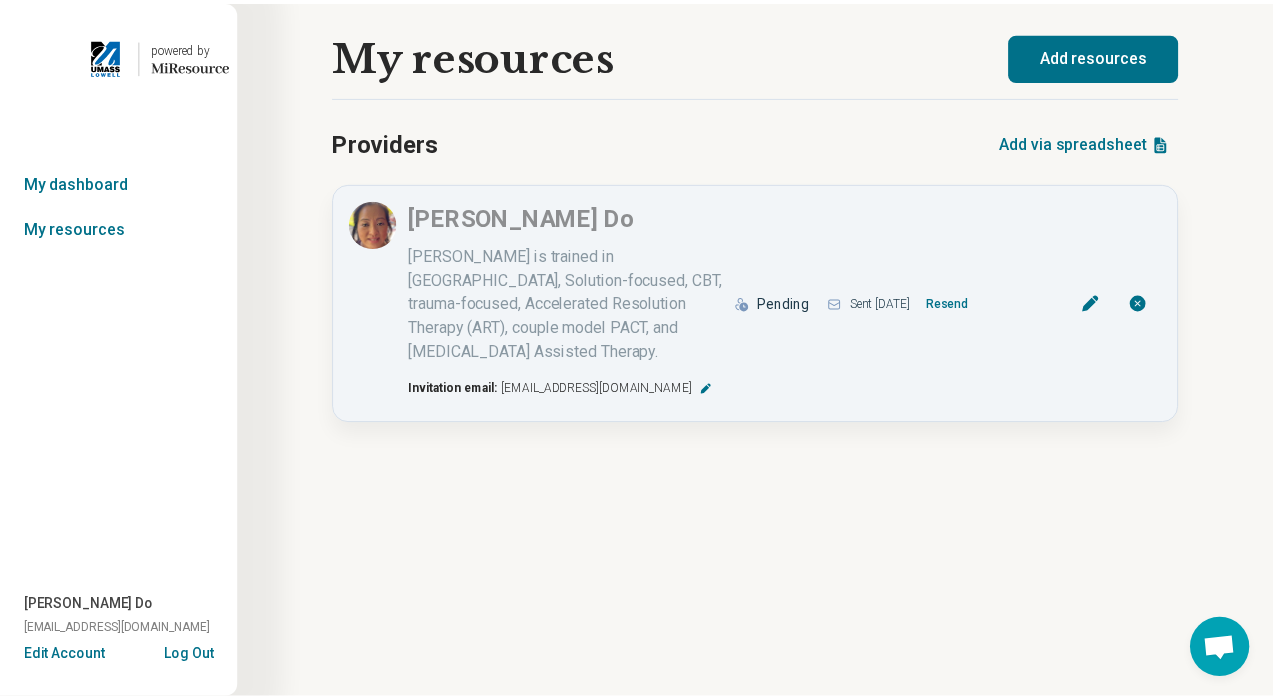 scroll, scrollTop: 0, scrollLeft: 0, axis: both 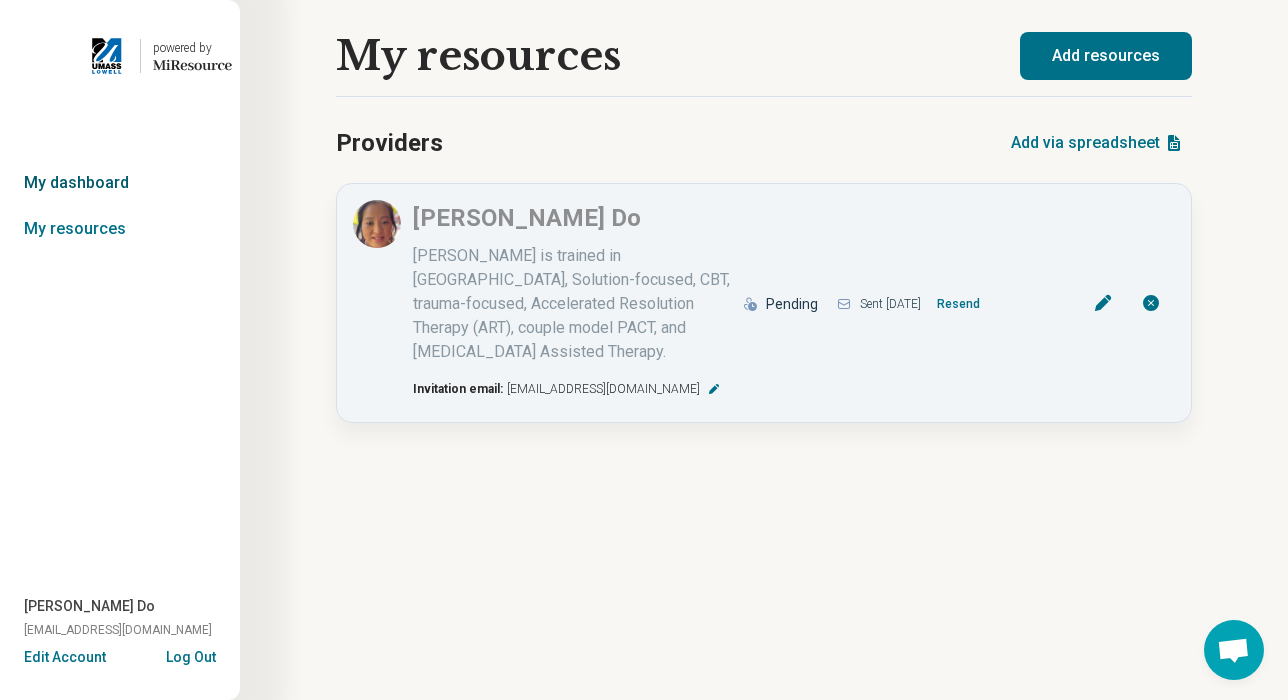 click on "My dashboard" at bounding box center [120, 183] 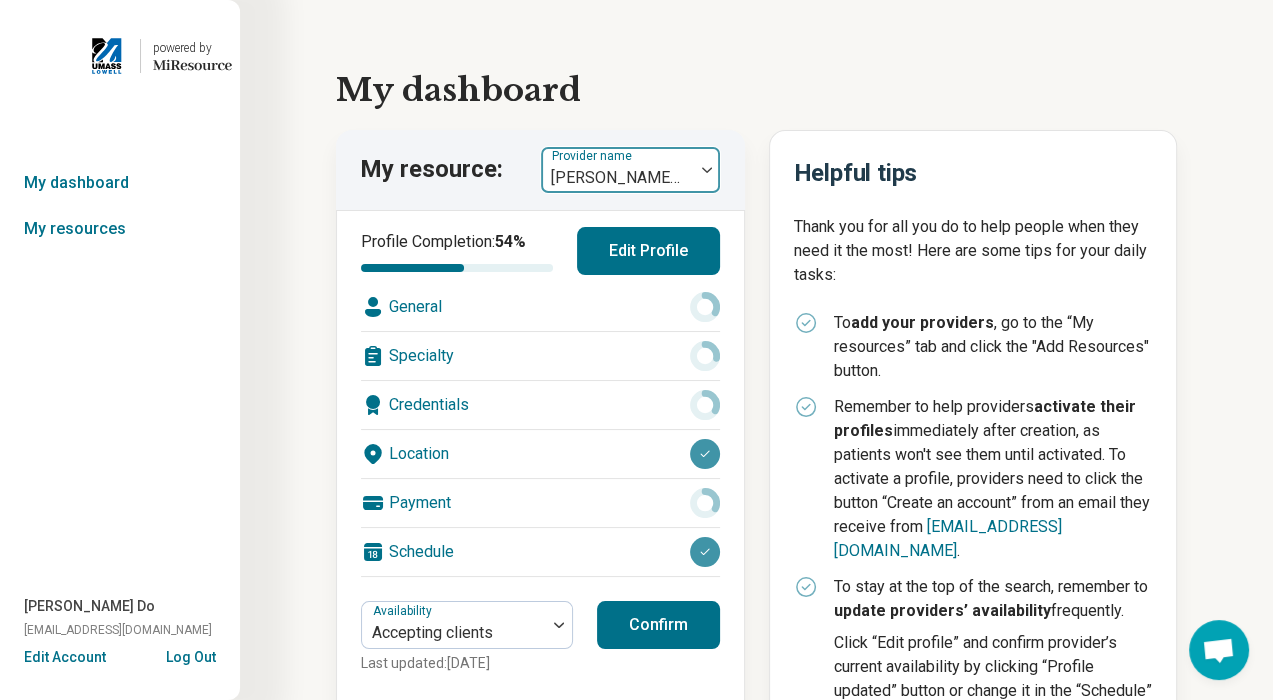 click at bounding box center [617, 178] 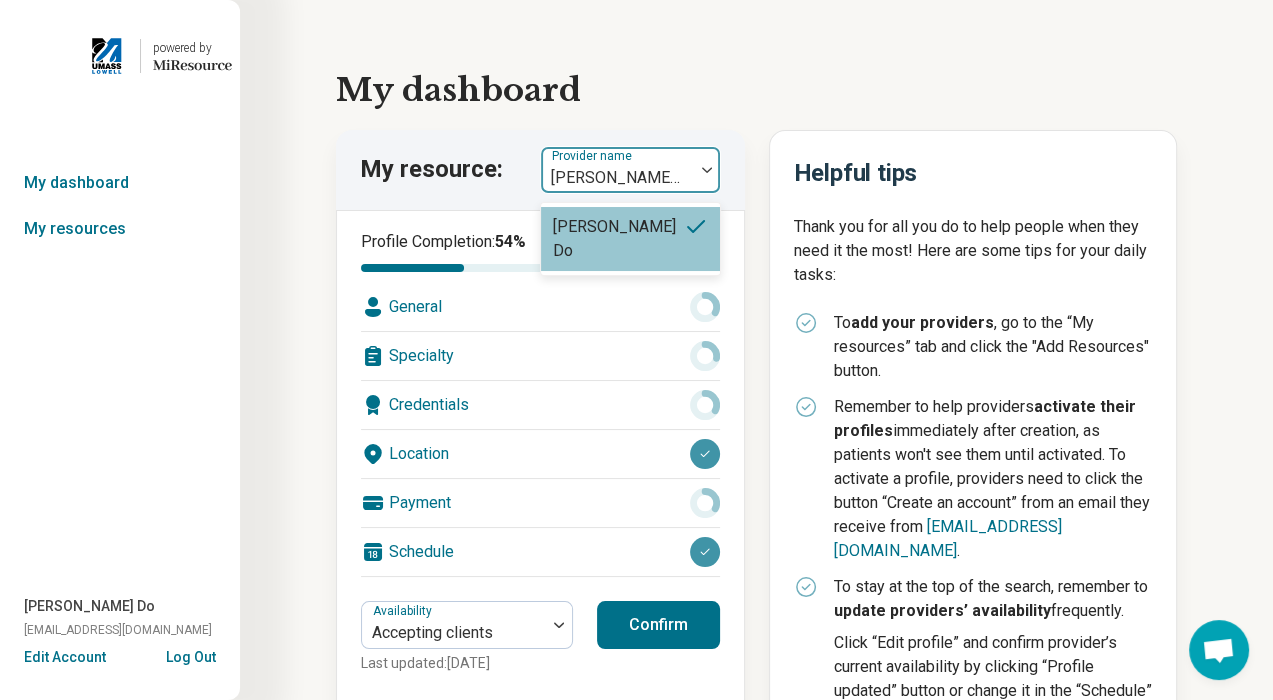 click on "My dashboard" at bounding box center (756, 90) 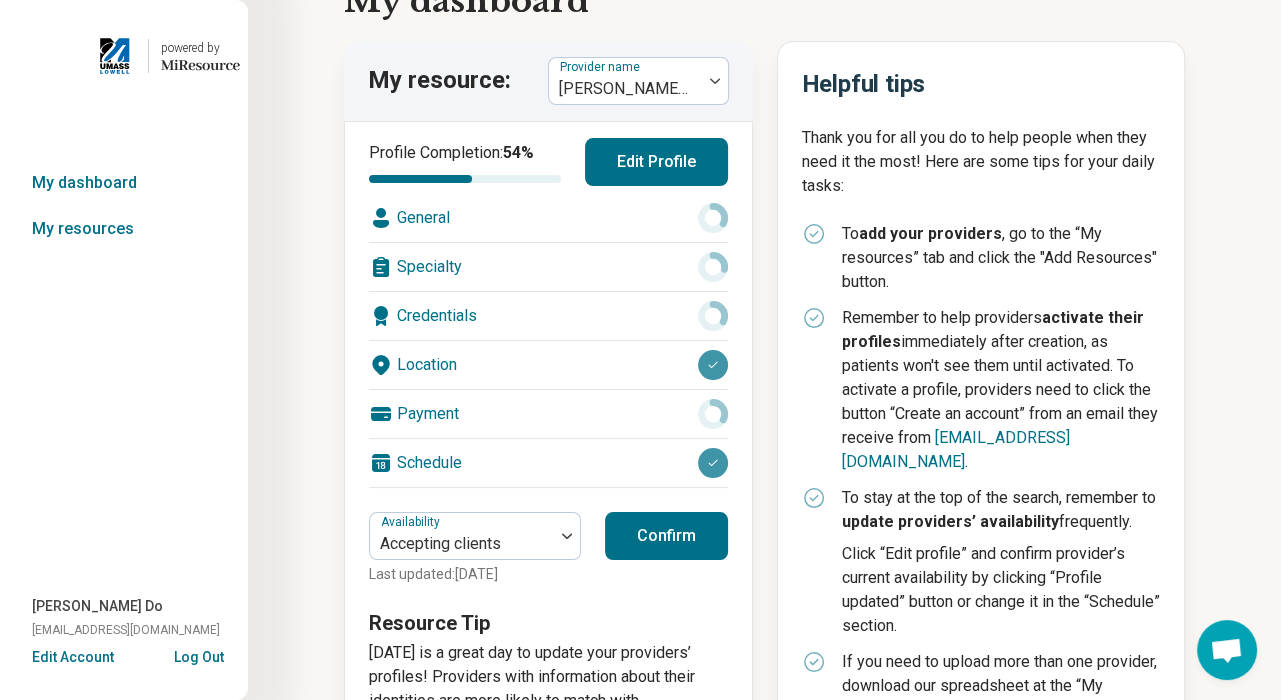 scroll, scrollTop: 276, scrollLeft: 0, axis: vertical 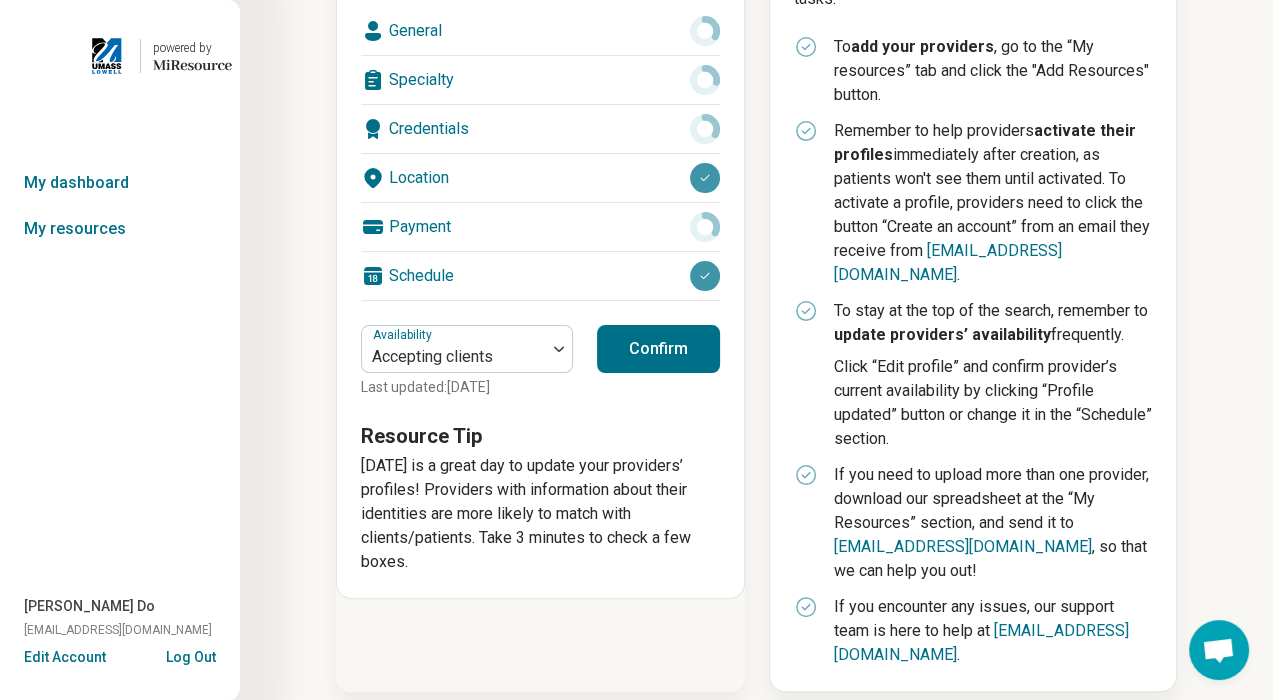 click on "Edit Account" at bounding box center [65, 657] 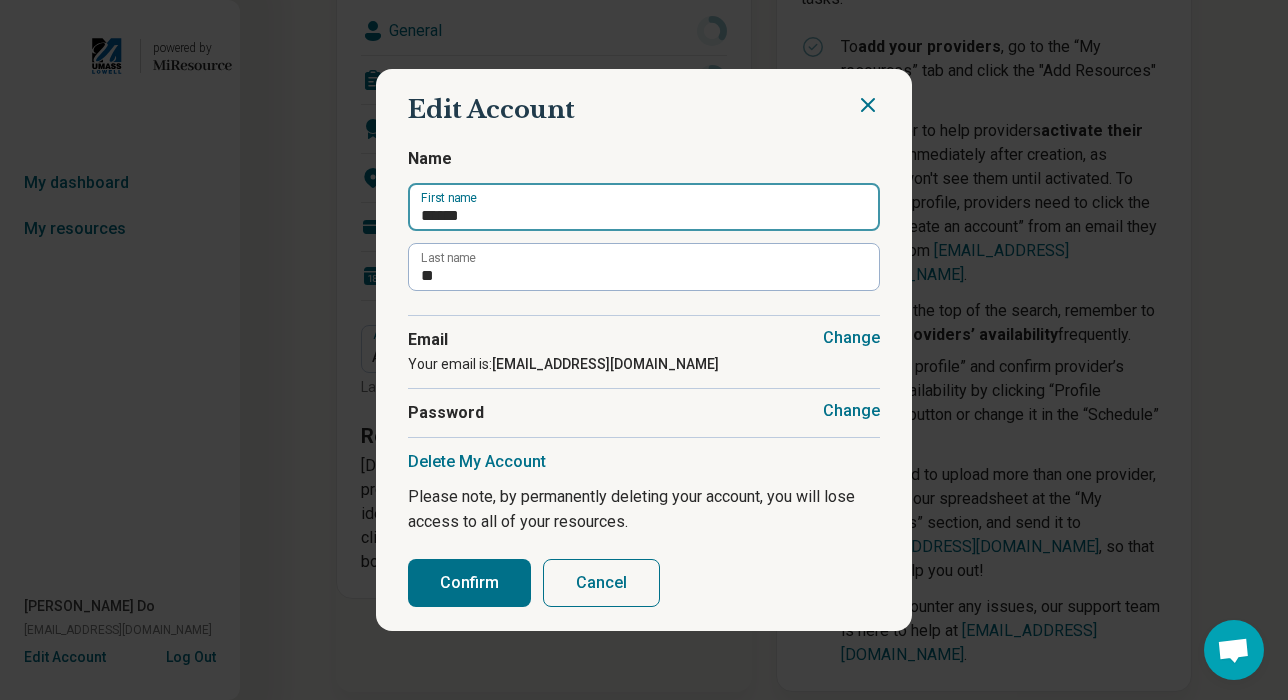 click on "******" at bounding box center [644, 207] 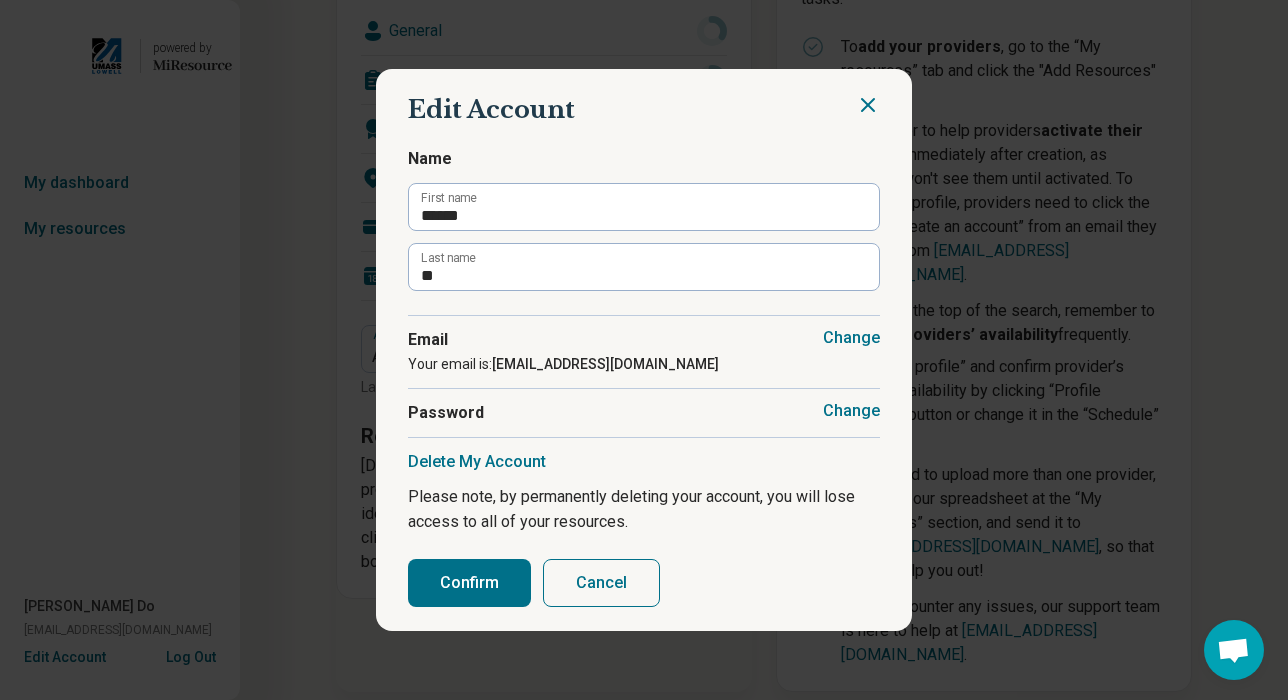 click on "Change" at bounding box center [851, 338] 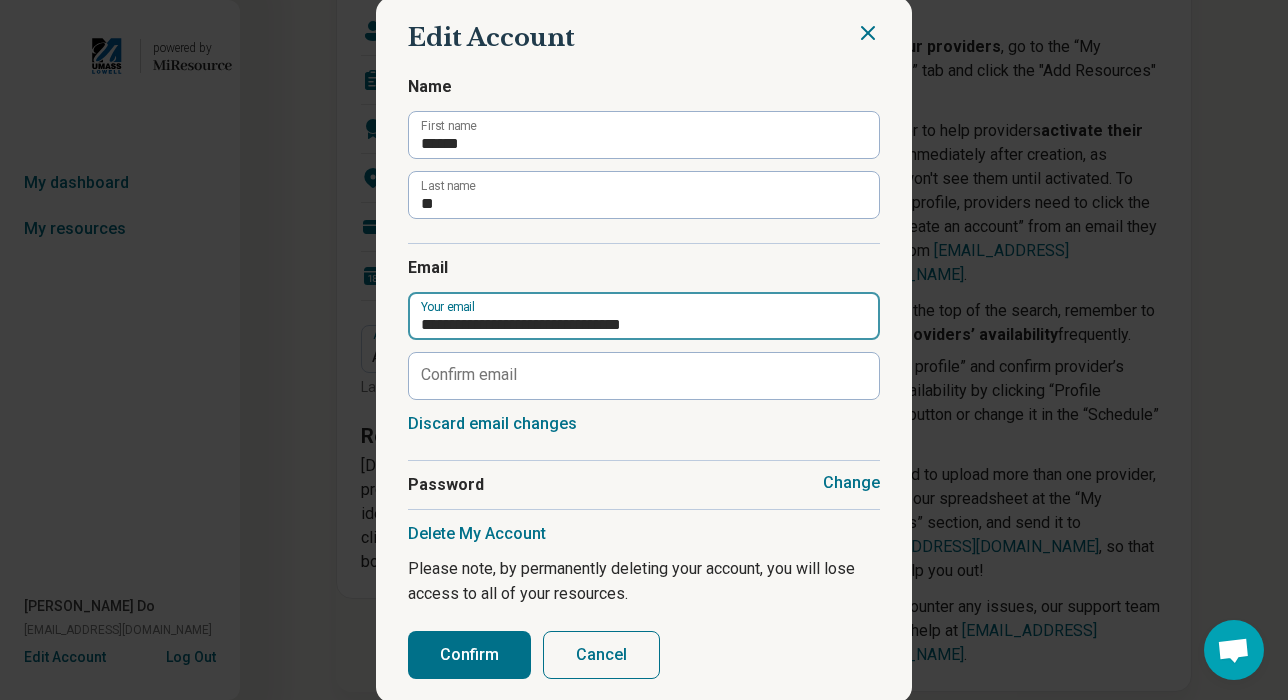 drag, startPoint x: 682, startPoint y: 321, endPoint x: 694, endPoint y: 322, distance: 12.0415945 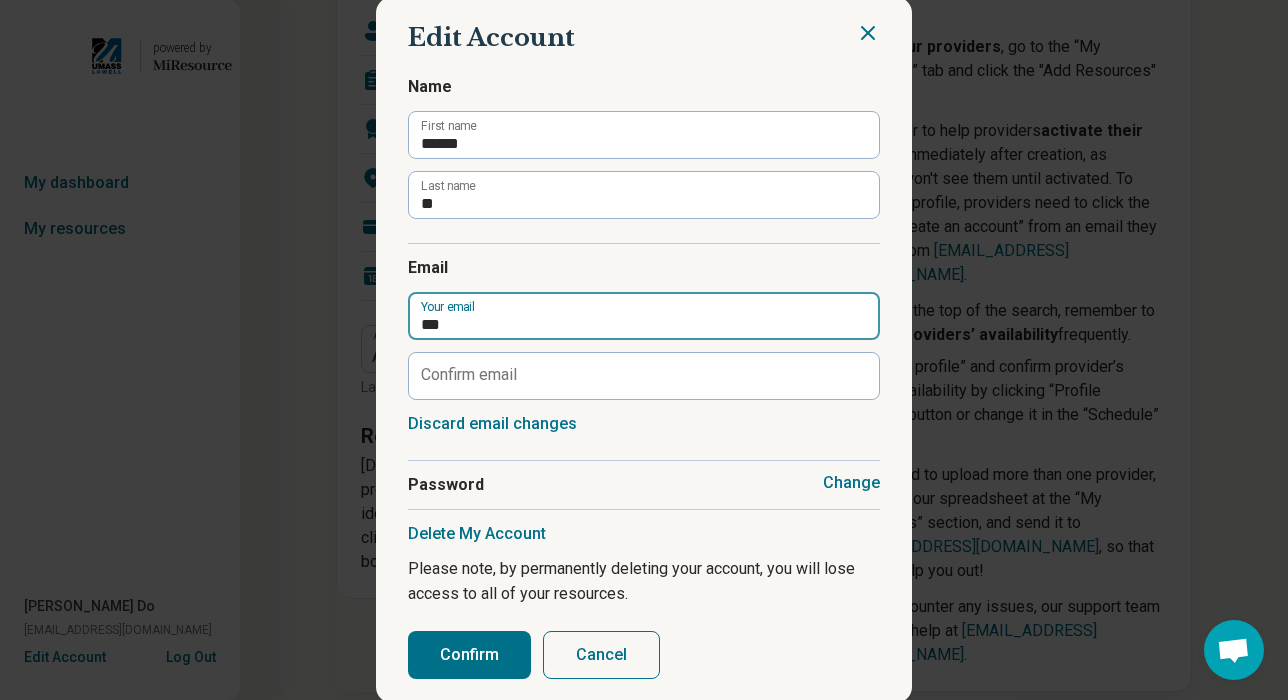 type on "**********" 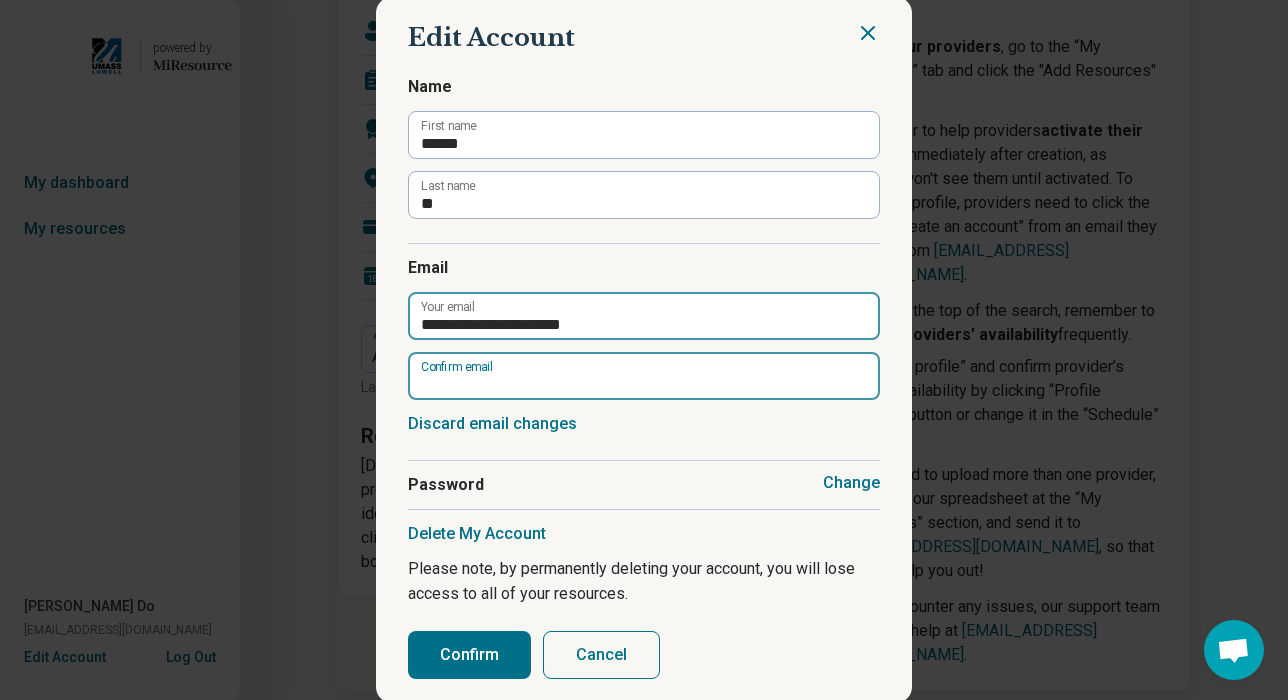 type on "**********" 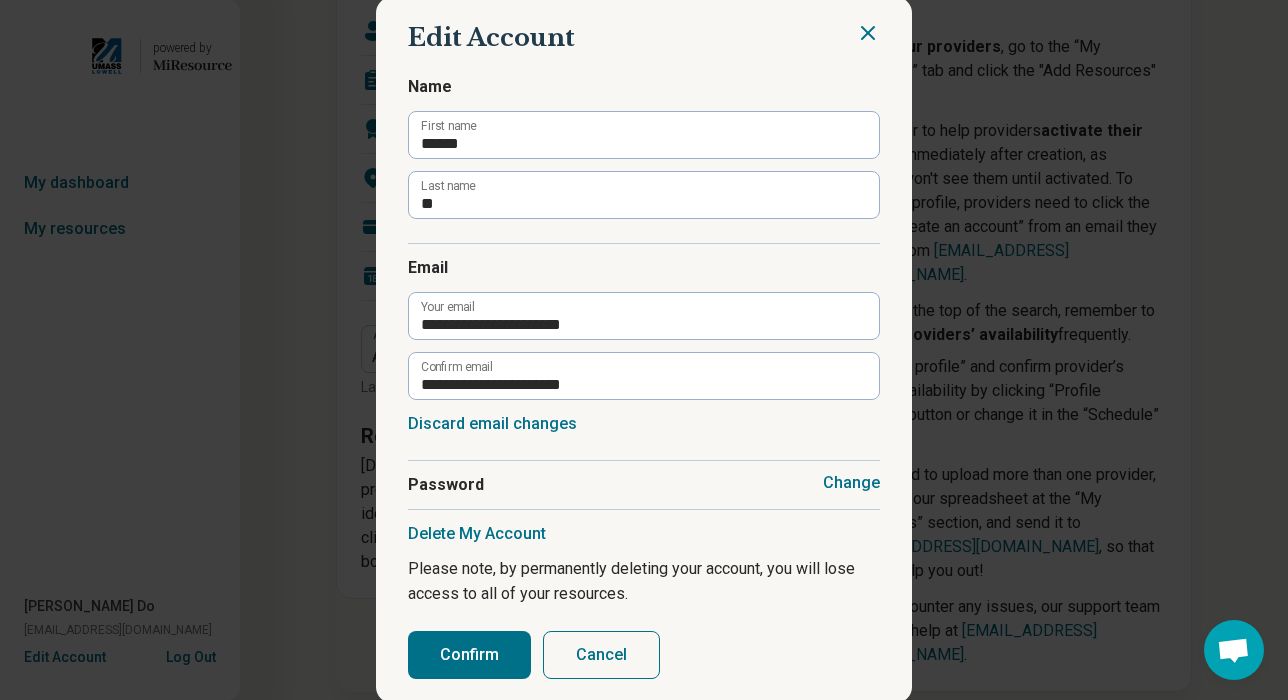 click on "**********" at bounding box center [644, 351] 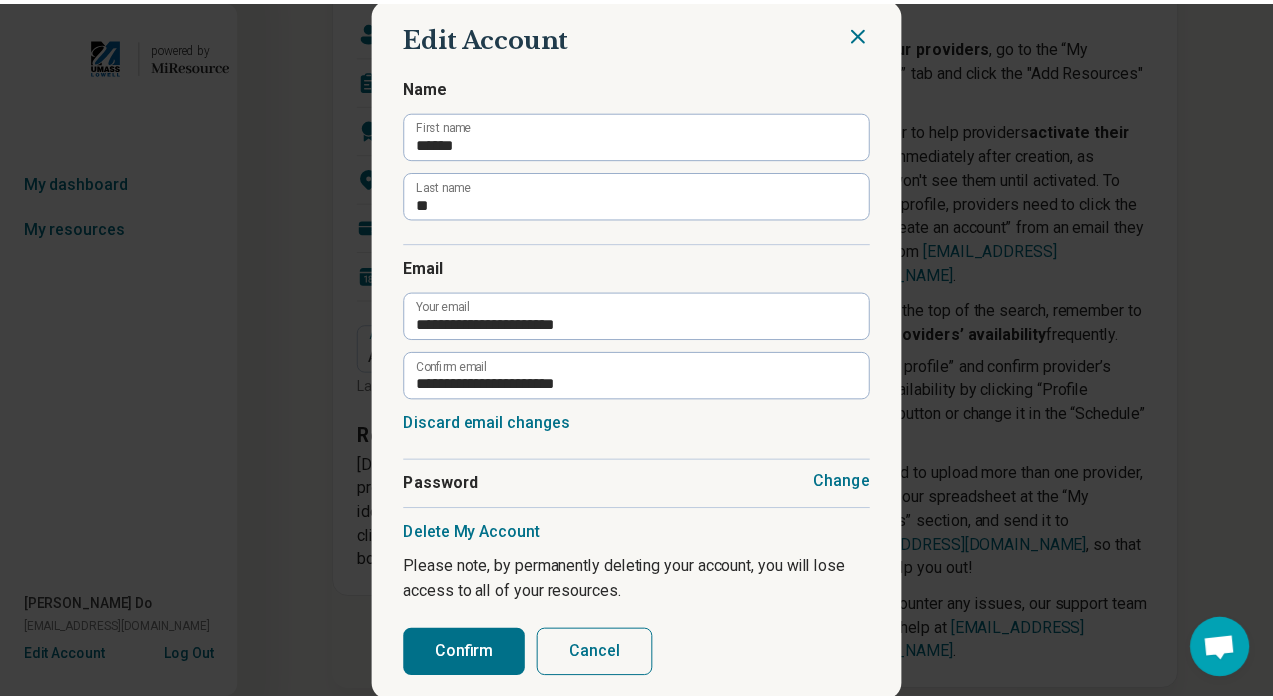 scroll, scrollTop: 3, scrollLeft: 0, axis: vertical 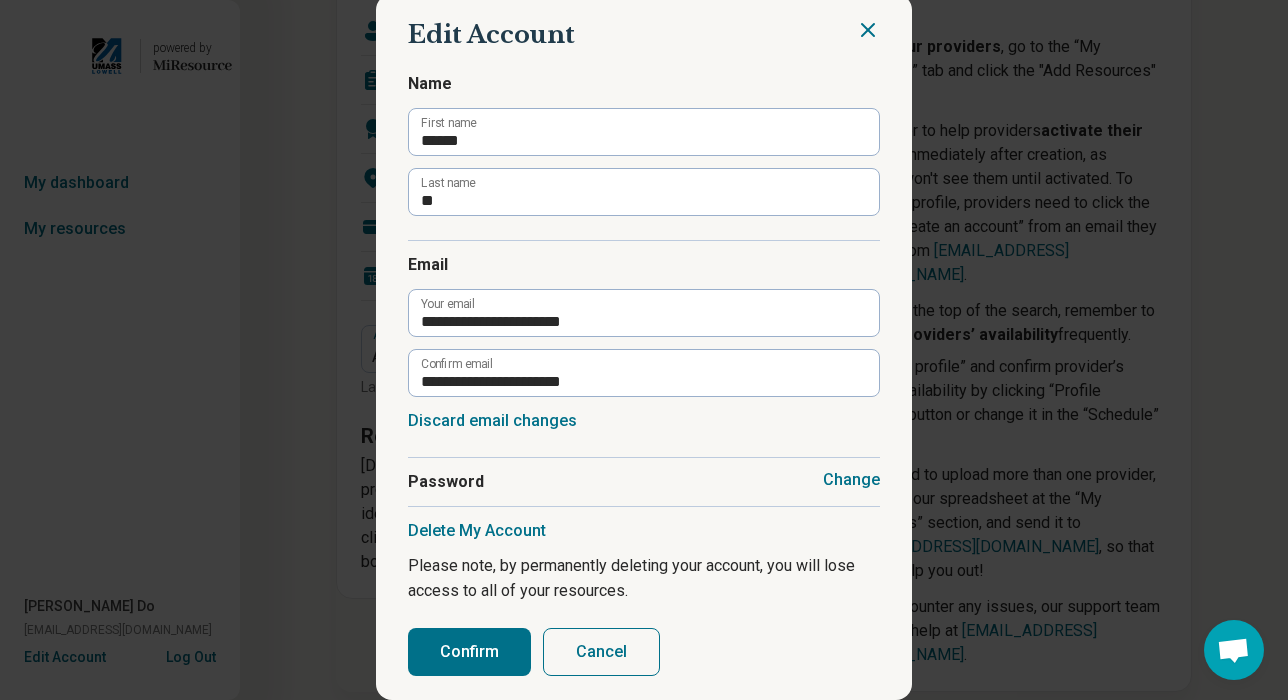 click on "Confirm" at bounding box center [469, 652] 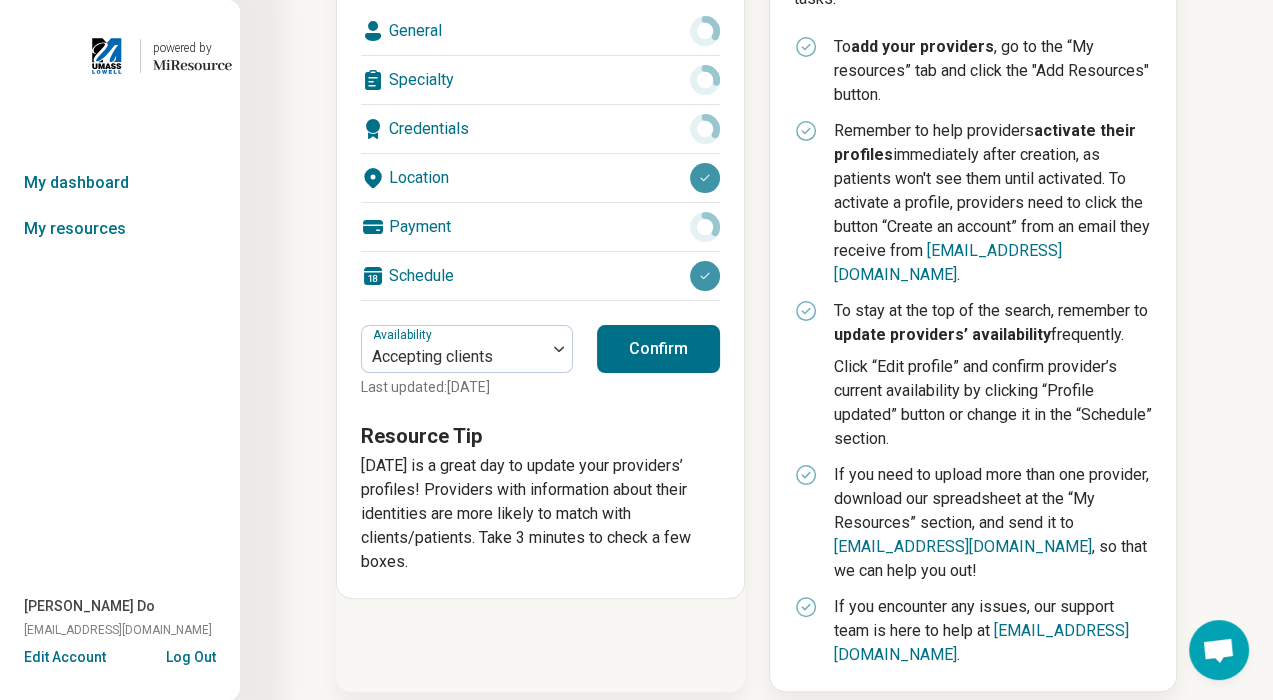 scroll, scrollTop: 76, scrollLeft: 0, axis: vertical 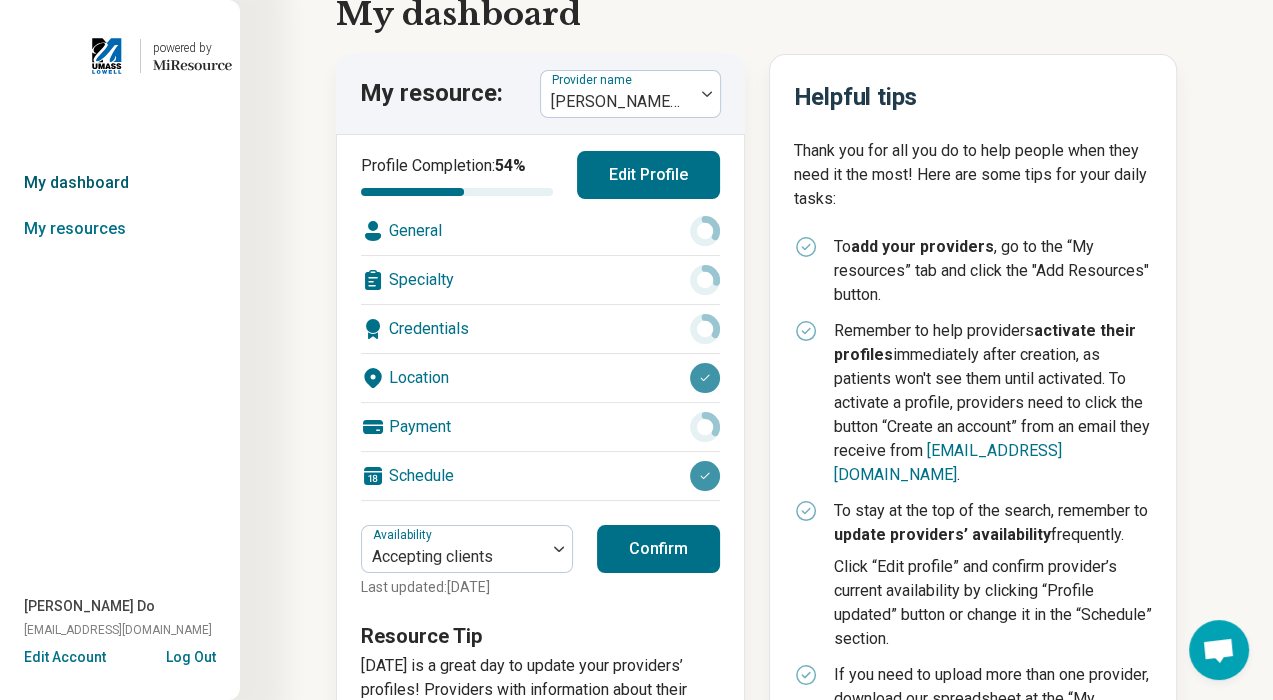 click on "My dashboard" at bounding box center (120, 183) 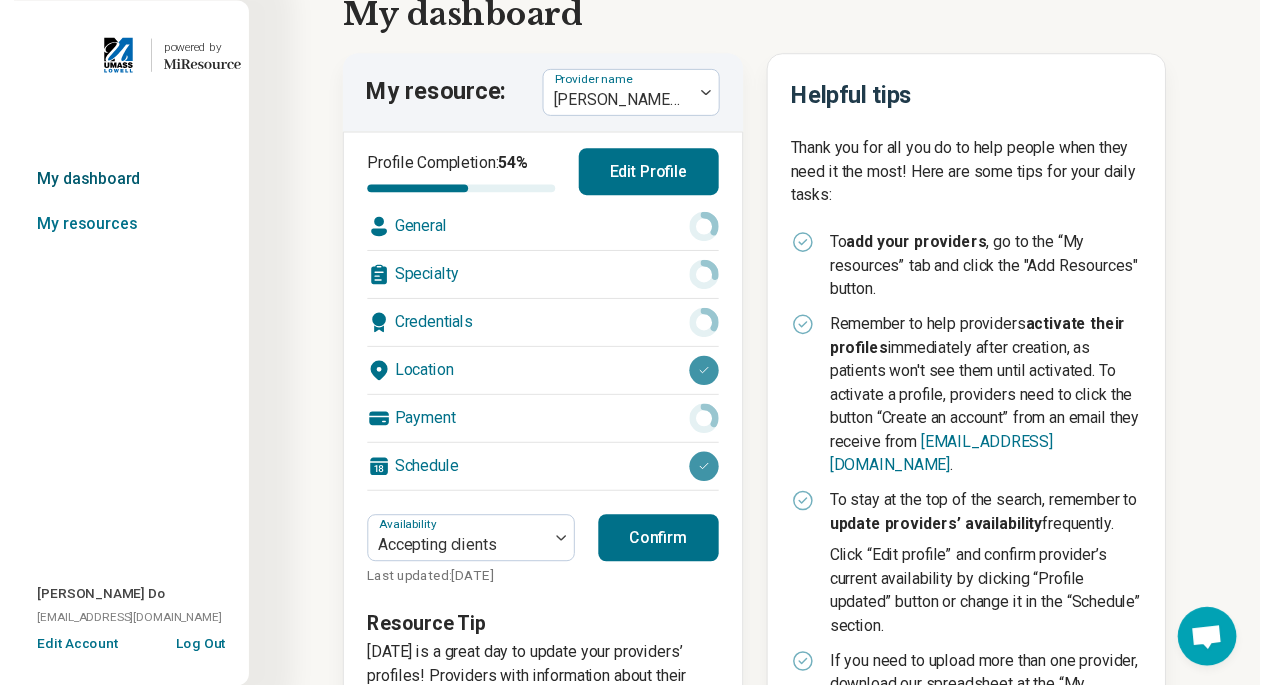 scroll, scrollTop: 0, scrollLeft: 0, axis: both 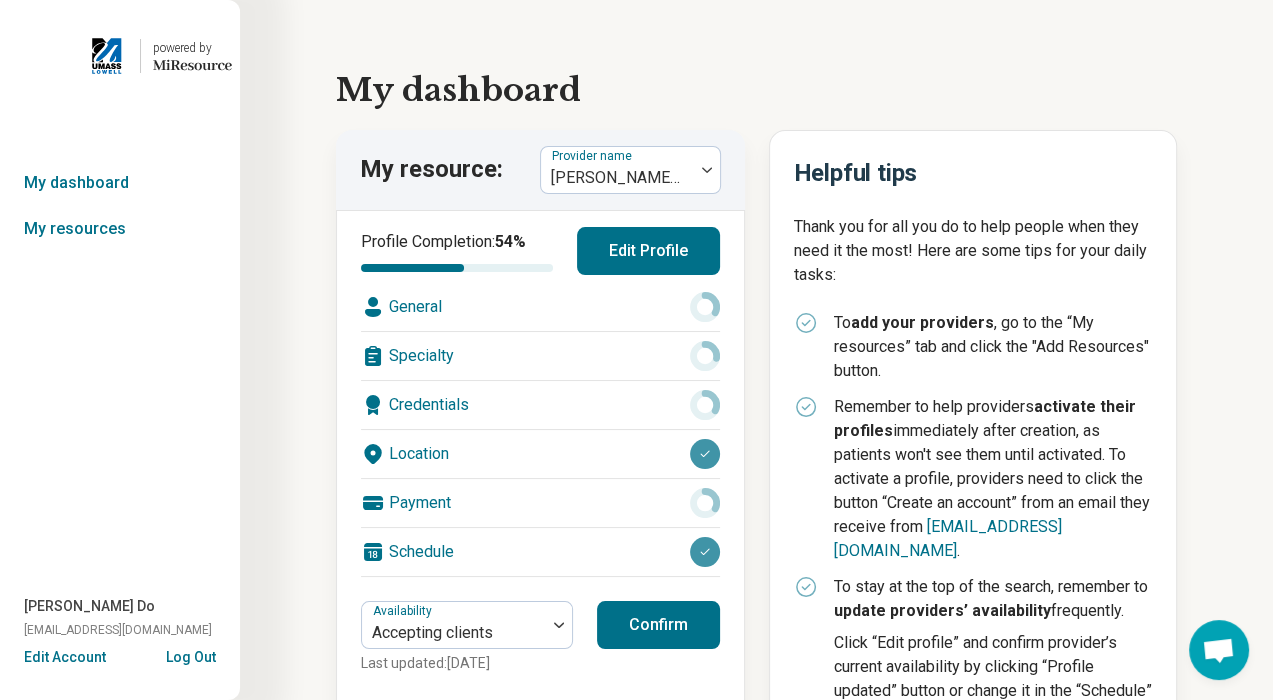 click on "General" at bounding box center (540, 307) 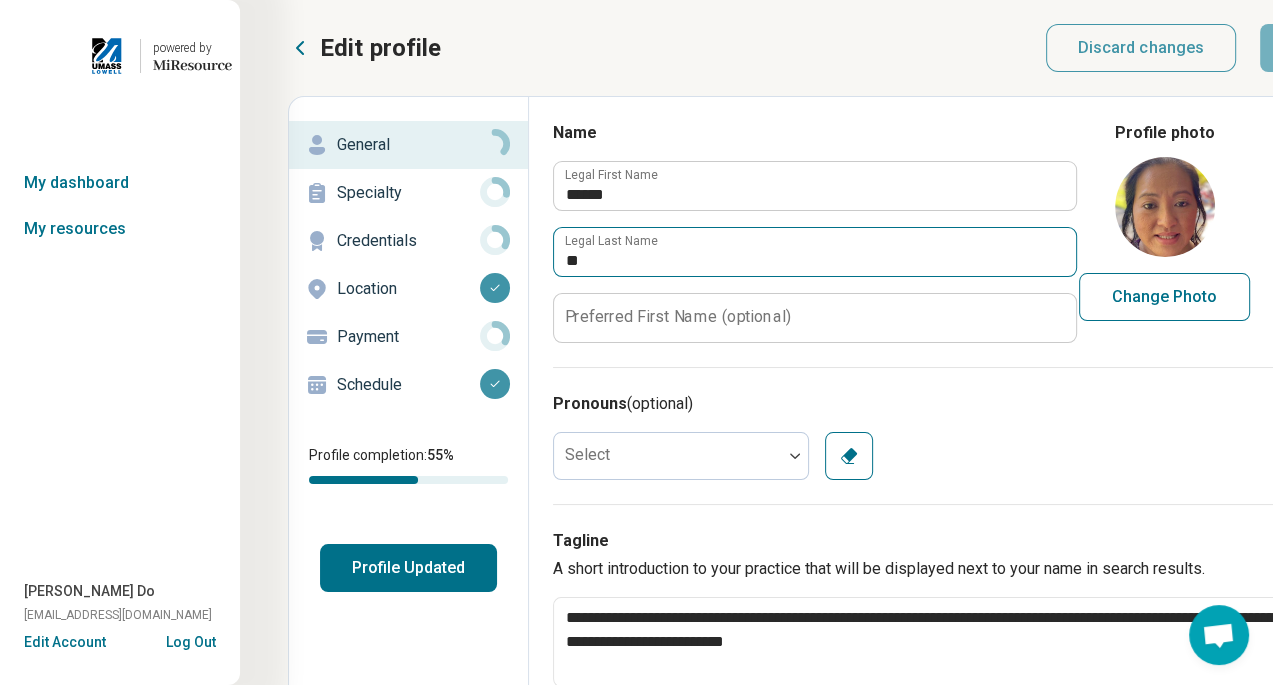 scroll, scrollTop: 100, scrollLeft: 0, axis: vertical 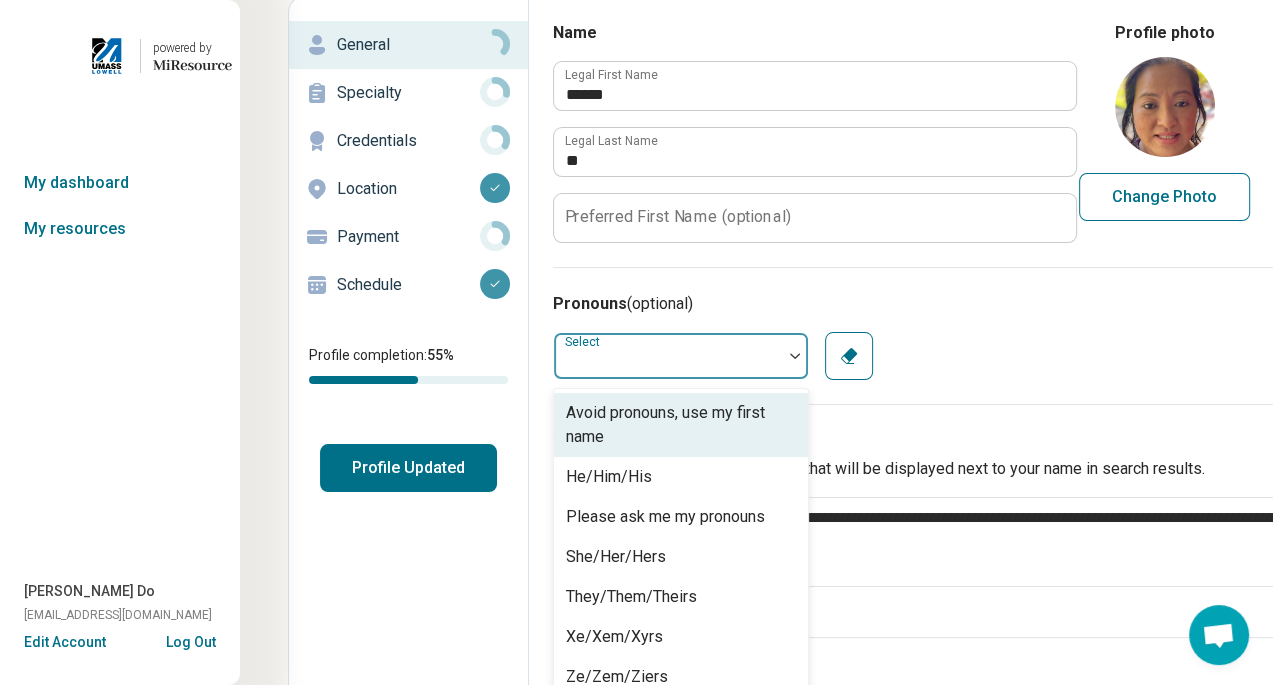 click at bounding box center [668, 356] 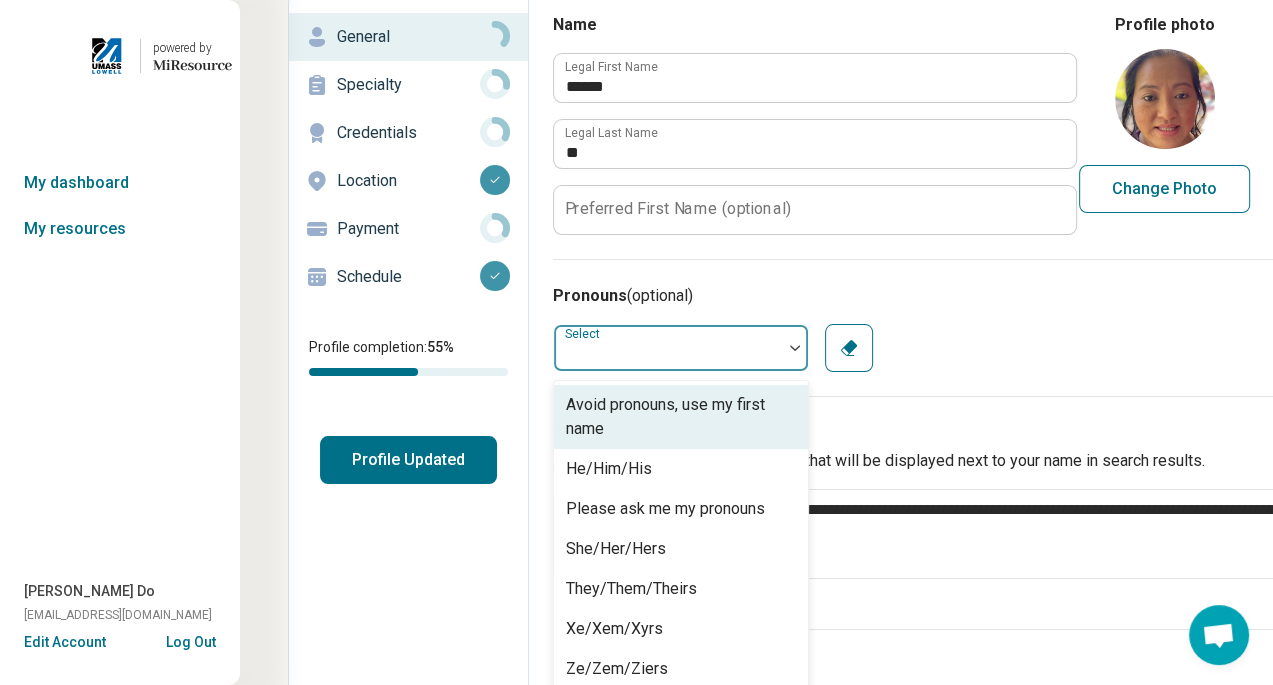 scroll, scrollTop: 109, scrollLeft: 0, axis: vertical 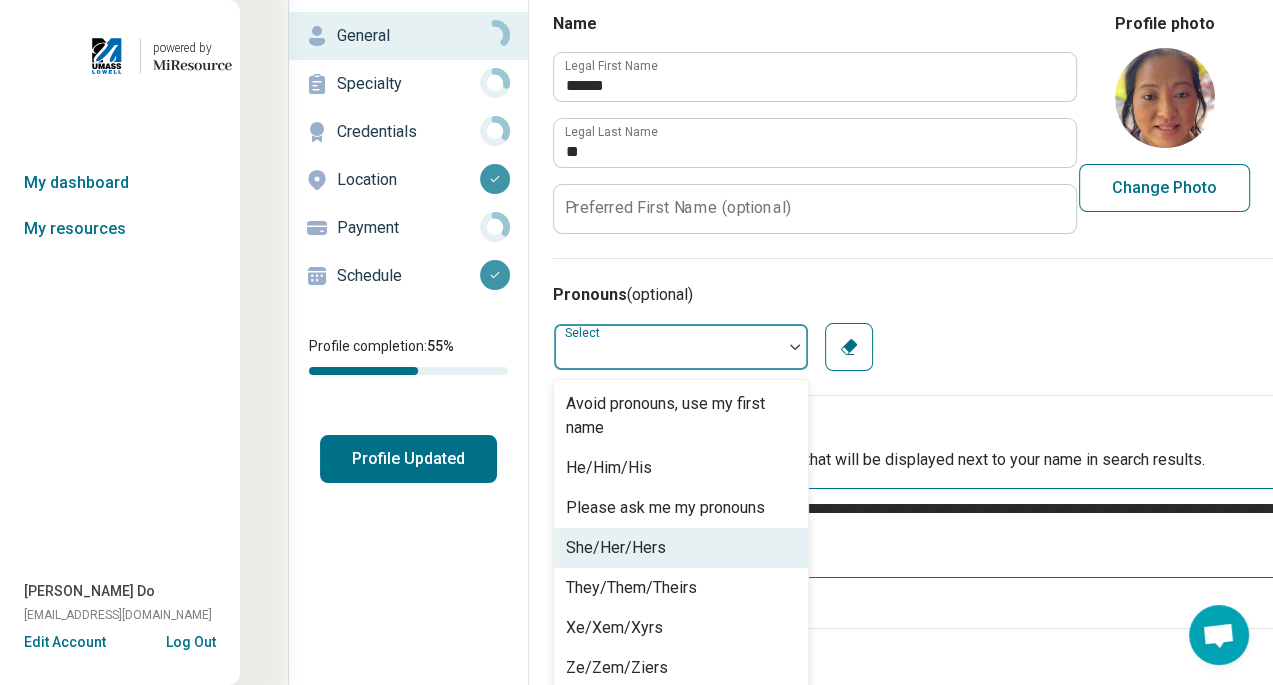 drag, startPoint x: 660, startPoint y: 544, endPoint x: 684, endPoint y: 498, distance: 51.884487 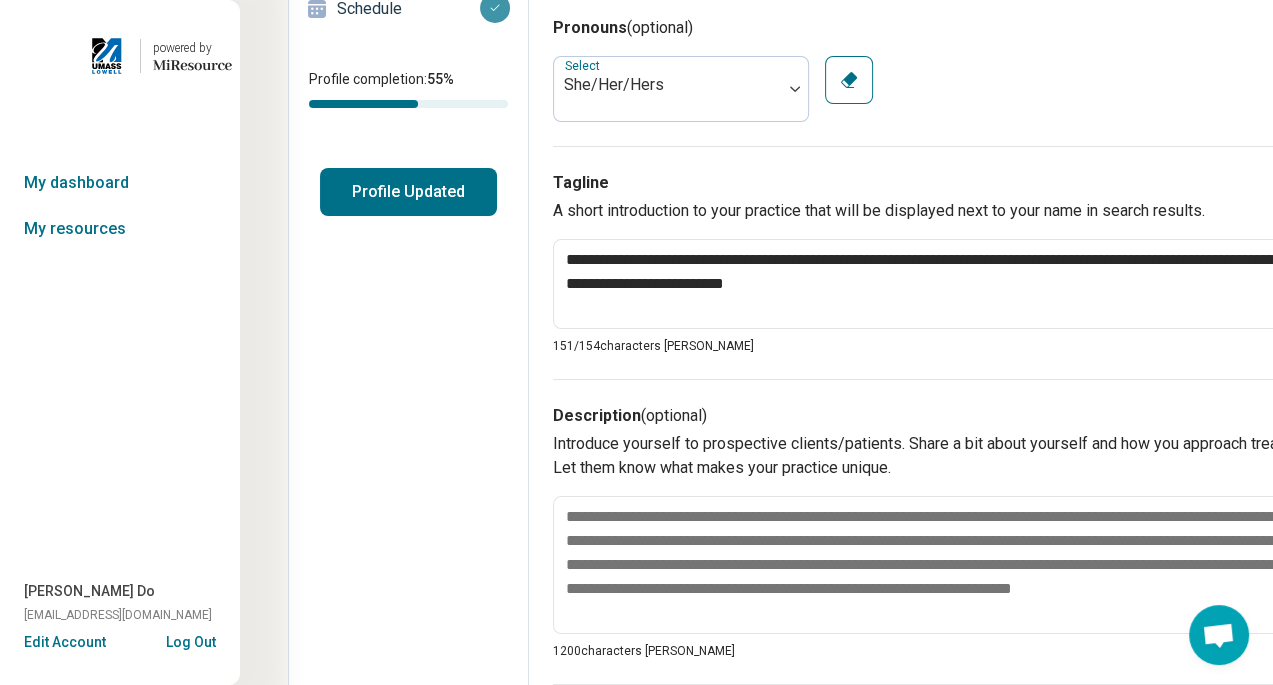 scroll, scrollTop: 409, scrollLeft: 0, axis: vertical 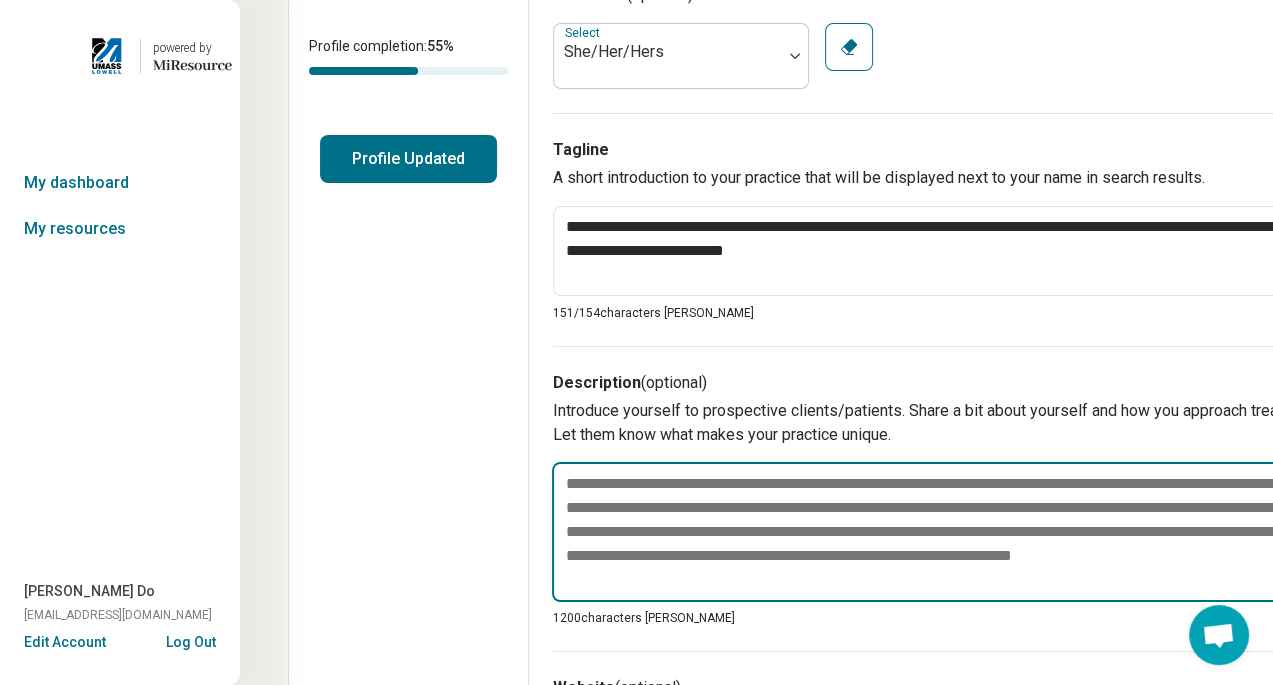 click at bounding box center [944, 532] 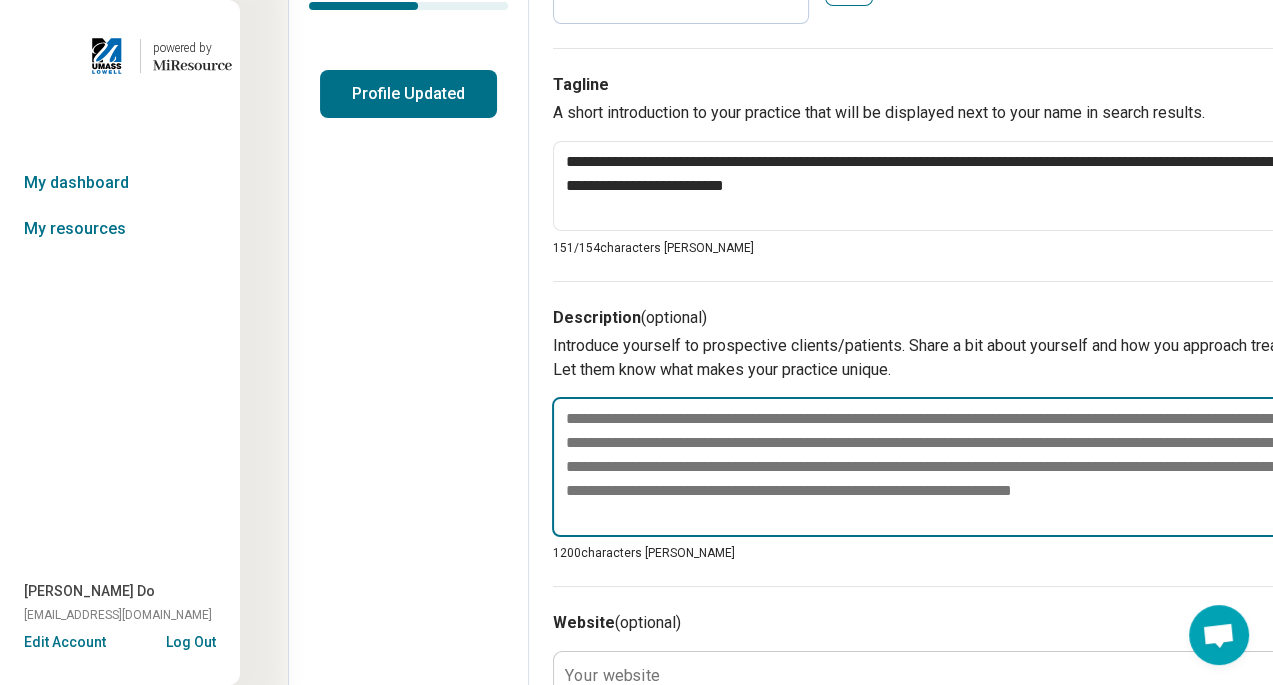 scroll, scrollTop: 509, scrollLeft: 0, axis: vertical 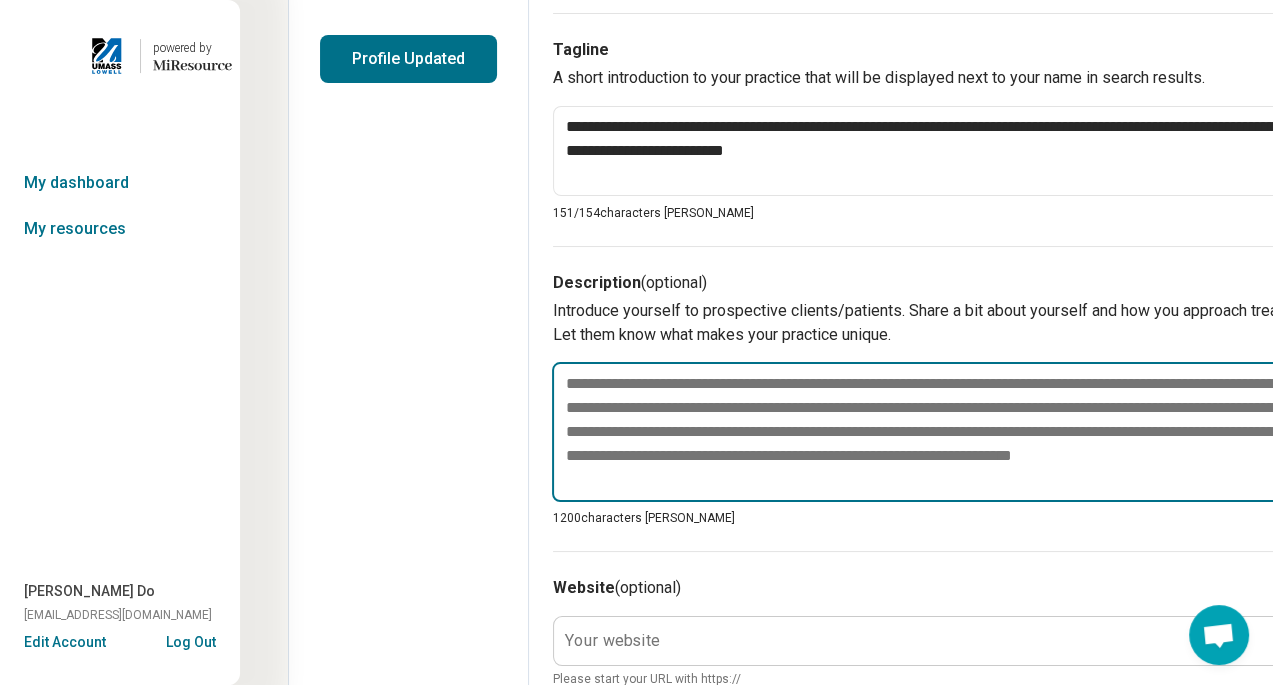 click at bounding box center [944, 432] 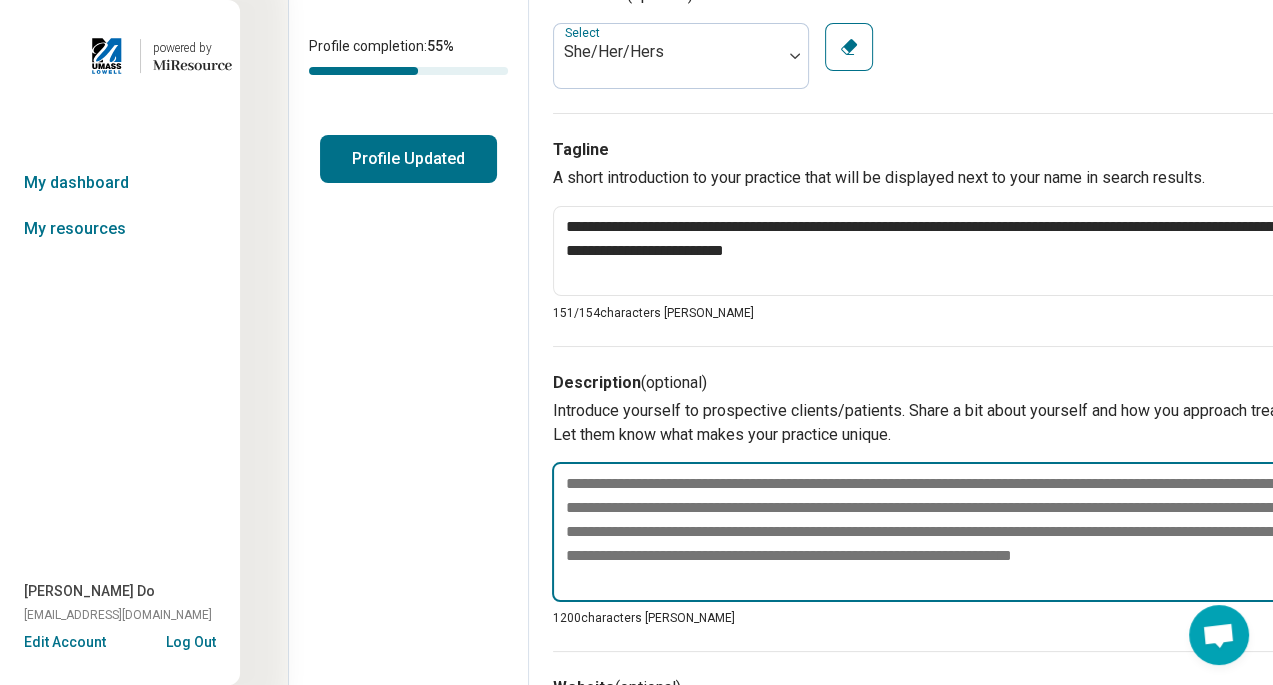 scroll, scrollTop: 509, scrollLeft: 0, axis: vertical 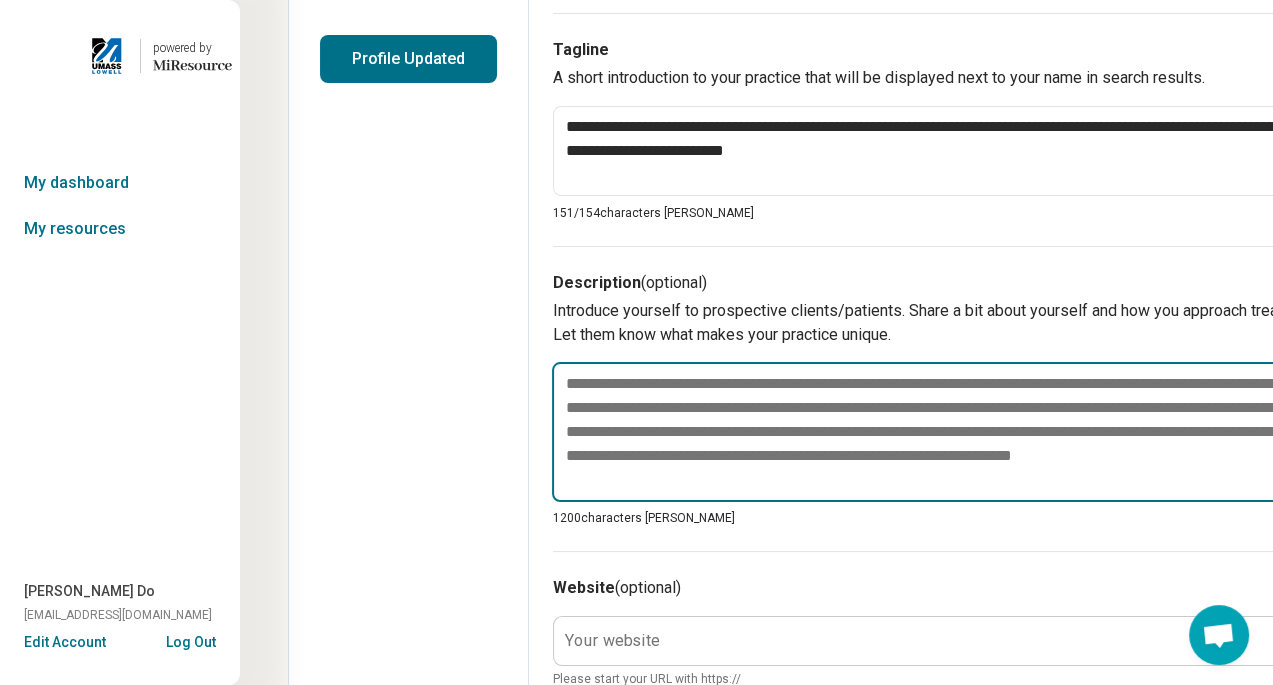 click at bounding box center [944, 432] 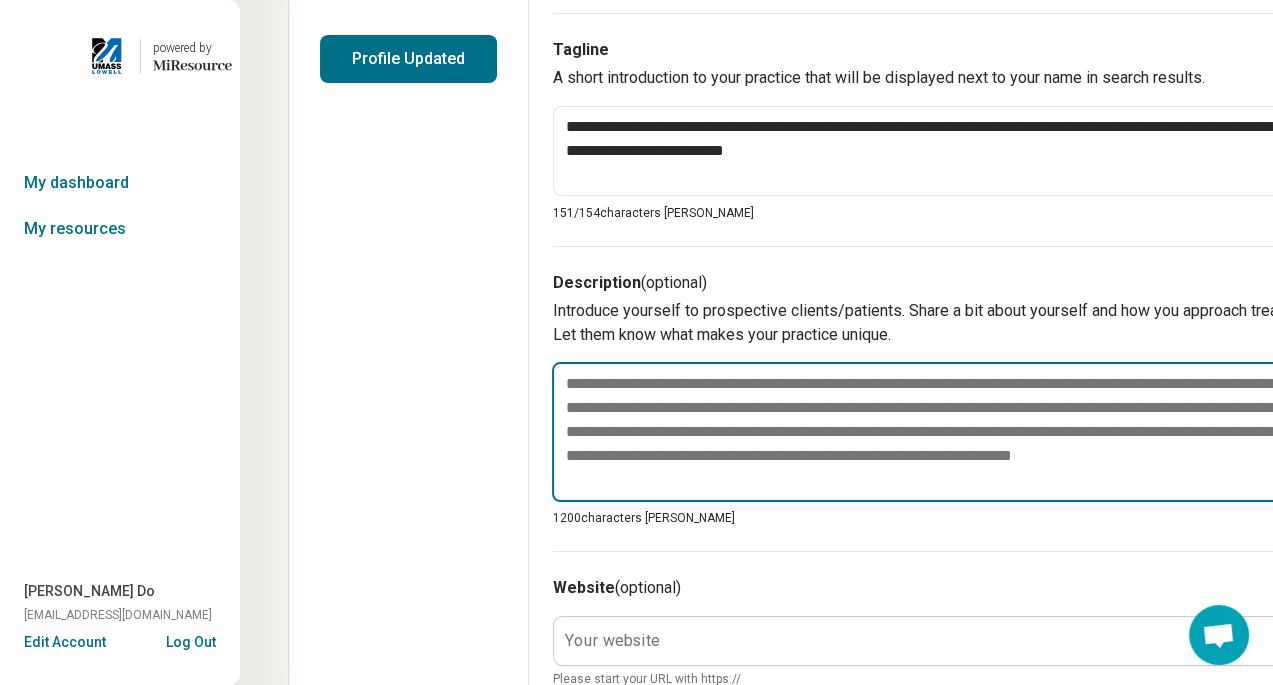 paste on "**********" 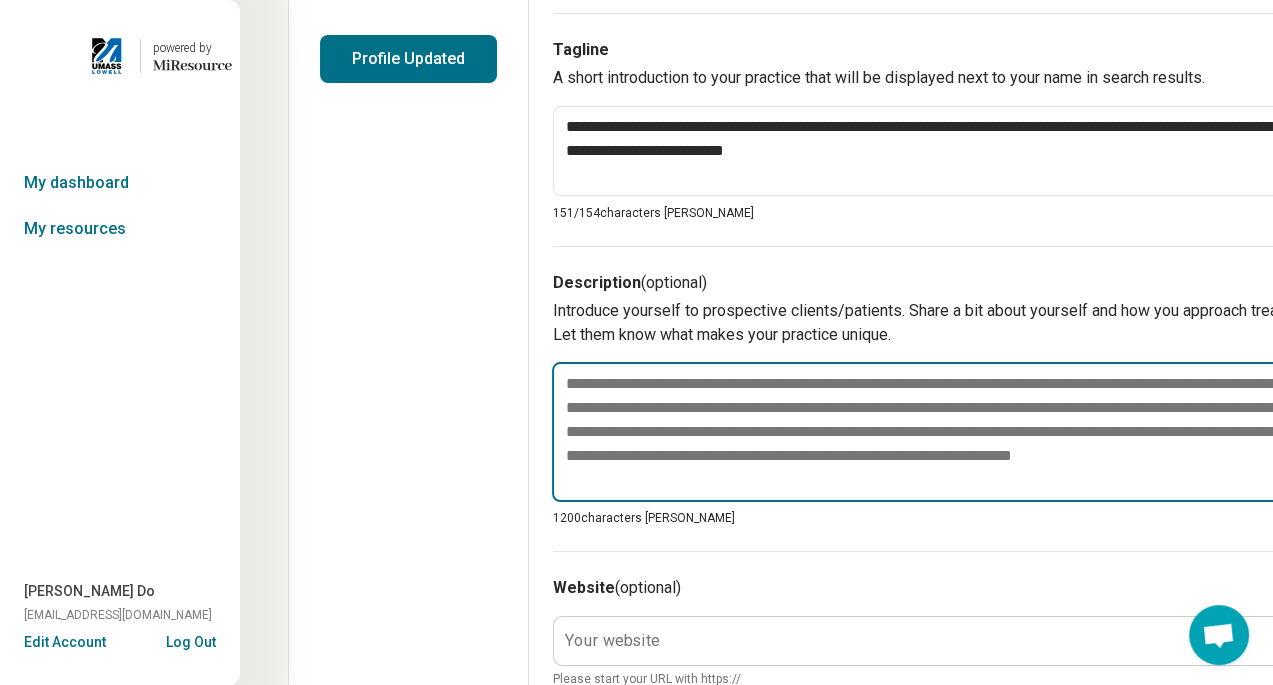 type on "*" 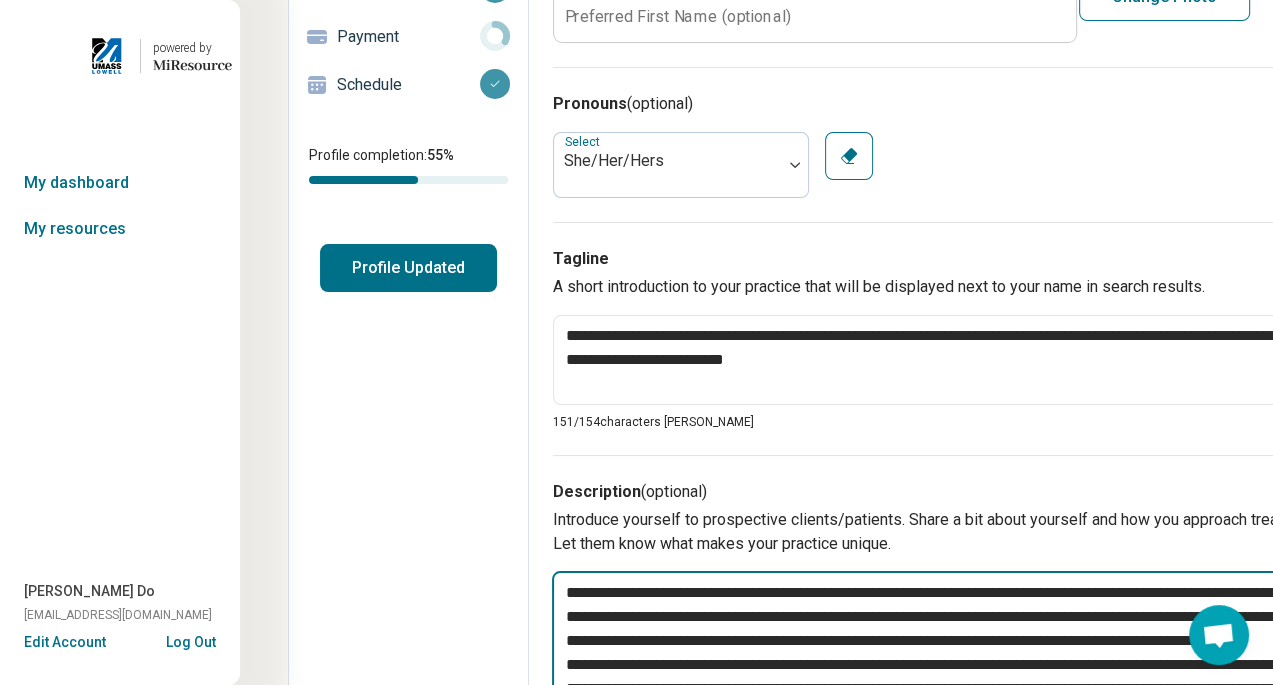 scroll, scrollTop: 309, scrollLeft: 0, axis: vertical 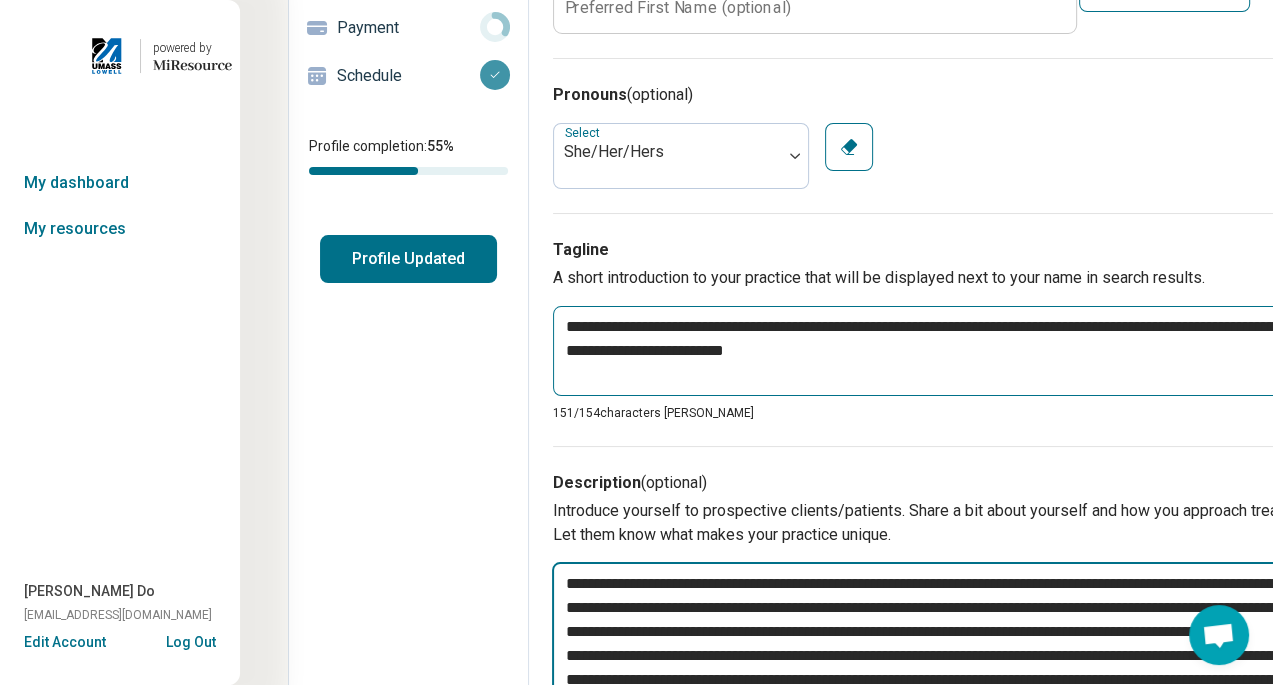 type on "**********" 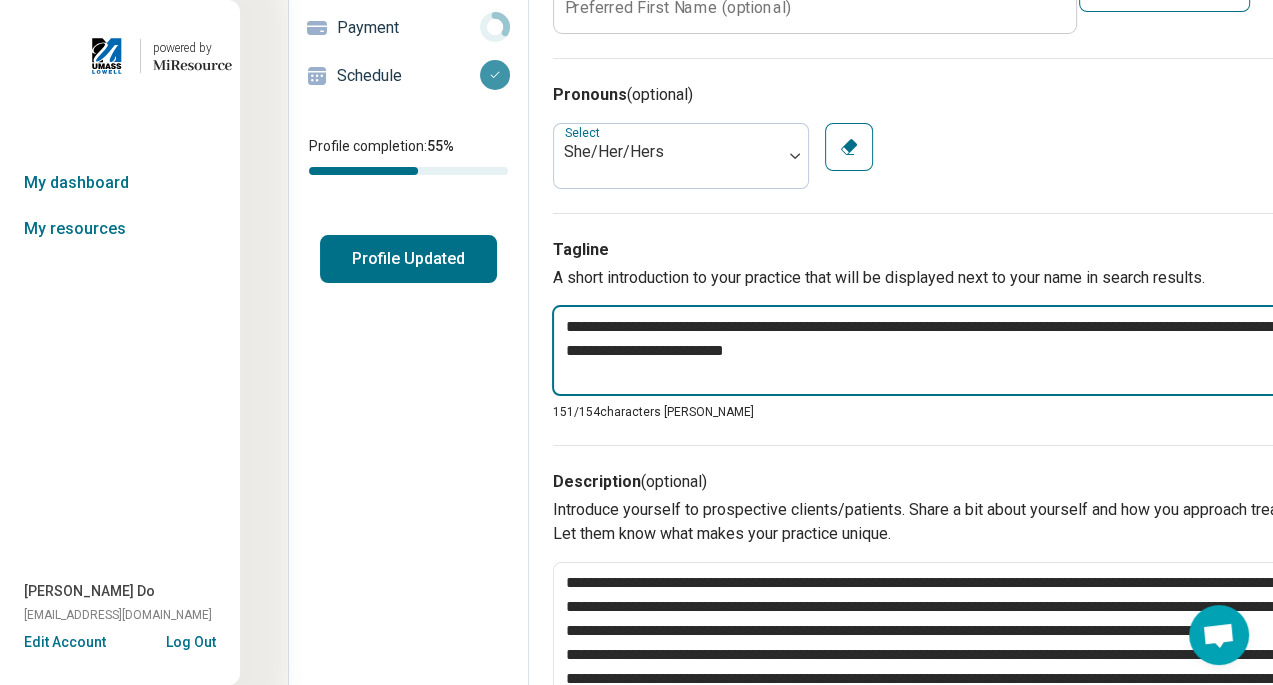 drag, startPoint x: 635, startPoint y: 307, endPoint x: 508, endPoint y: 307, distance: 127 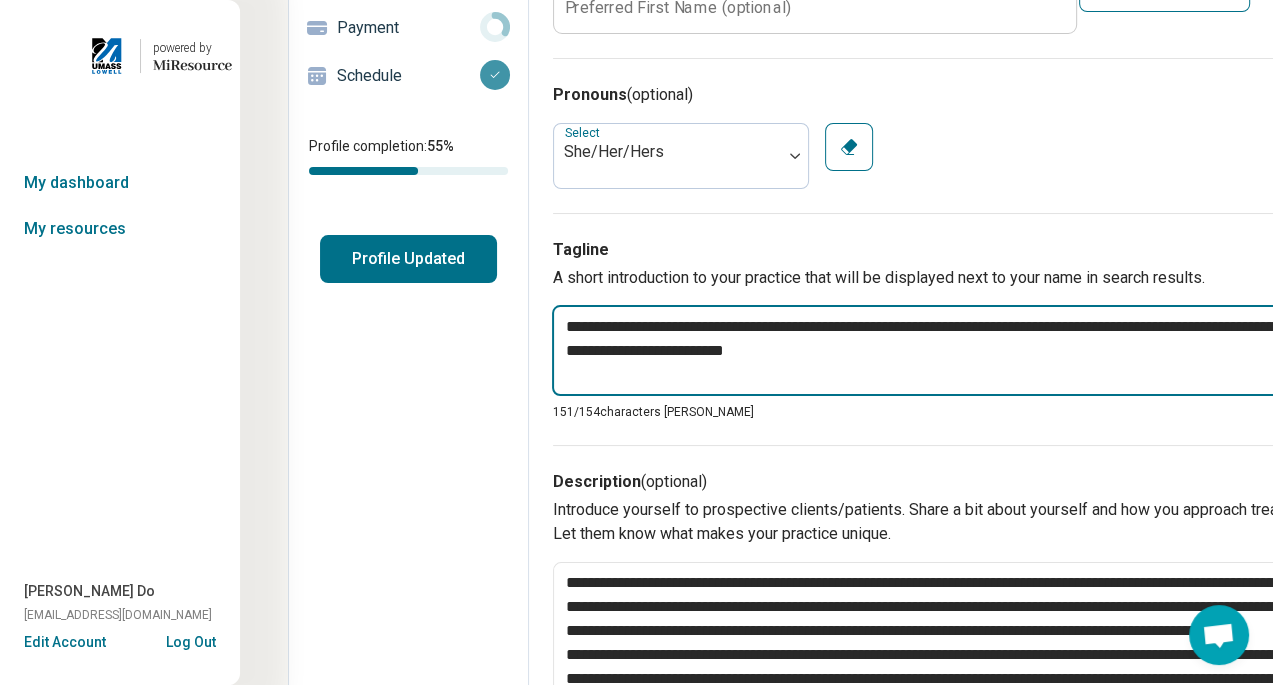 click on "**********" at bounding box center [824, 708] 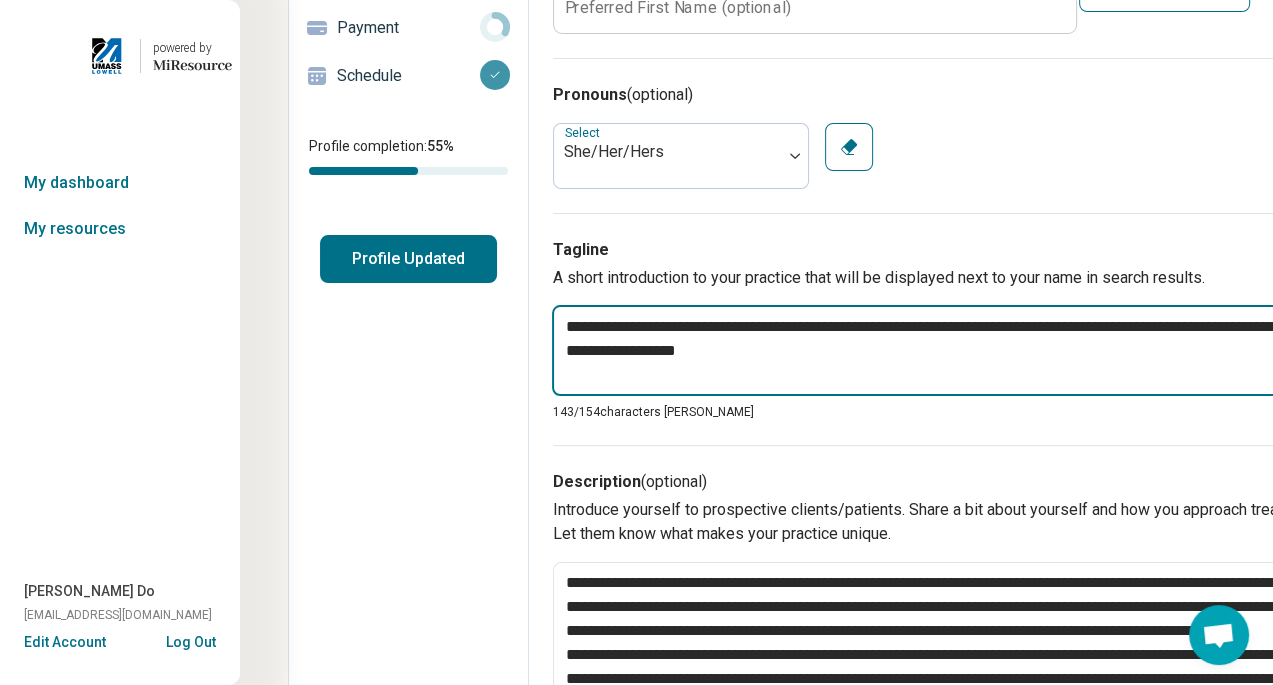 type on "*" 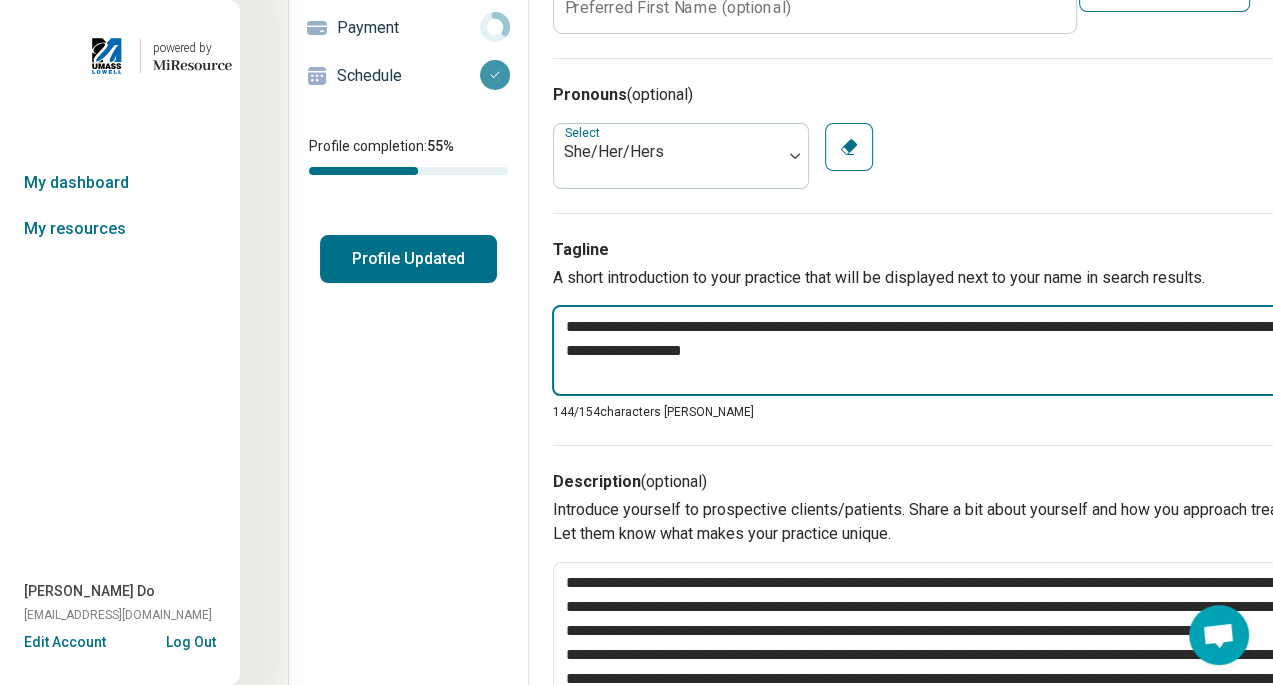 type on "*" 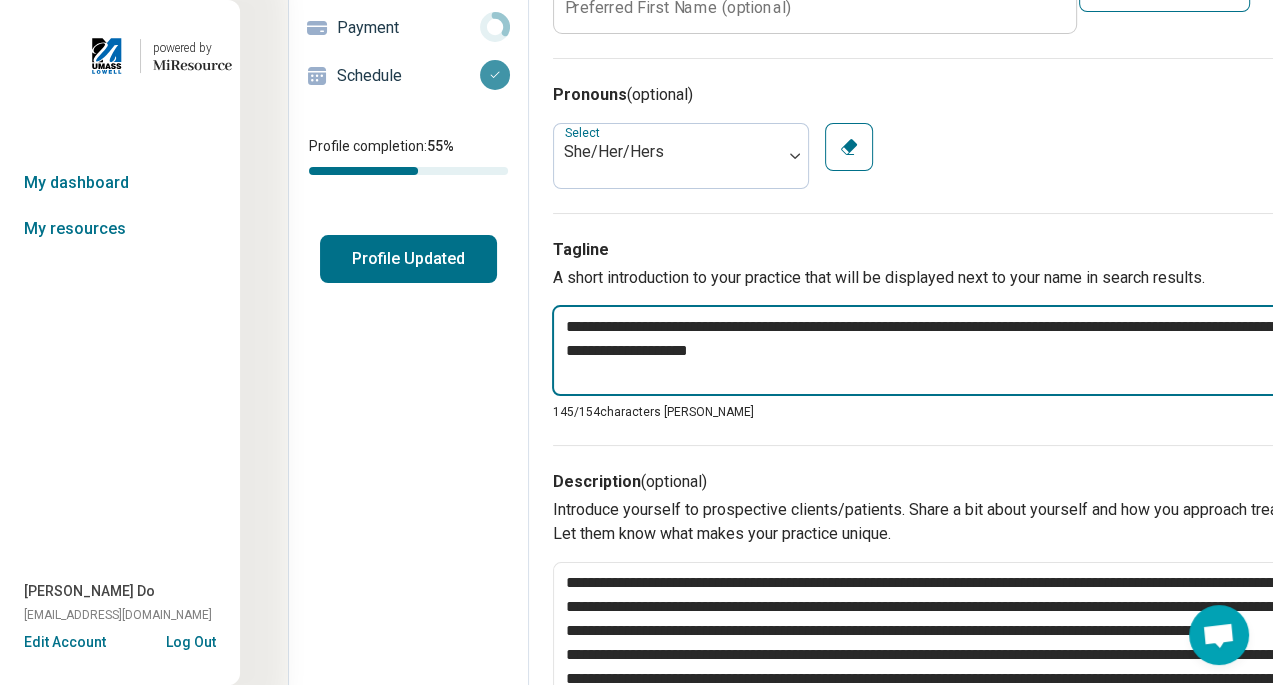 click on "**********" at bounding box center [944, 350] 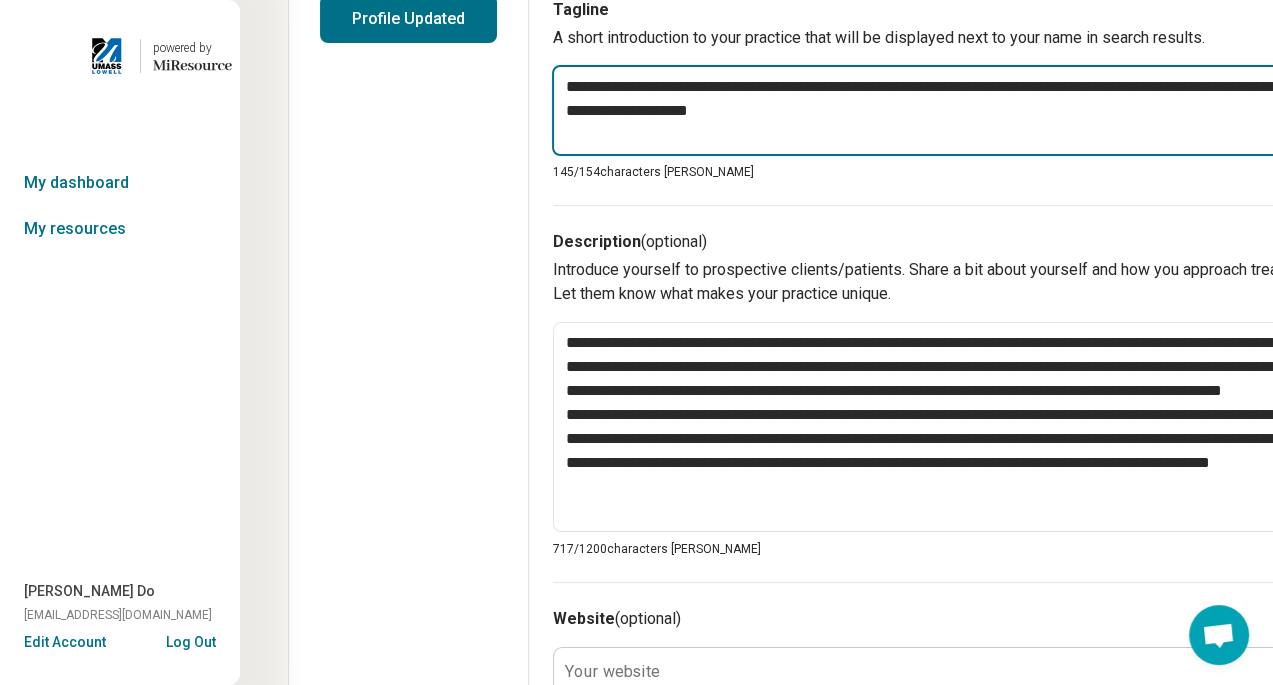 scroll, scrollTop: 609, scrollLeft: 0, axis: vertical 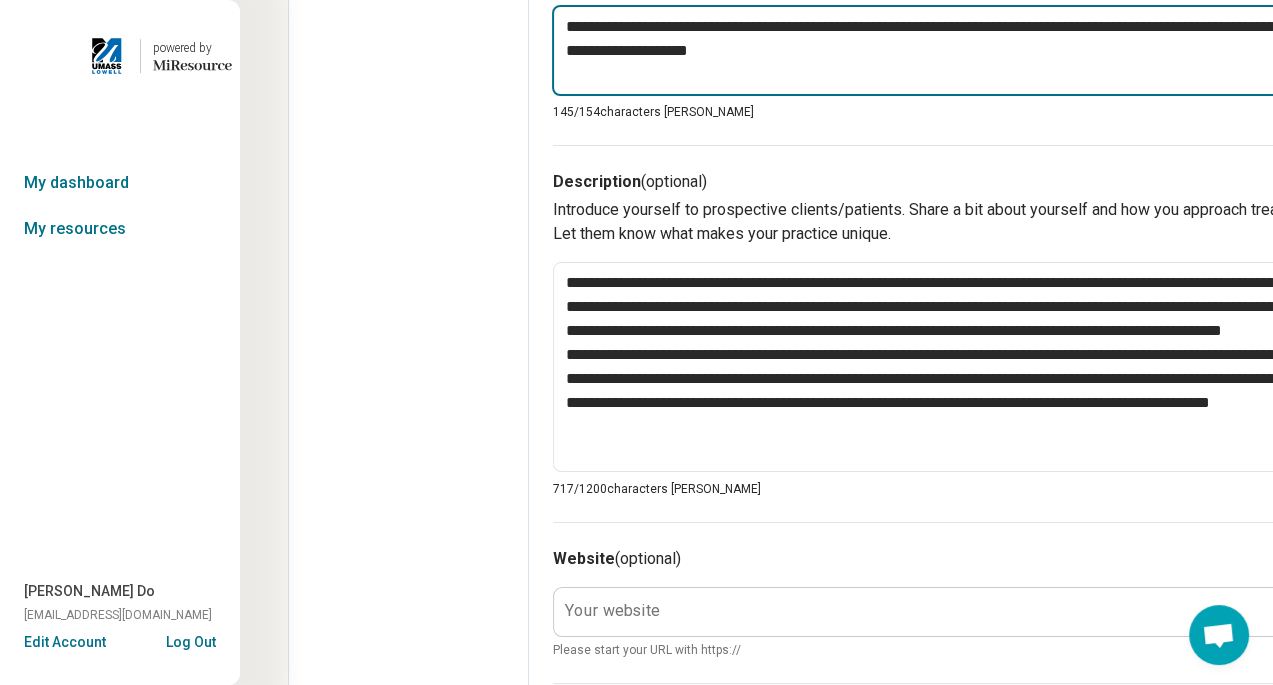 type on "**********" 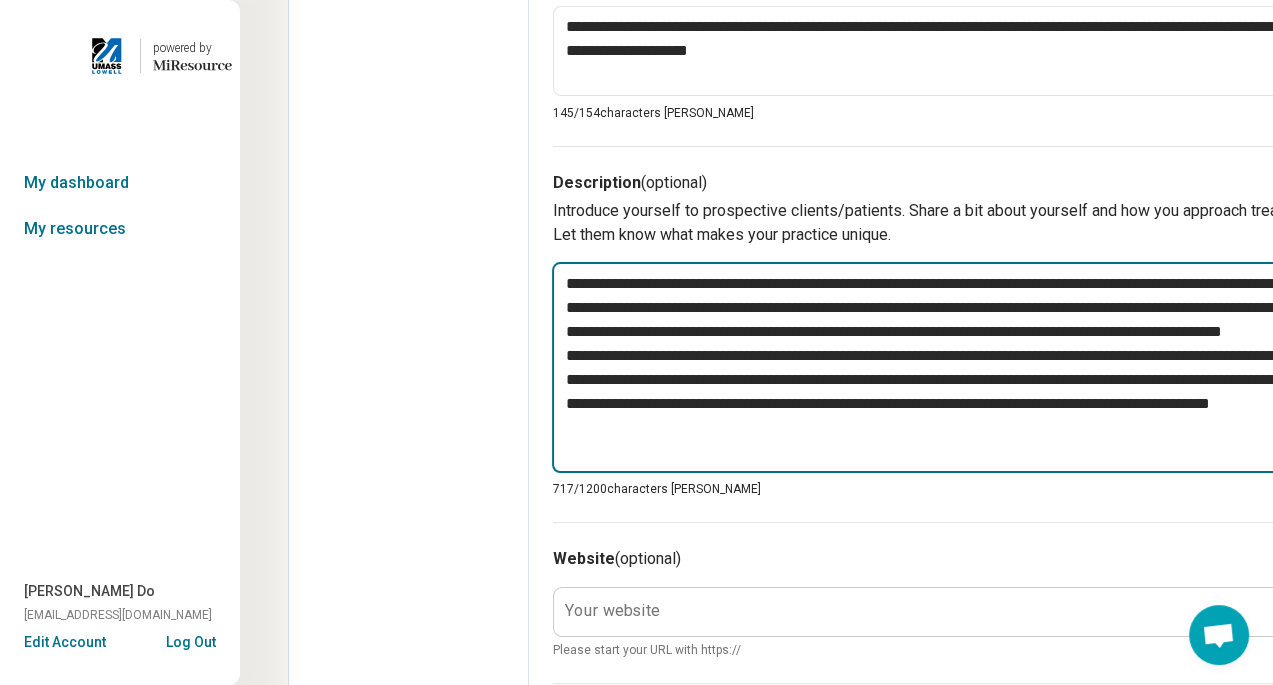 click on "**********" at bounding box center [944, 367] 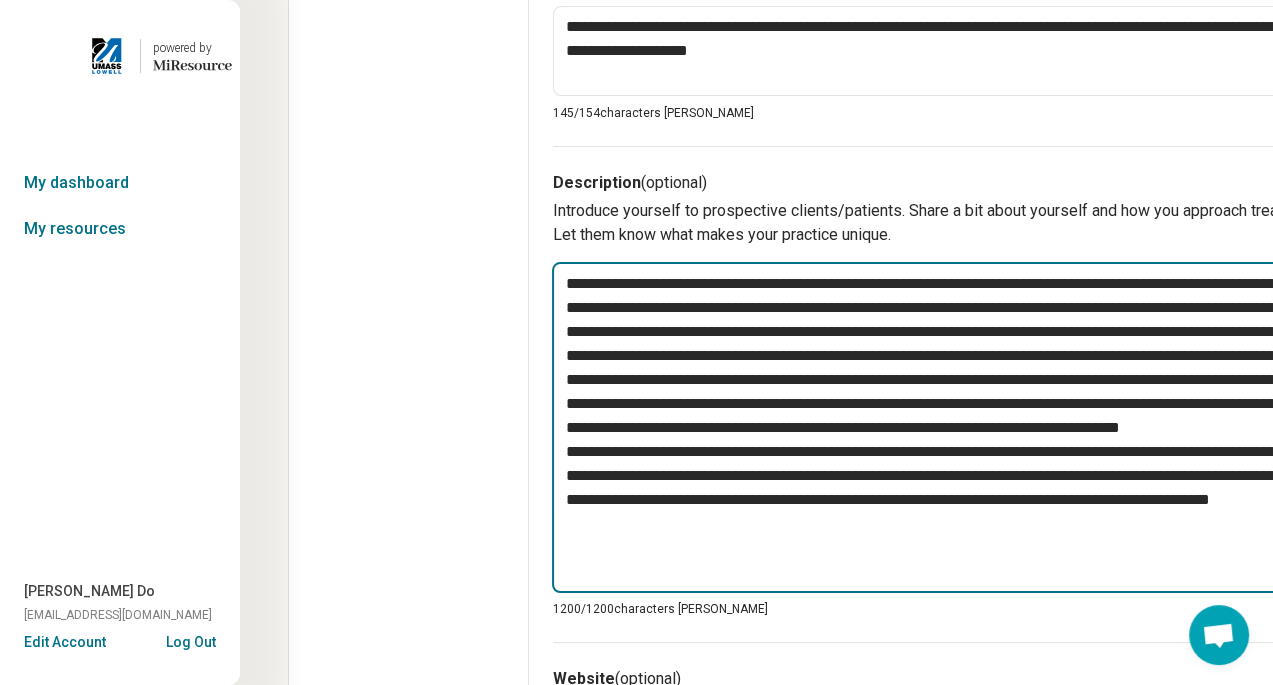 click at bounding box center [944, 427] 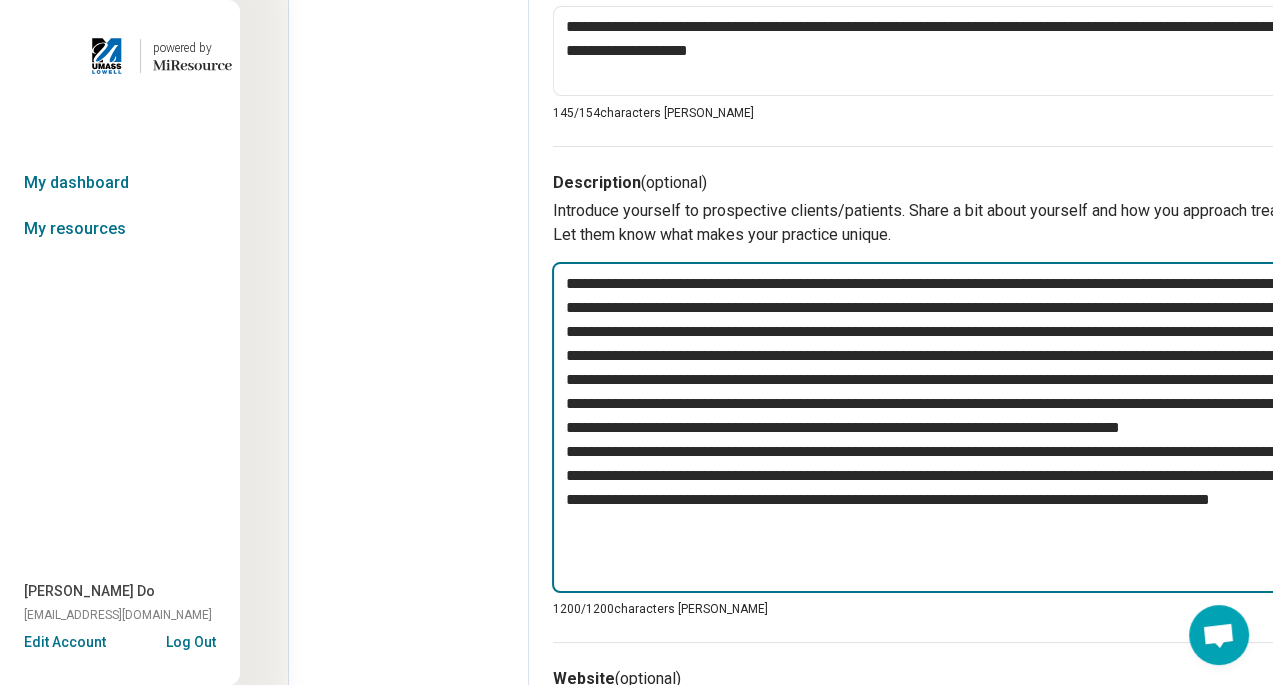 type on "*" 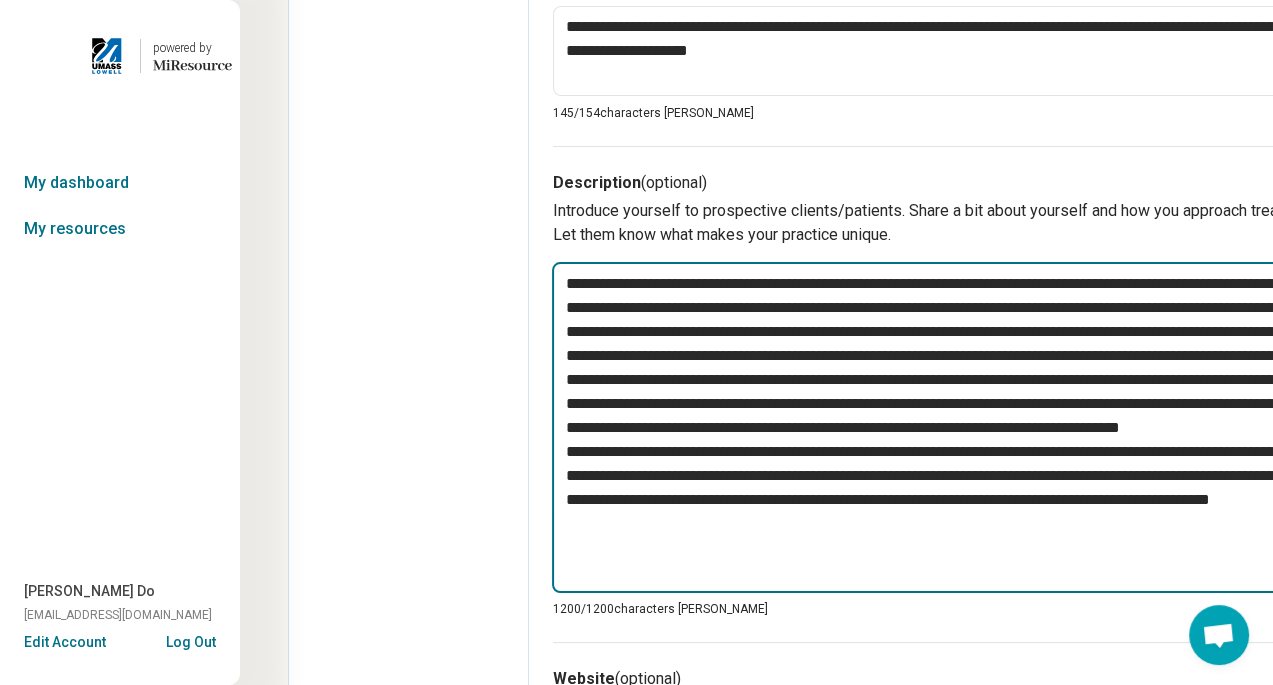 type on "**********" 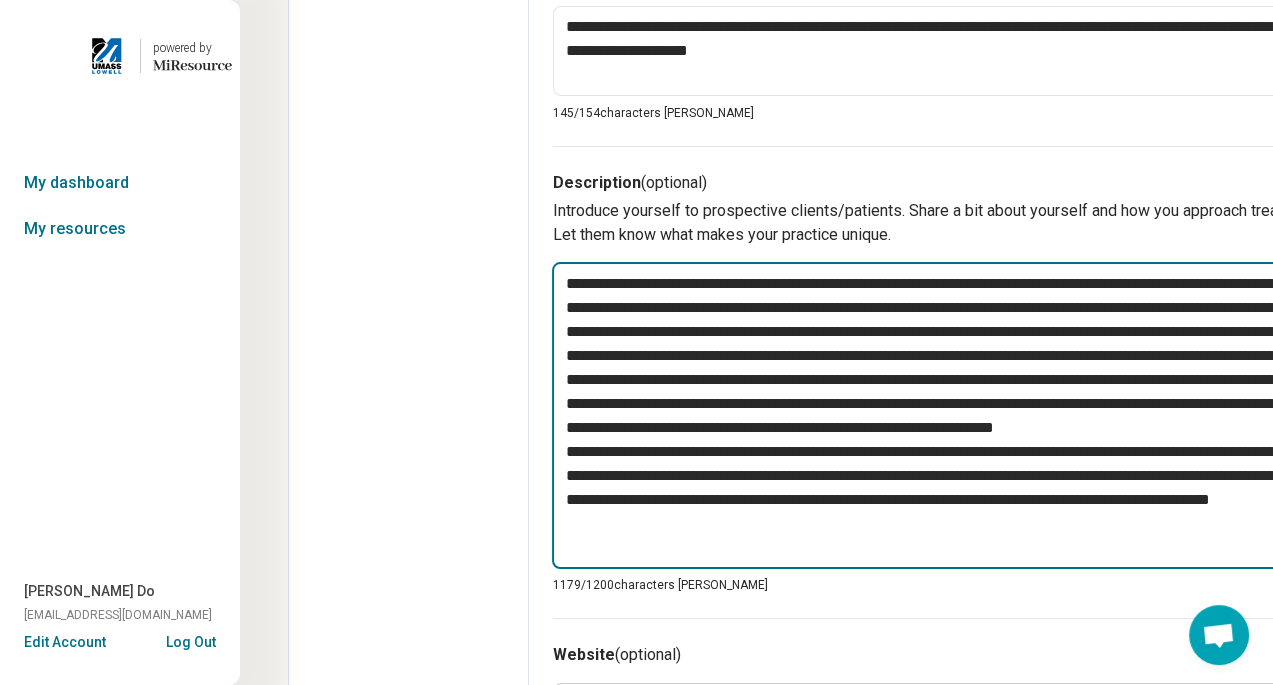 type on "*" 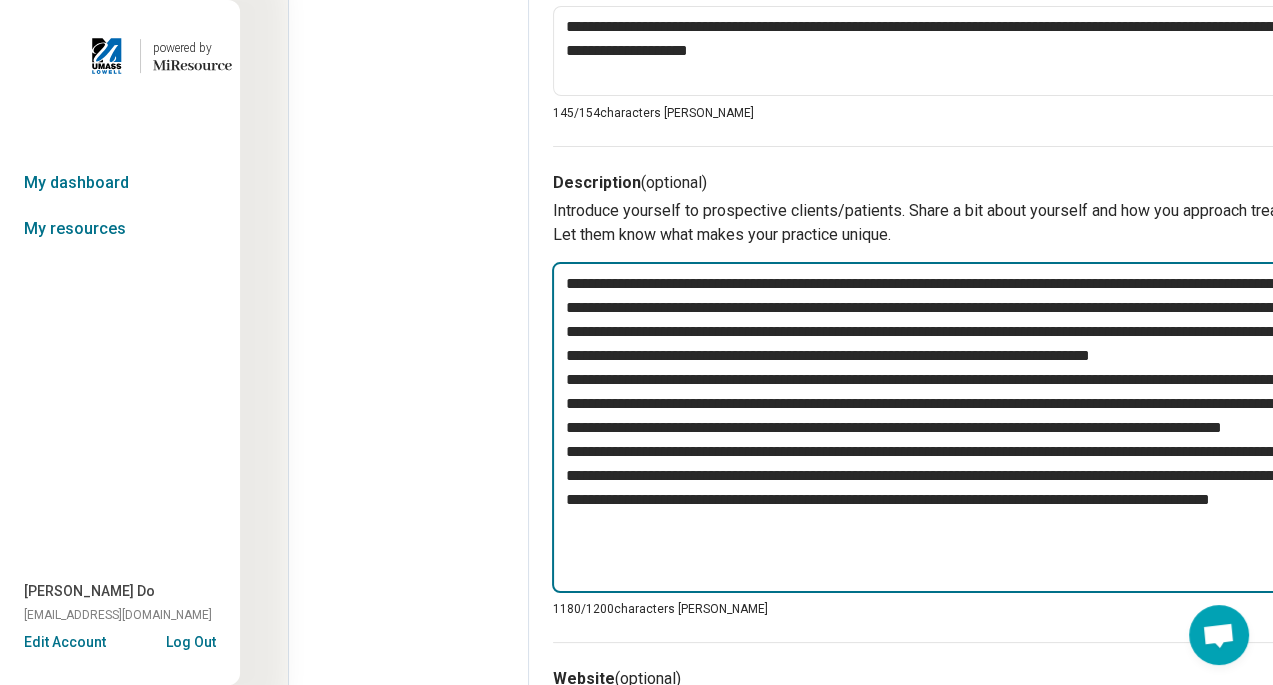 click at bounding box center (944, 427) 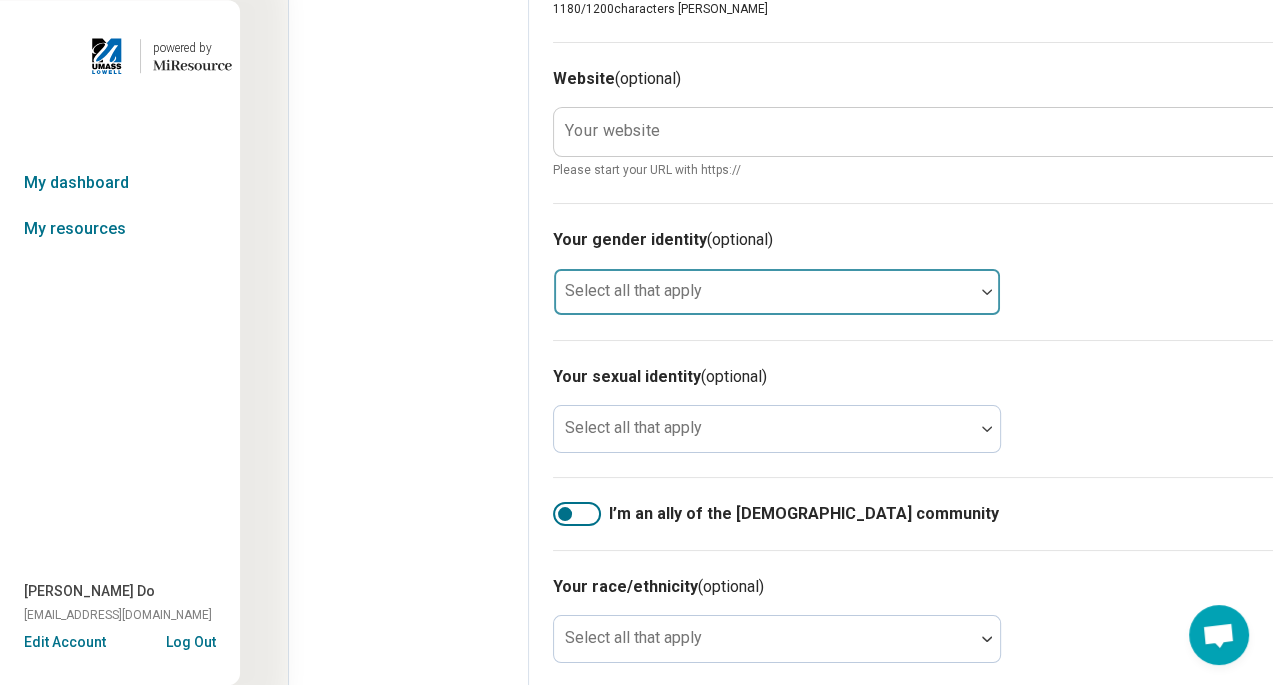 scroll, scrollTop: 1009, scrollLeft: 0, axis: vertical 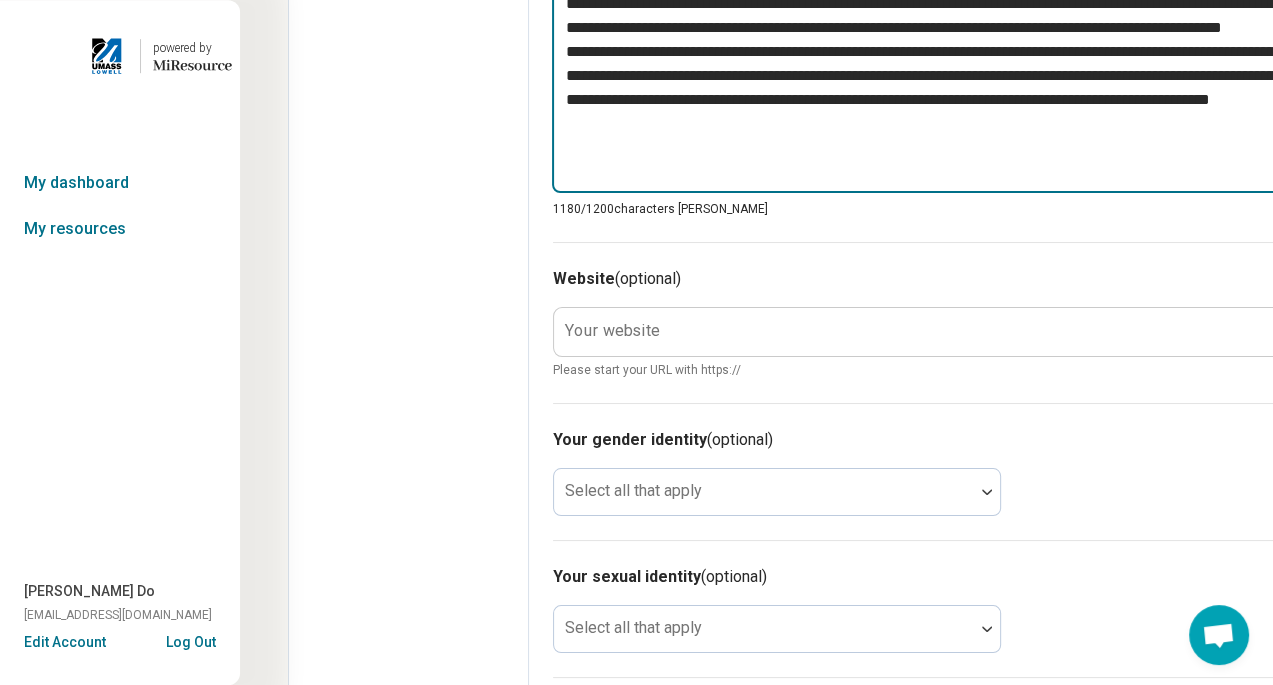 type on "**********" 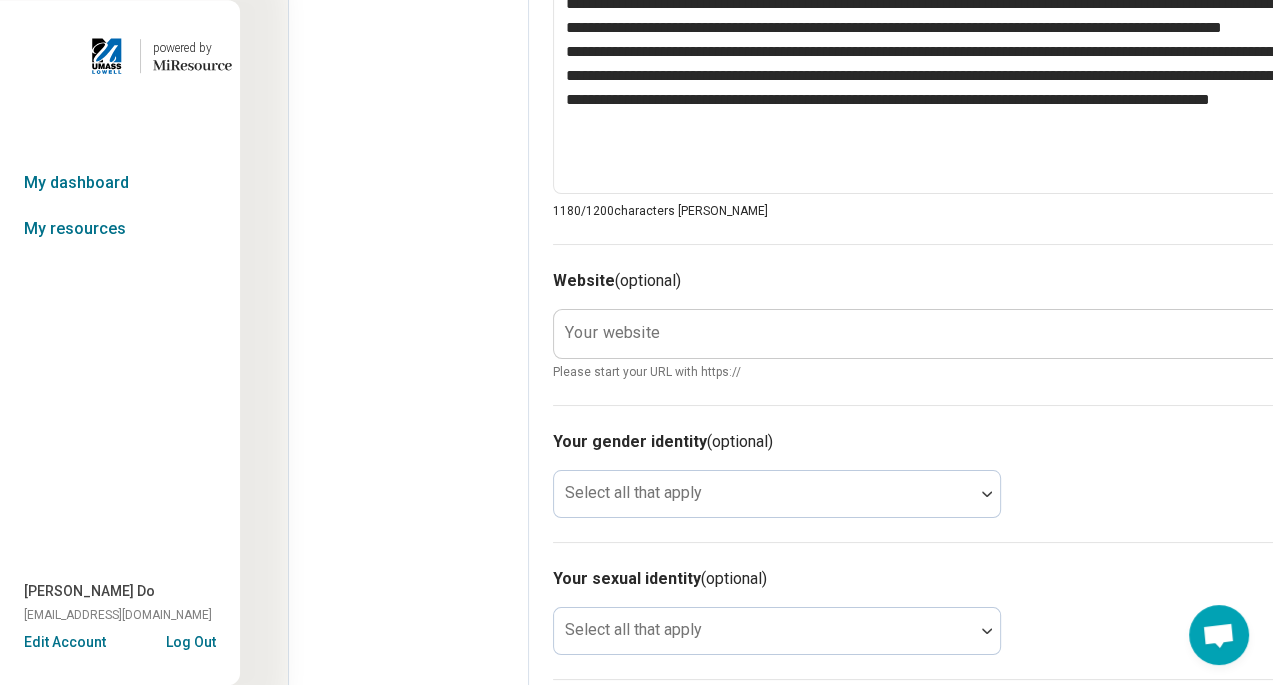 click on "Your website" at bounding box center [612, 333] 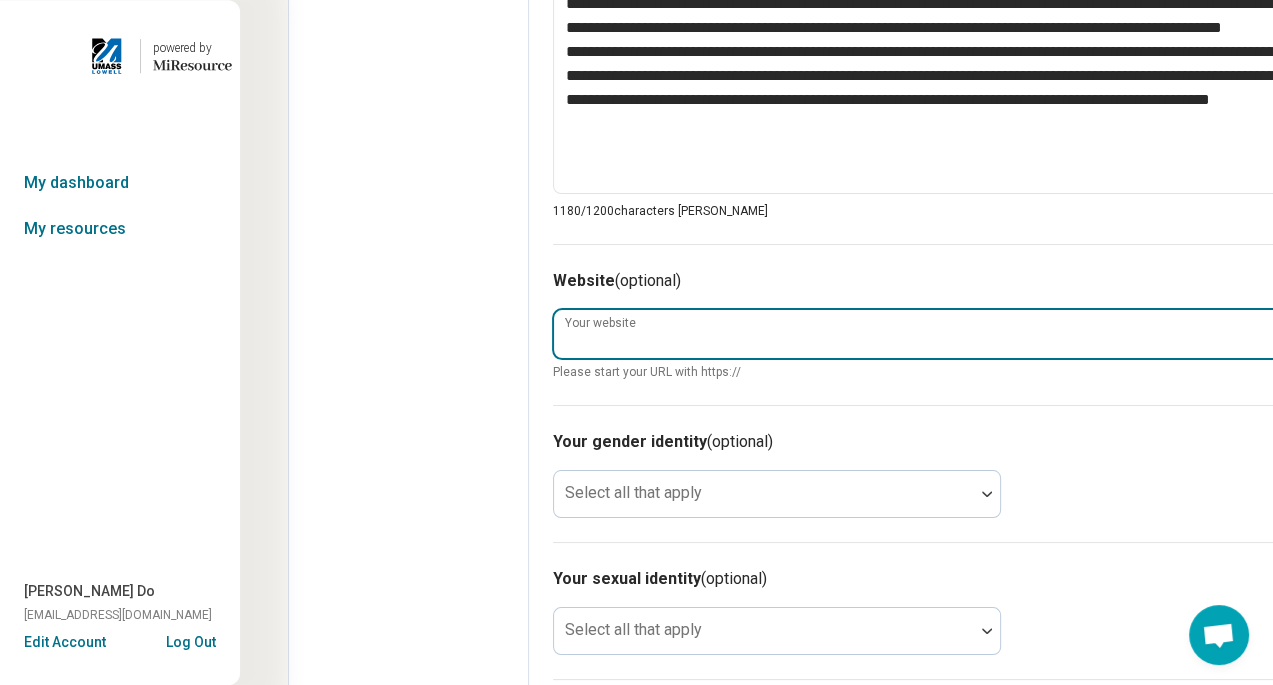 click on "Your website" at bounding box center (946, 334) 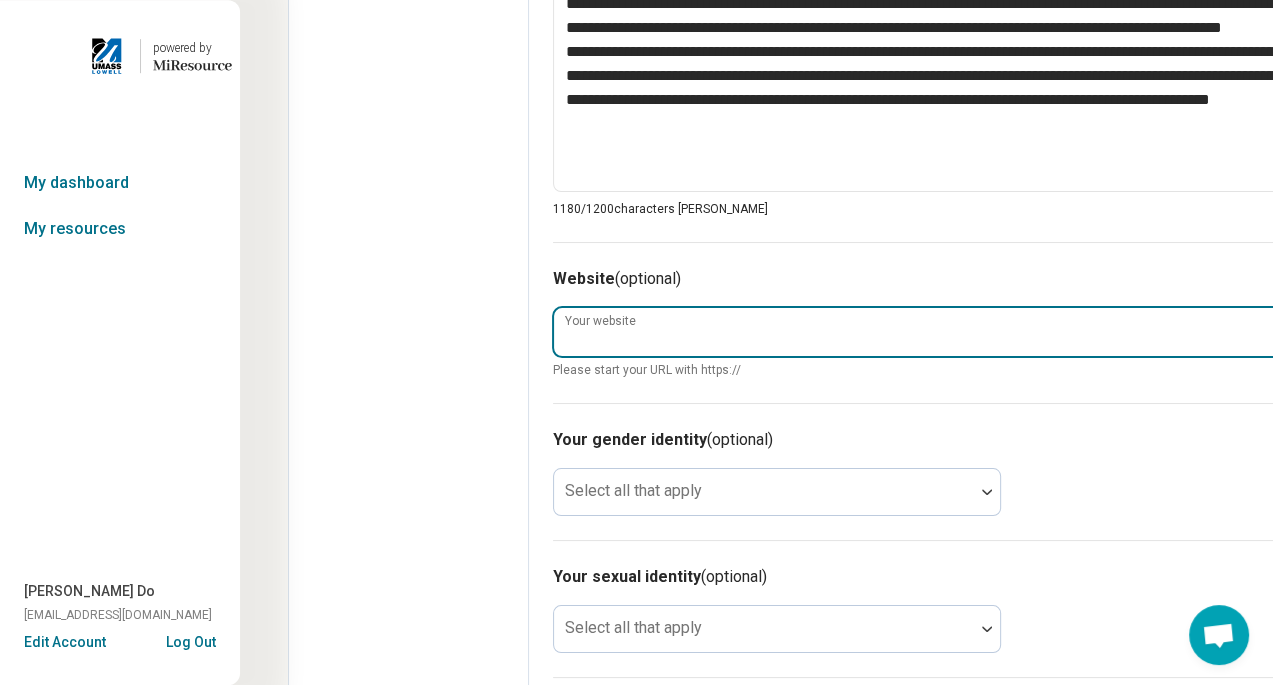 scroll, scrollTop: 1009, scrollLeft: 63, axis: both 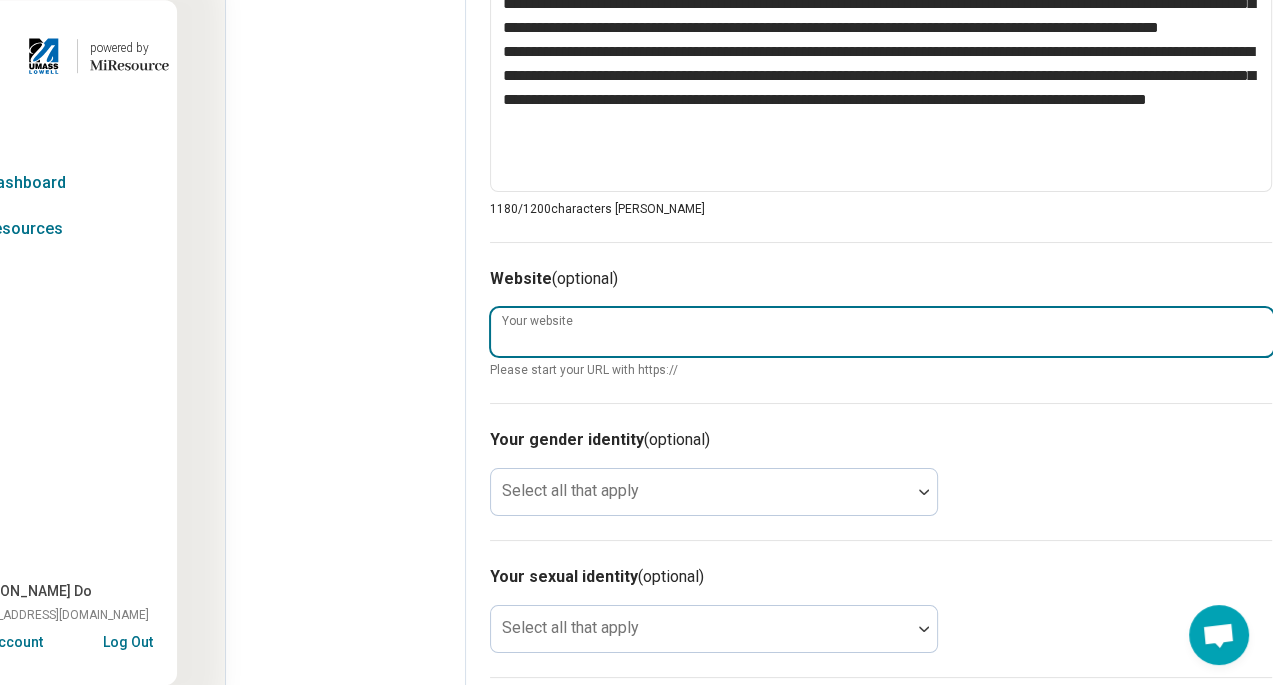 paste on "**********" 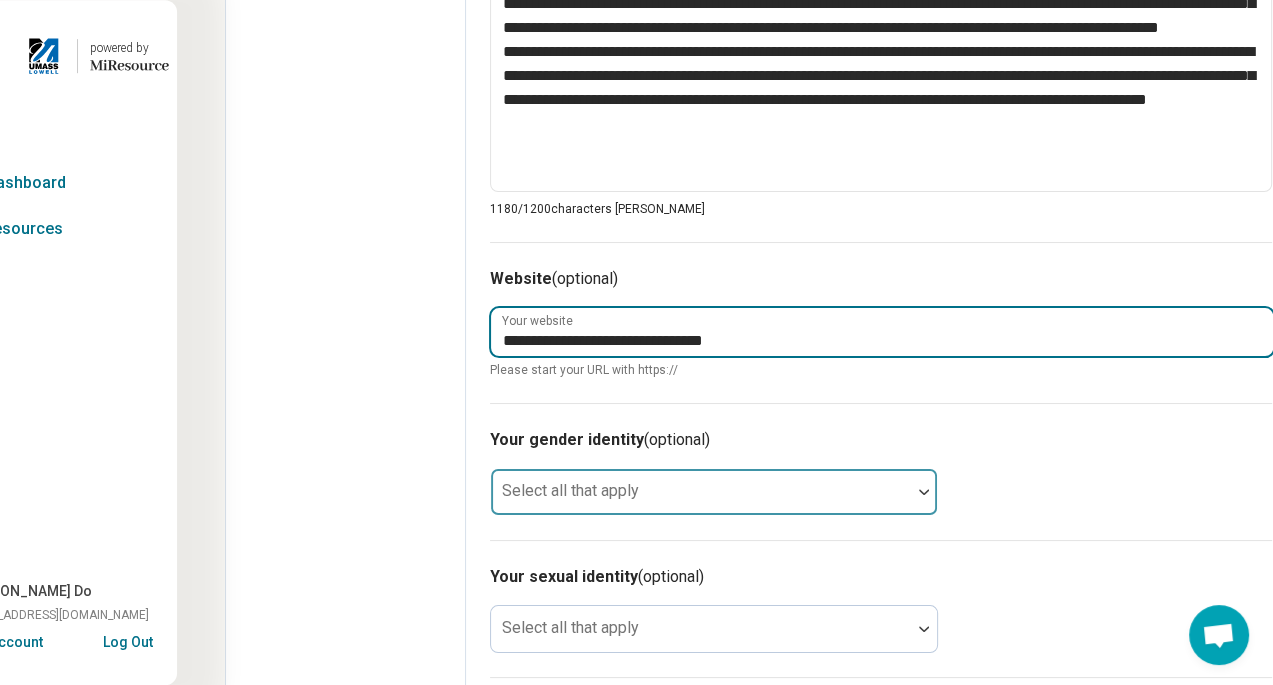 type on "**********" 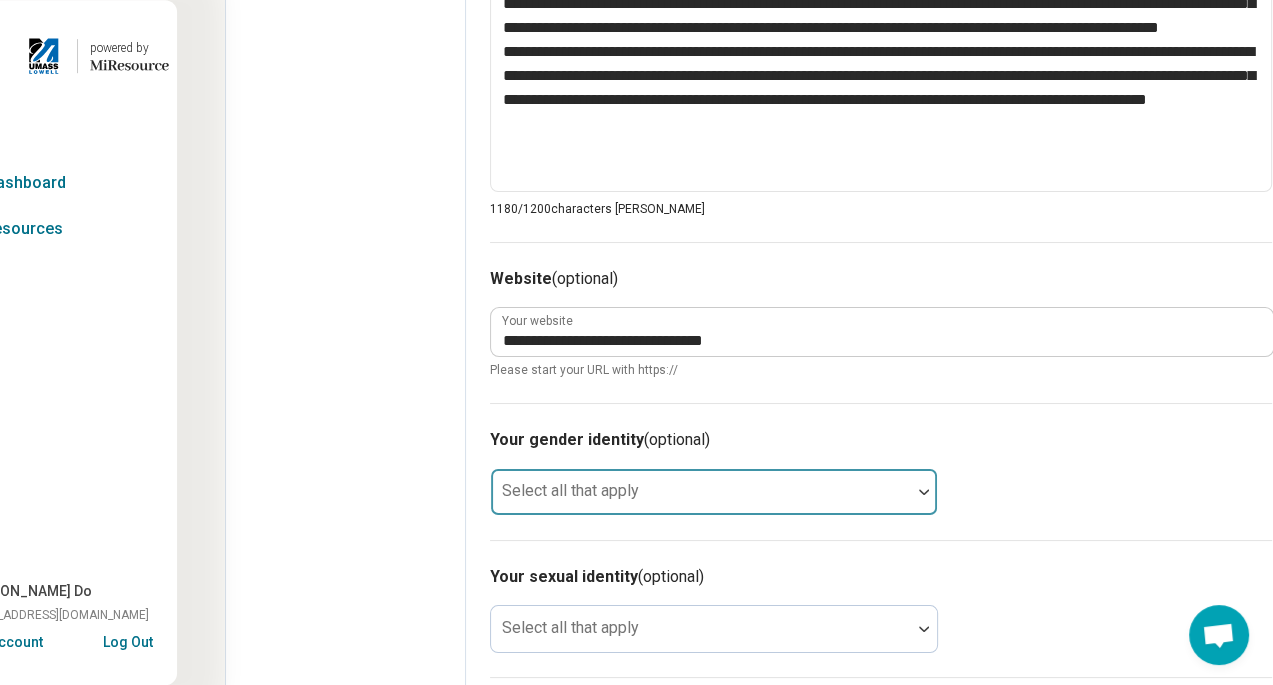 click at bounding box center (701, 500) 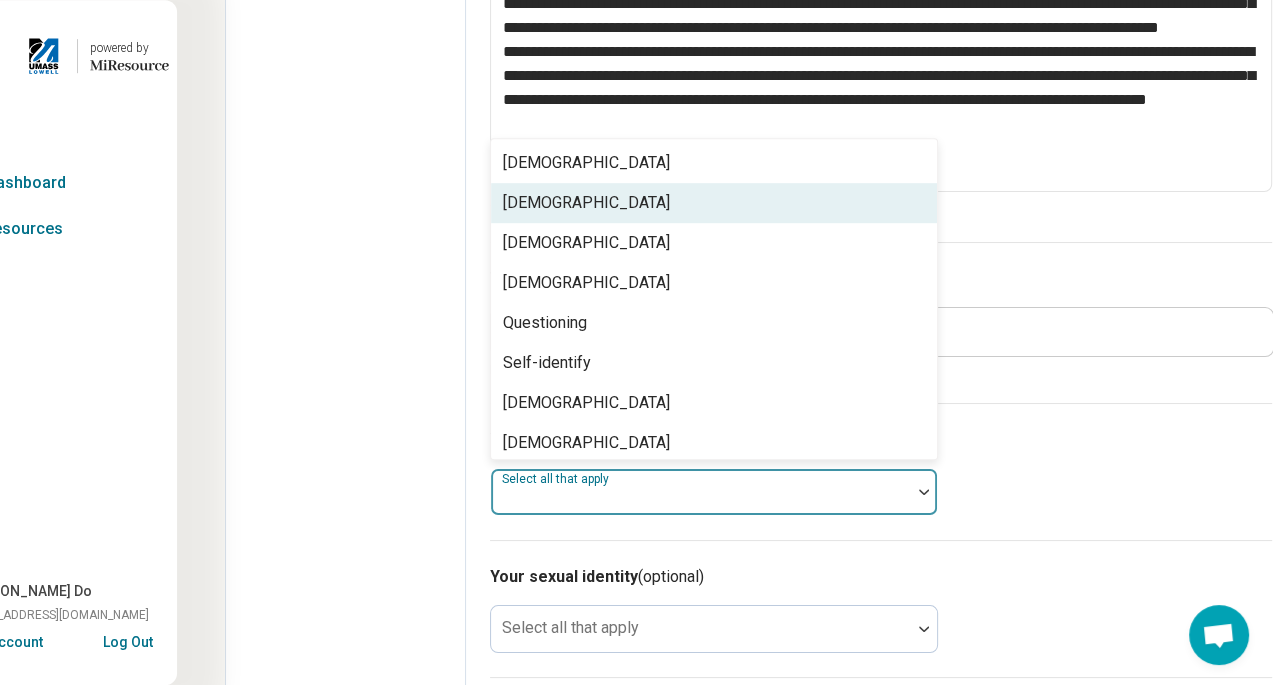 click on "[DEMOGRAPHIC_DATA]" at bounding box center [586, 203] 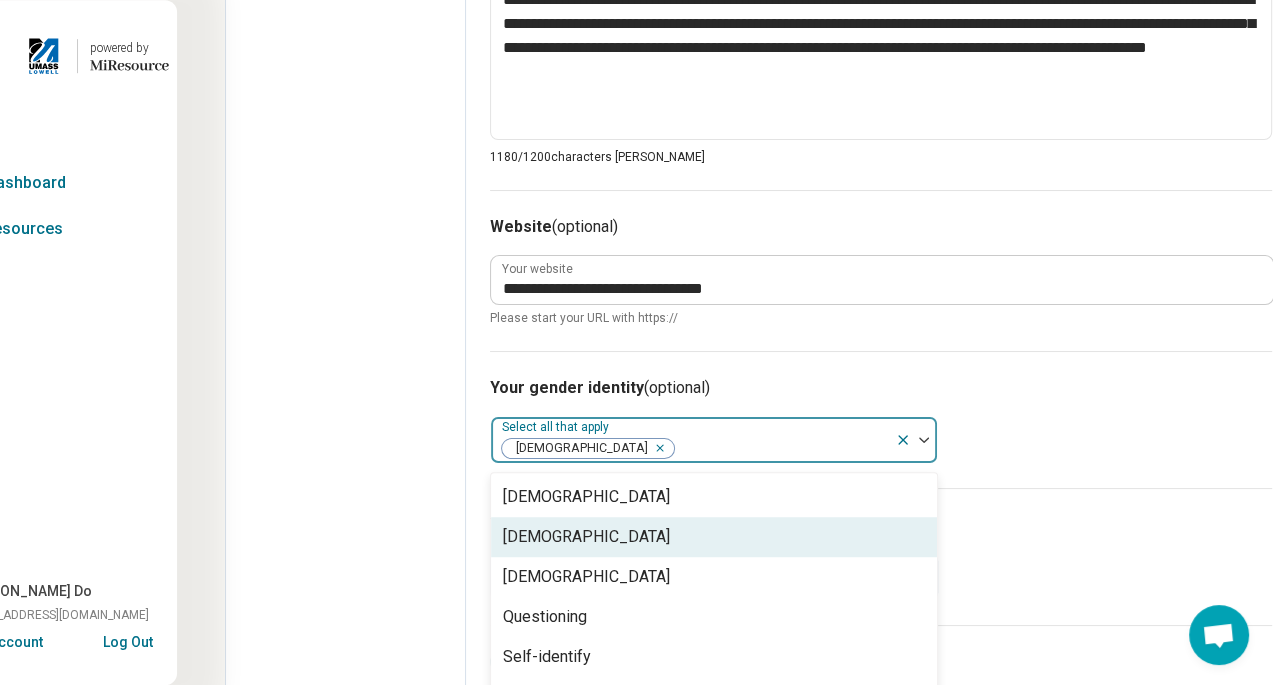 click on "Your gender identity  (optional) option [DEMOGRAPHIC_DATA], selected. 7 results available. Use Up and Down to choose options, press Enter to select the currently focused option, press Escape to exit the menu, press Tab to select the option and exit the menu. Select all that apply [DEMOGRAPHIC_DATA] [DEMOGRAPHIC_DATA] [DEMOGRAPHIC_DATA] [DEMOGRAPHIC_DATA] Questioning Self-identify [DEMOGRAPHIC_DATA] [DEMOGRAPHIC_DATA] Woman" at bounding box center [881, 419] 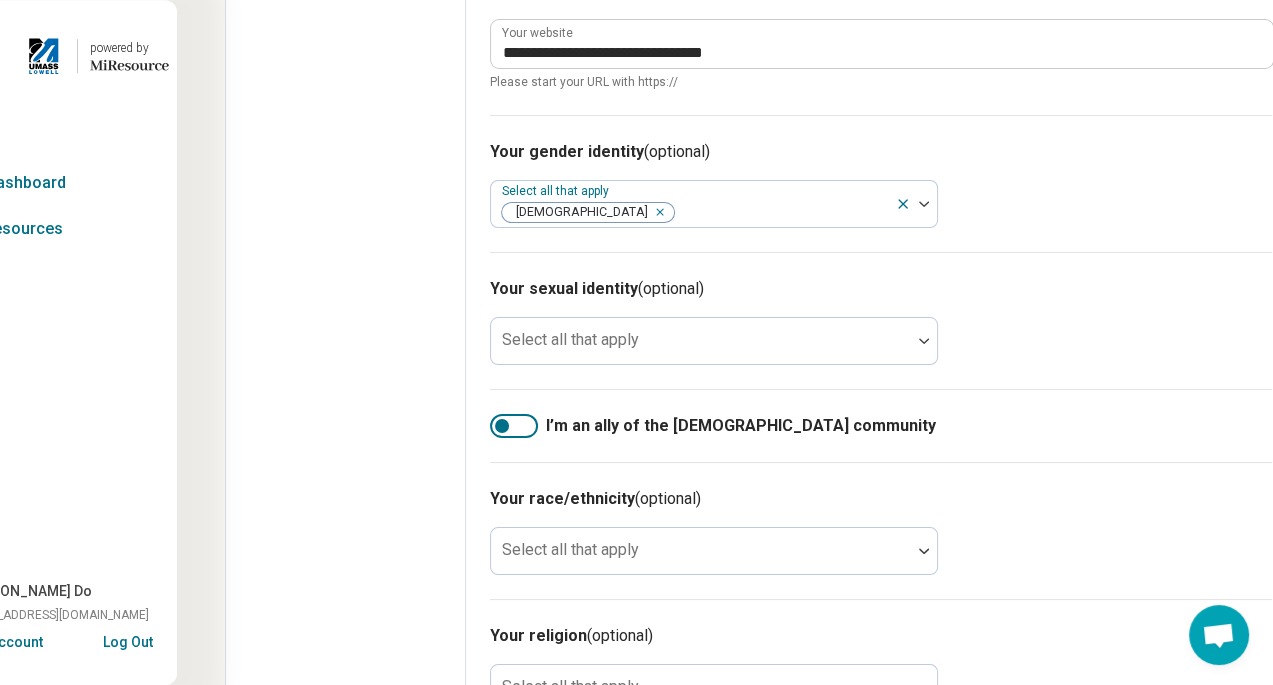 scroll, scrollTop: 1309, scrollLeft: 63, axis: both 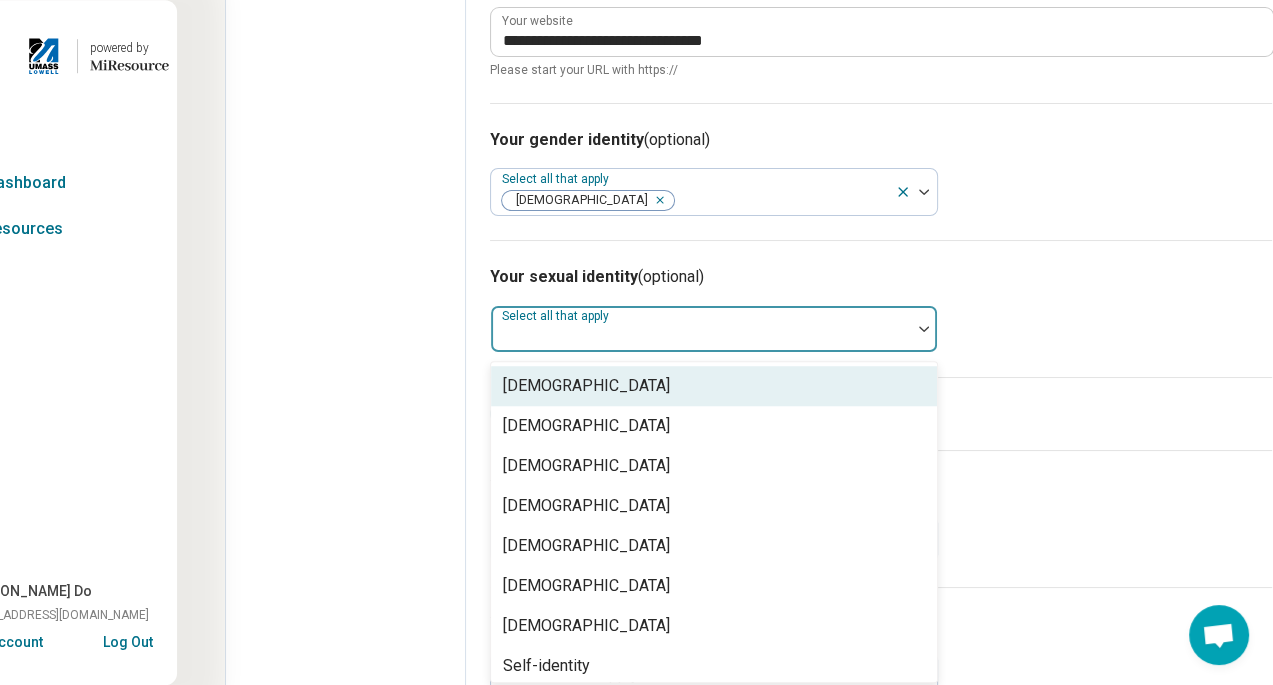 click at bounding box center (701, 337) 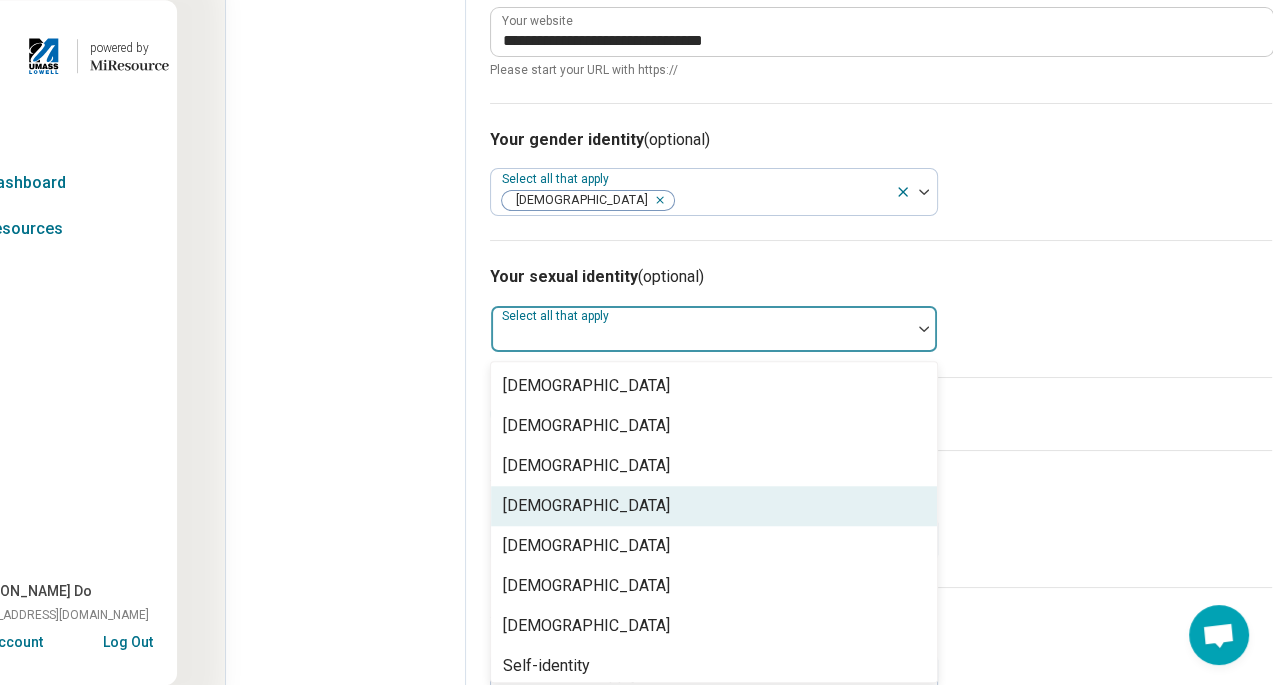 click on "[DEMOGRAPHIC_DATA]" at bounding box center (714, 506) 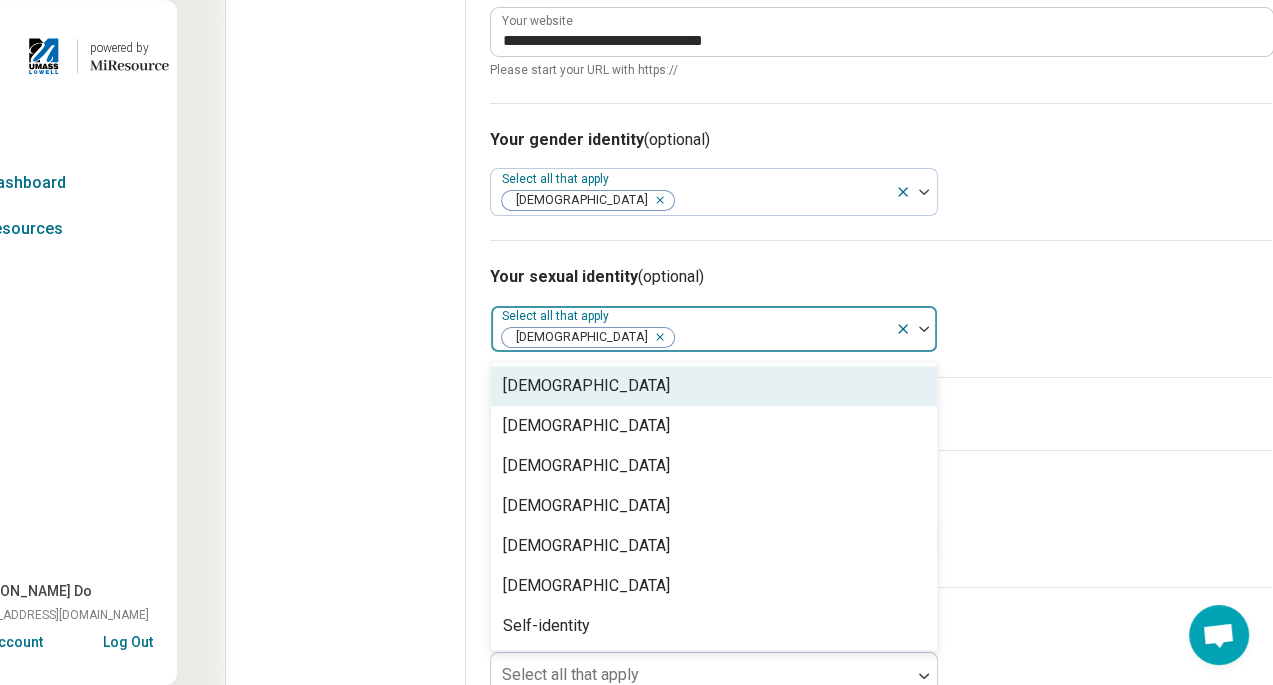click on "Your sexual identity  (optional) option [DEMOGRAPHIC_DATA], selected. 7 results available. Use Up and Down to choose options, press Enter to select the currently focused option, press Escape to exit the menu, press Tab to select the option and exit the menu. Select all that apply [DEMOGRAPHIC_DATA] [DEMOGRAPHIC_DATA] [DEMOGRAPHIC_DATA] [DEMOGRAPHIC_DATA] [DEMOGRAPHIC_DATA] [DEMOGRAPHIC_DATA] Self-identity" at bounding box center (881, 308) 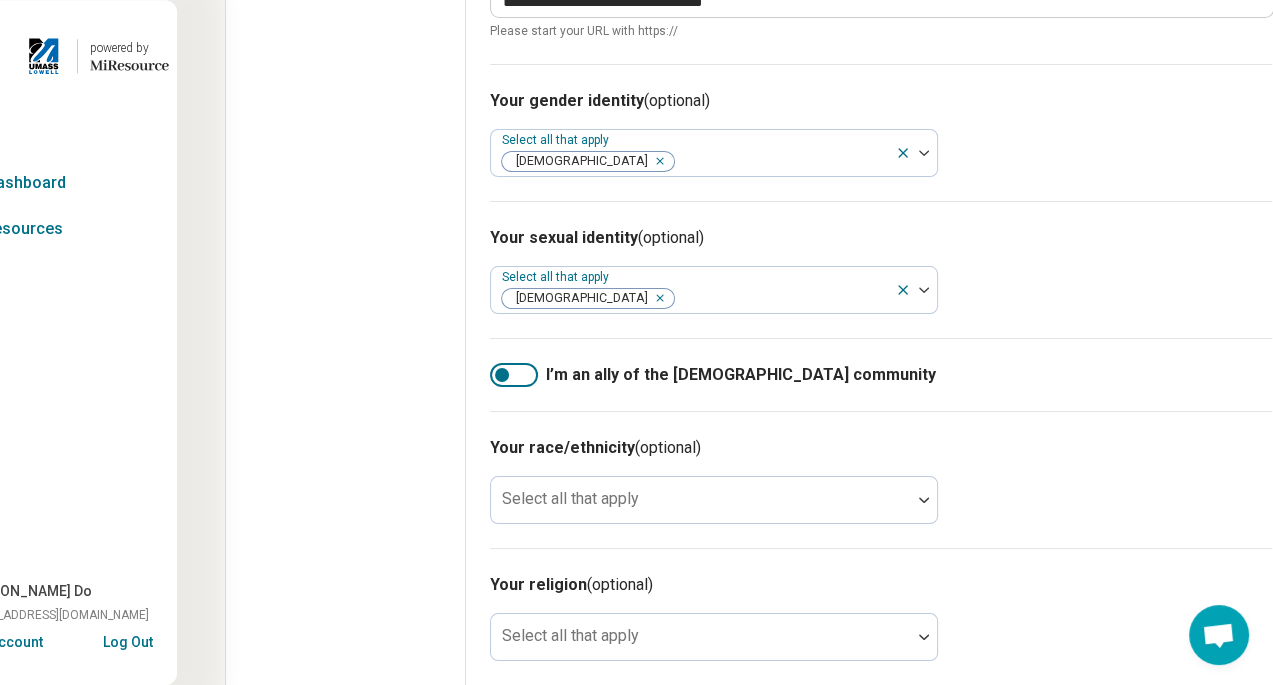 scroll, scrollTop: 1385, scrollLeft: 63, axis: both 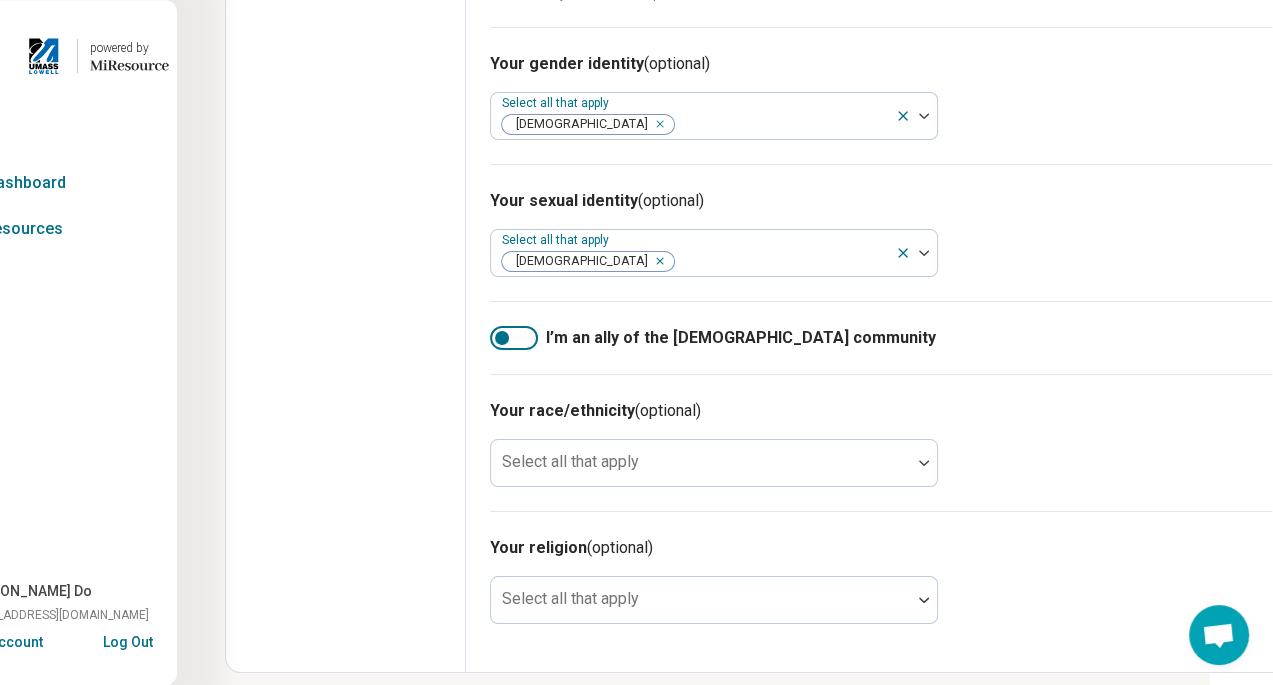 click at bounding box center (514, 338) 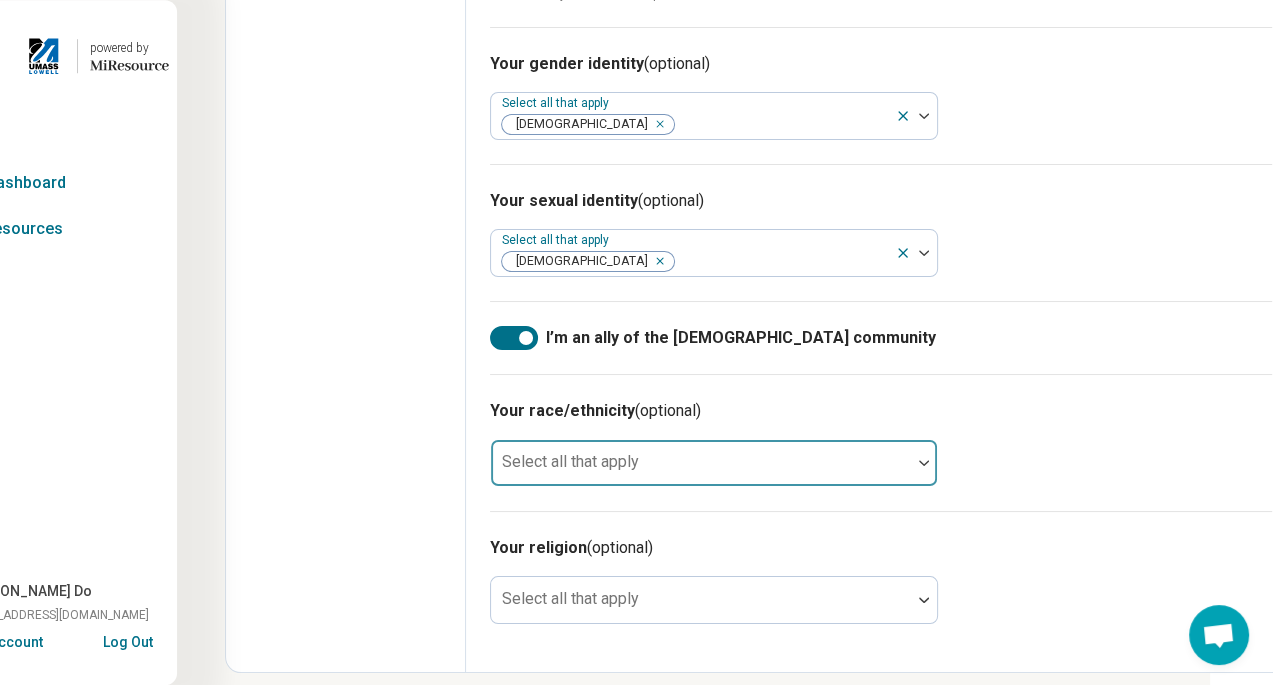 click at bounding box center (701, 463) 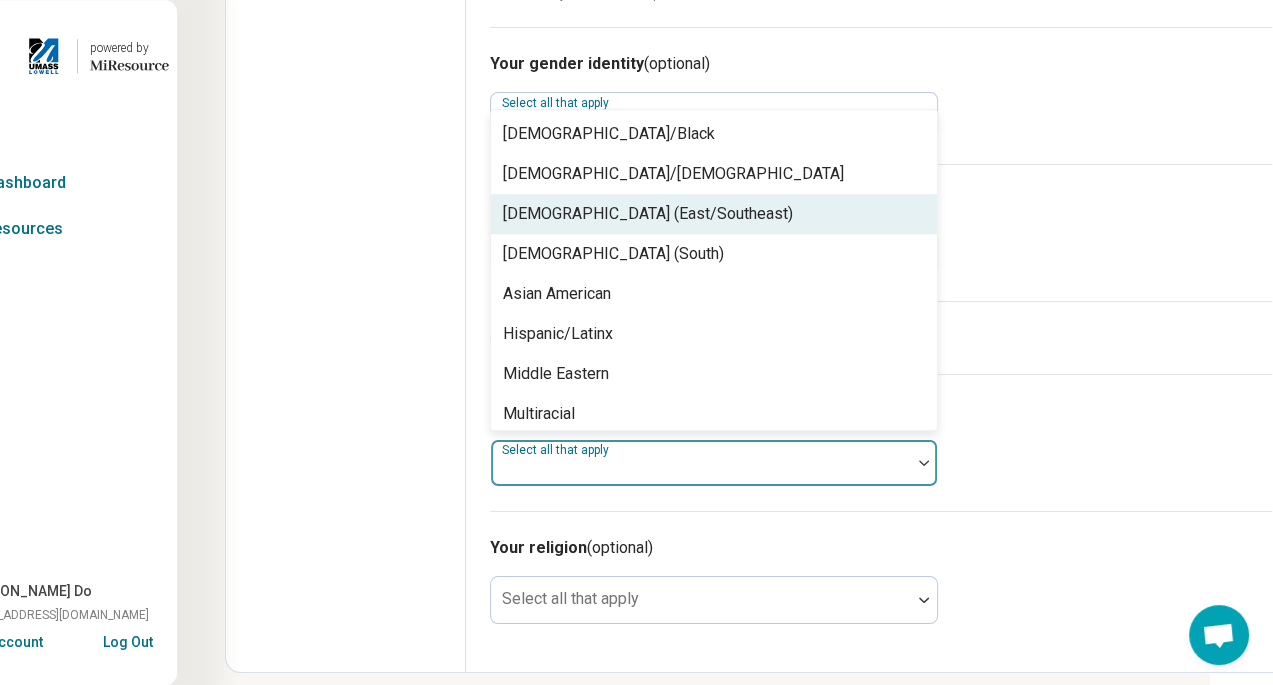 click on "[DEMOGRAPHIC_DATA] (East/Southeast)" at bounding box center [714, 214] 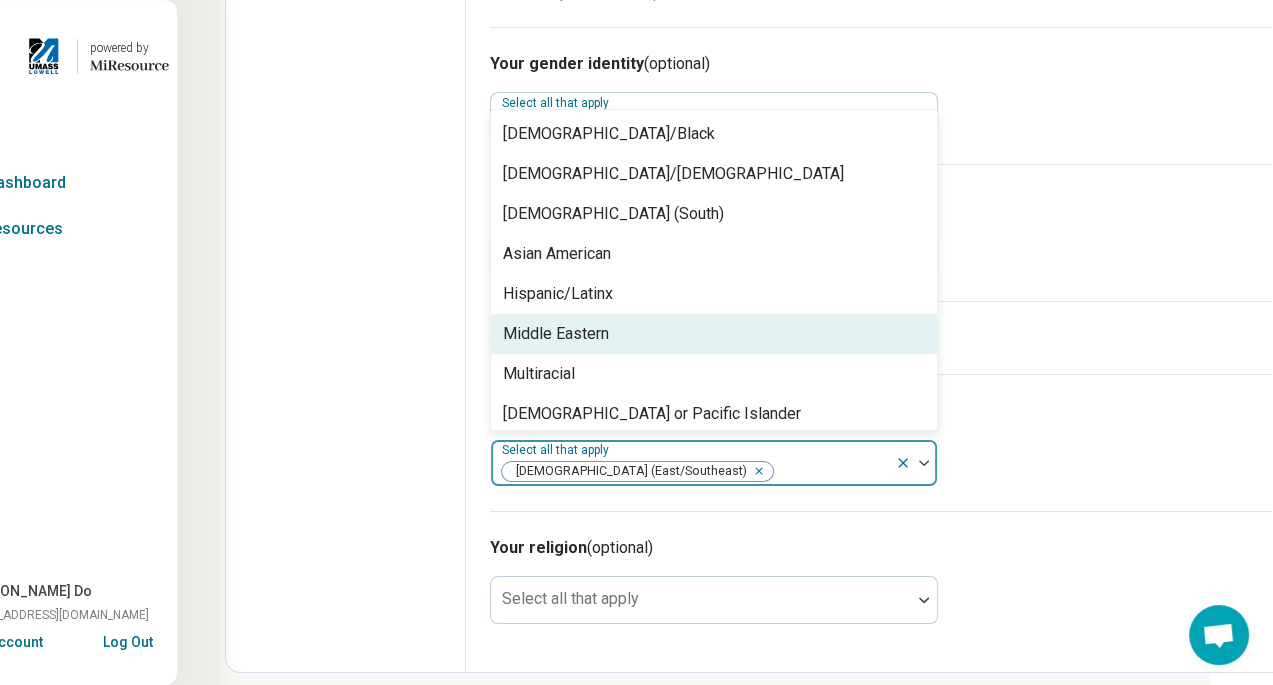 click on "I’m an ally of the [DEMOGRAPHIC_DATA] community" at bounding box center [881, 338] 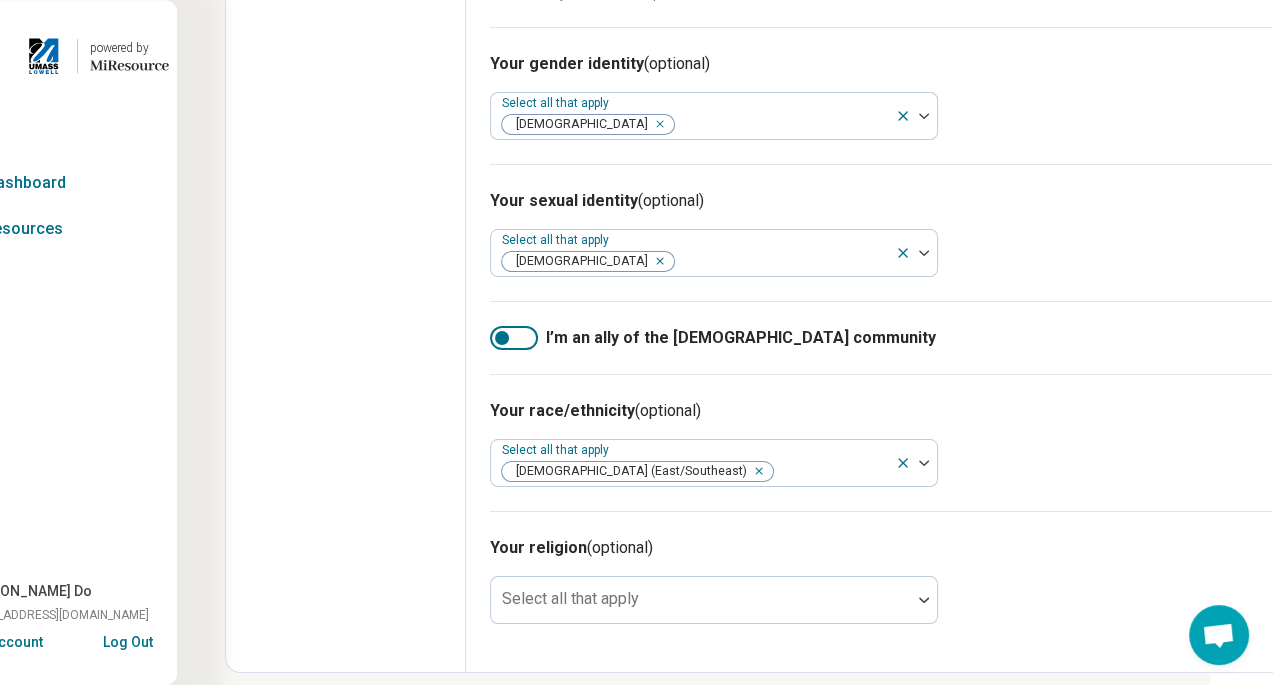 drag, startPoint x: 1083, startPoint y: 391, endPoint x: 1073, endPoint y: 389, distance: 10.198039 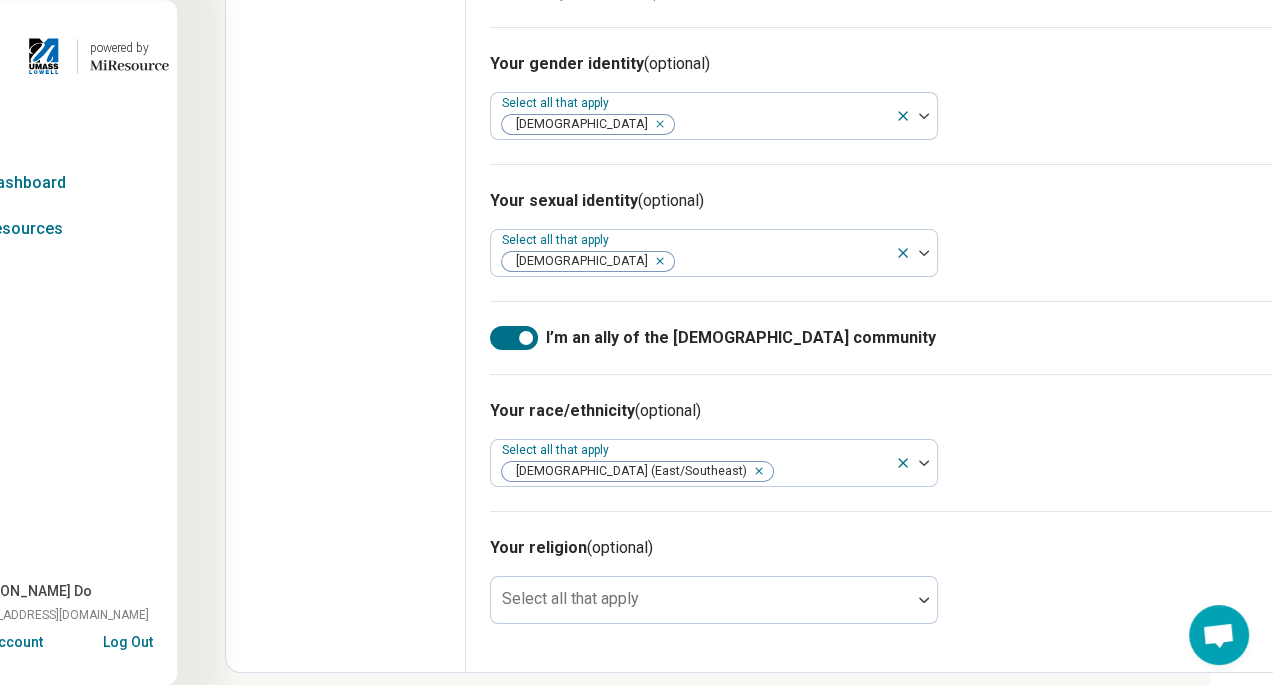 click on "Edit profile General Specialty Credentials Location Payment Schedule Profile completion:  55 % Profile Updated" at bounding box center [346, -308] 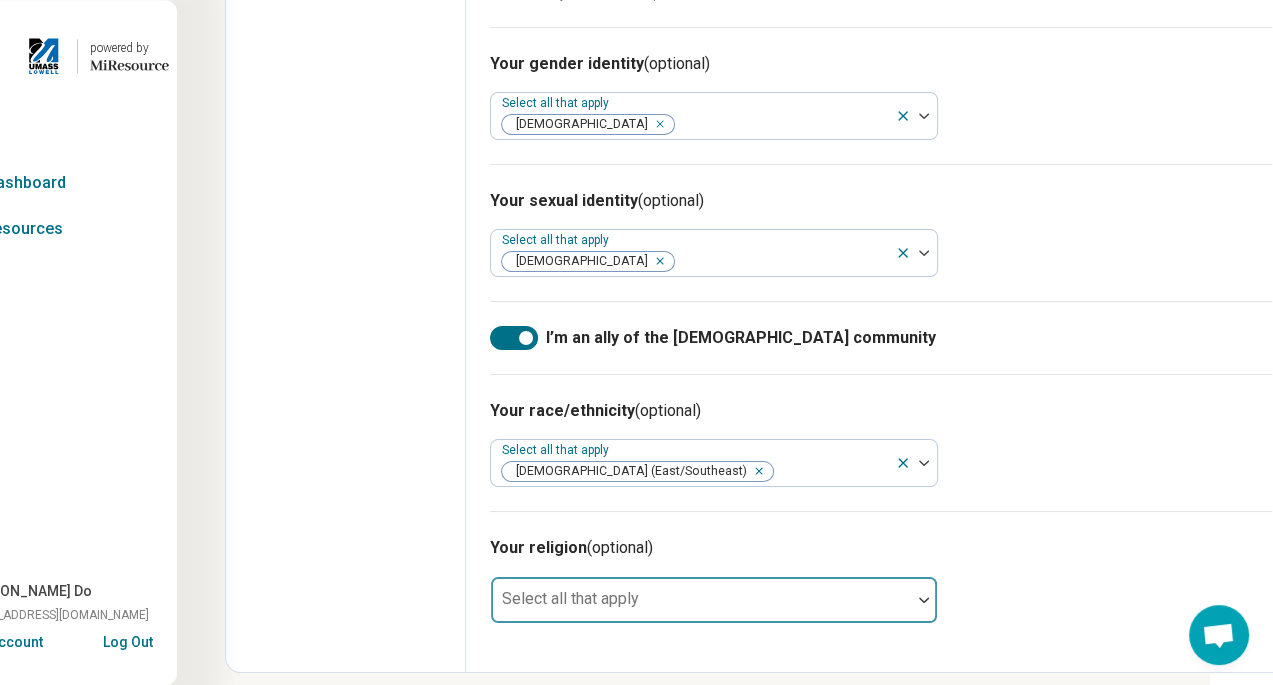 click at bounding box center [701, 608] 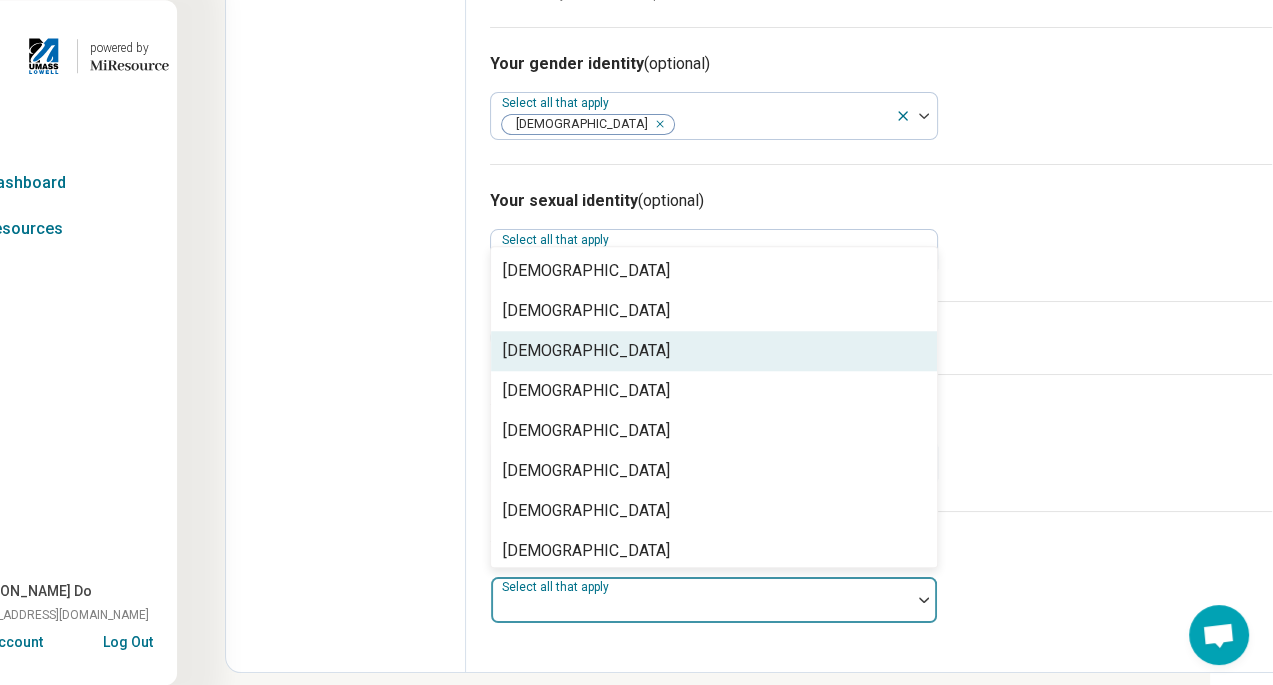 click on "[DEMOGRAPHIC_DATA]" at bounding box center (714, 351) 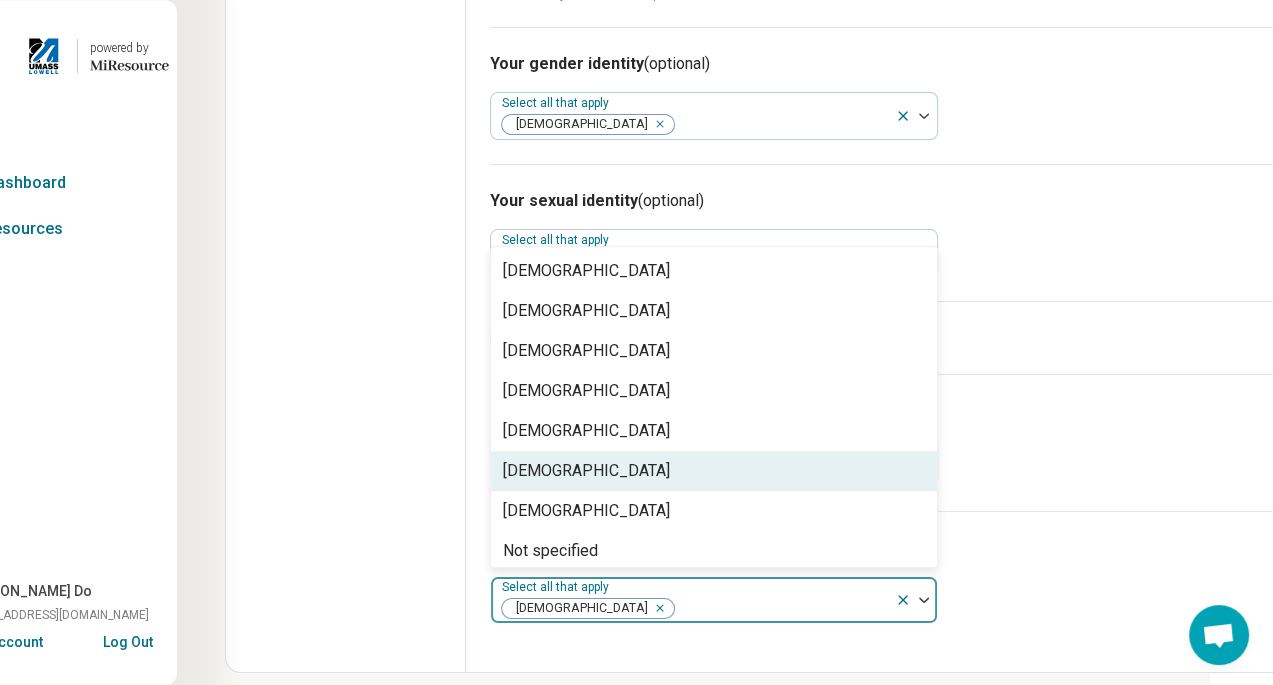 click on "Your religion  (optional) option [DEMOGRAPHIC_DATA], selected. 14 results available. Use Up and Down to choose options, press Enter to select the currently focused option, press Escape to exit the menu, press Tab to select the option and exit the menu. Select all that apply [DEMOGRAPHIC_DATA] [DEMOGRAPHIC_DATA] [DEMOGRAPHIC_DATA] [DEMOGRAPHIC_DATA] [DEMOGRAPHIC_DATA] [DEMOGRAPHIC_DATA] [DEMOGRAPHIC_DATA] Not specified Self-identify [DEMOGRAPHIC_DATA] [DEMOGRAPHIC_DATA] Spiritual, not religious [DEMOGRAPHIC_DATA] Unaffiliated: secular/nonreligious/agnostic/[DEMOGRAPHIC_DATA]" at bounding box center [881, 579] 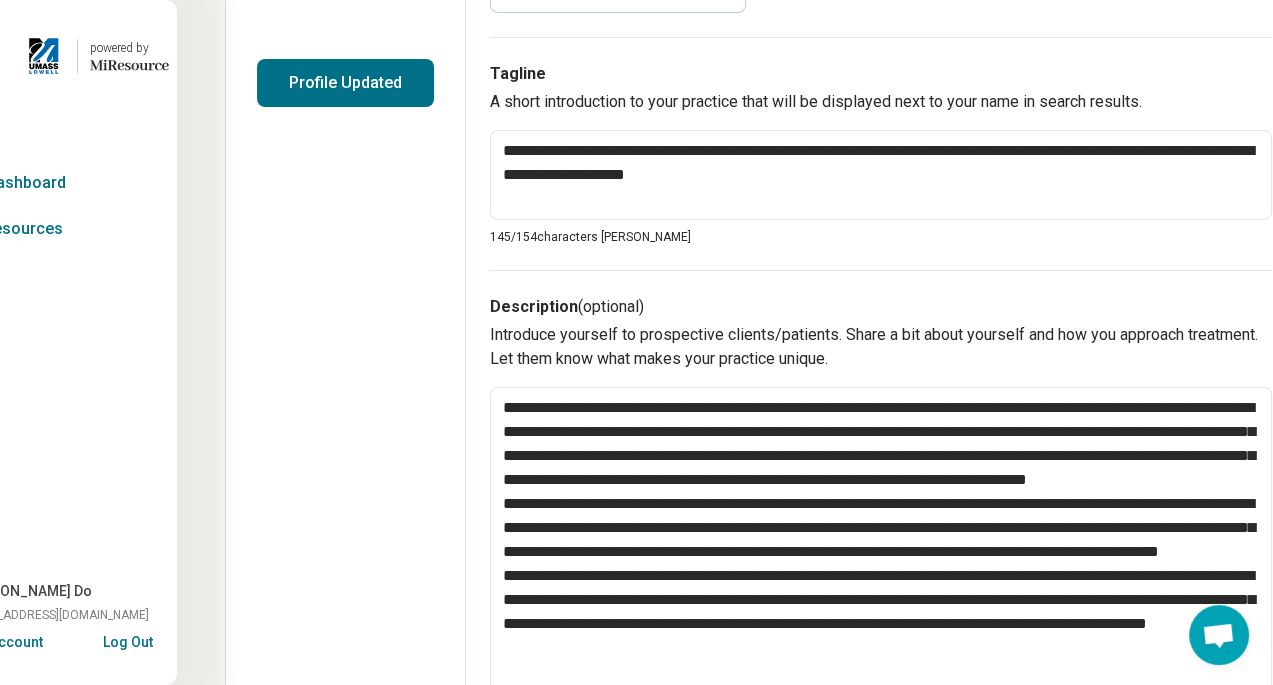 scroll, scrollTop: 0, scrollLeft: 63, axis: horizontal 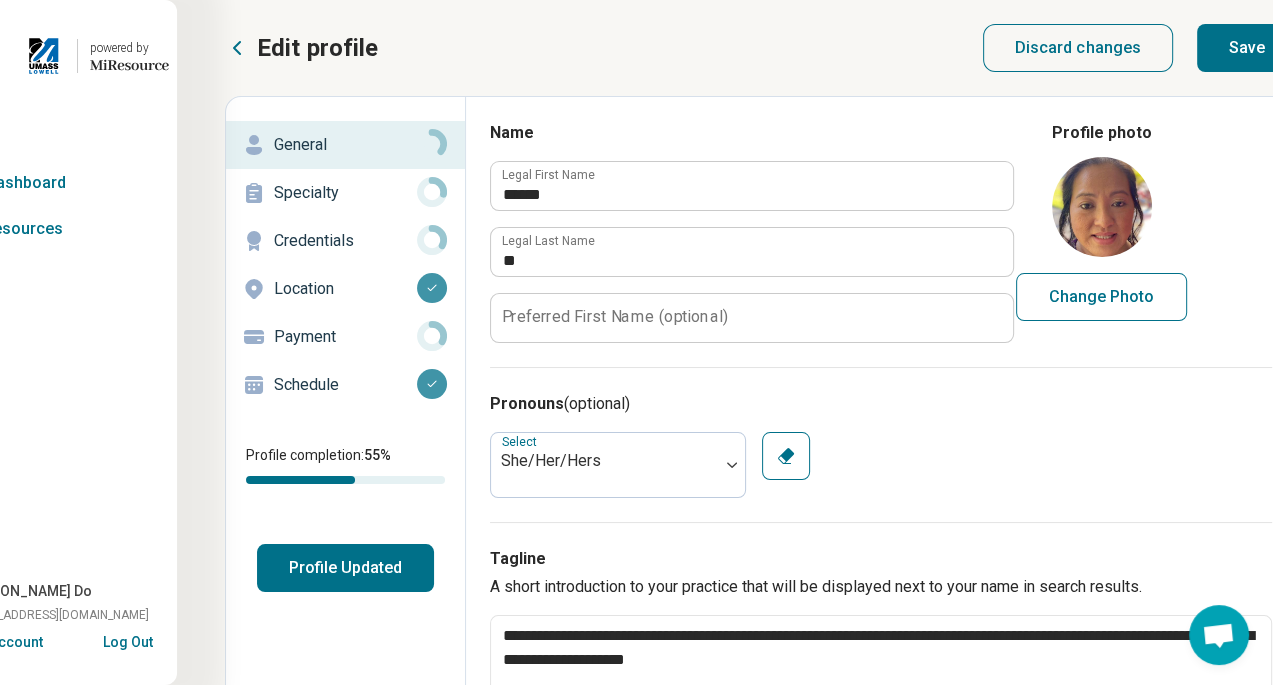 click on "Save" at bounding box center (1247, 48) 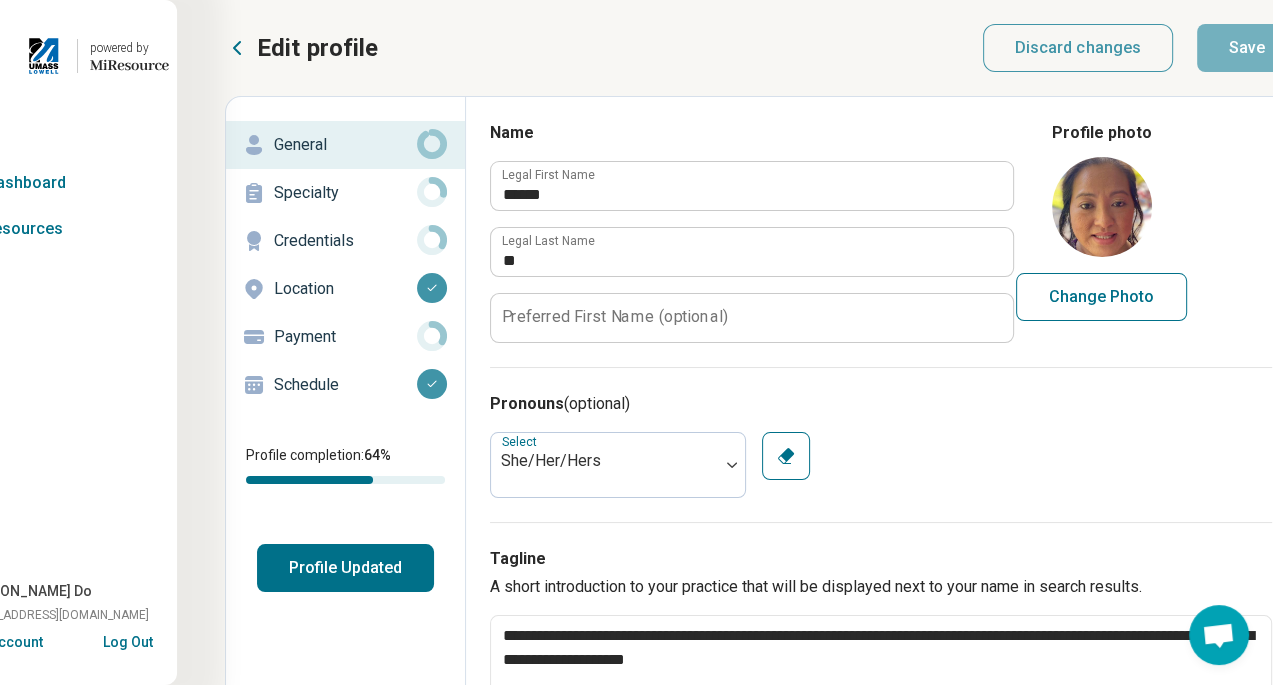 click on "Specialty" at bounding box center (345, 193) 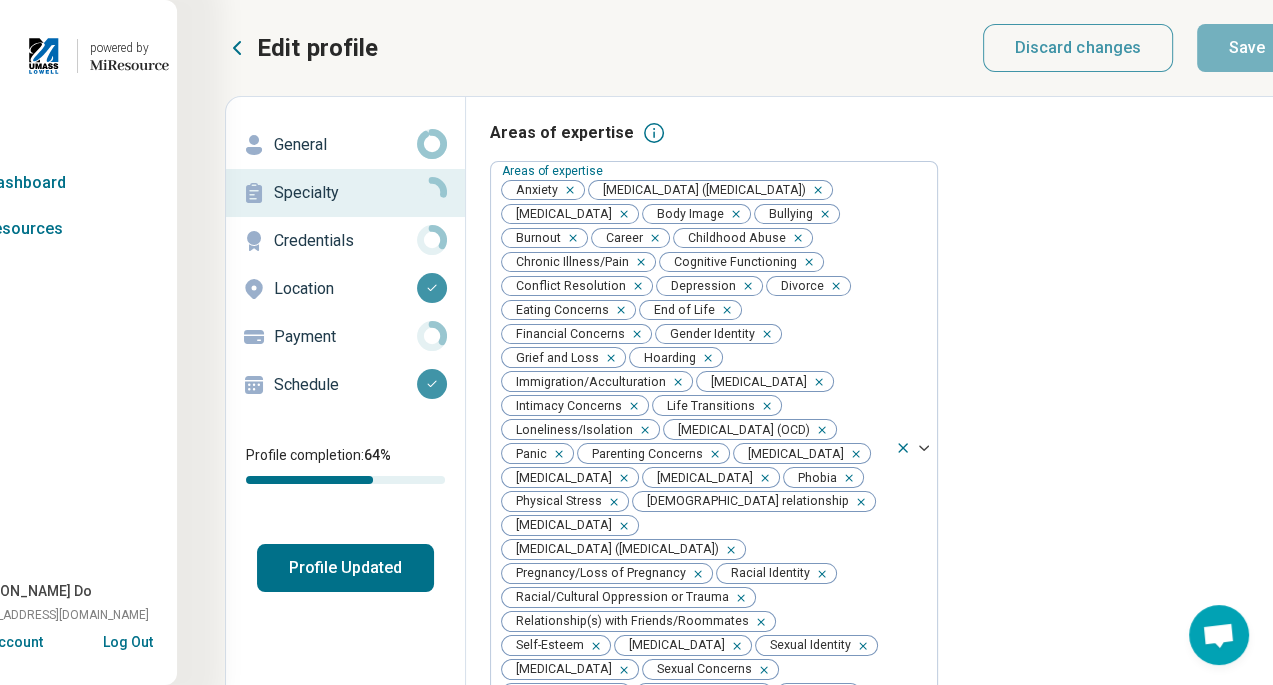 click on "Credentials" at bounding box center (345, 241) 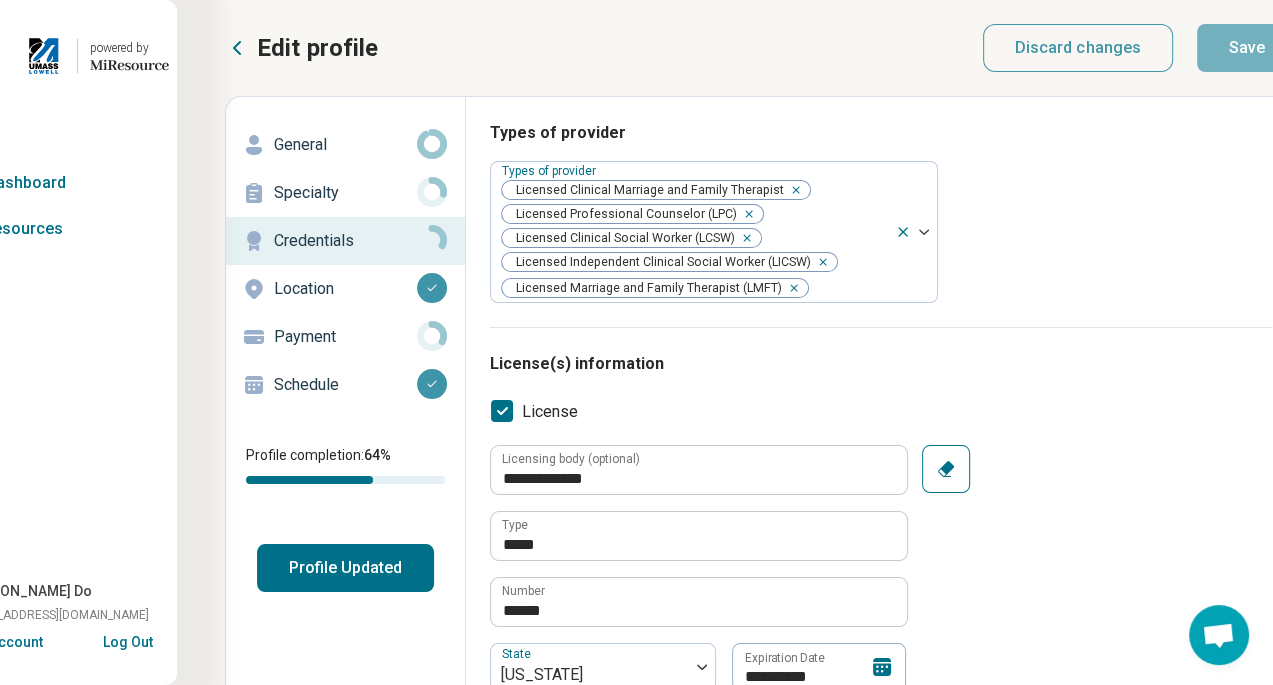 click on "General" at bounding box center (345, 145) 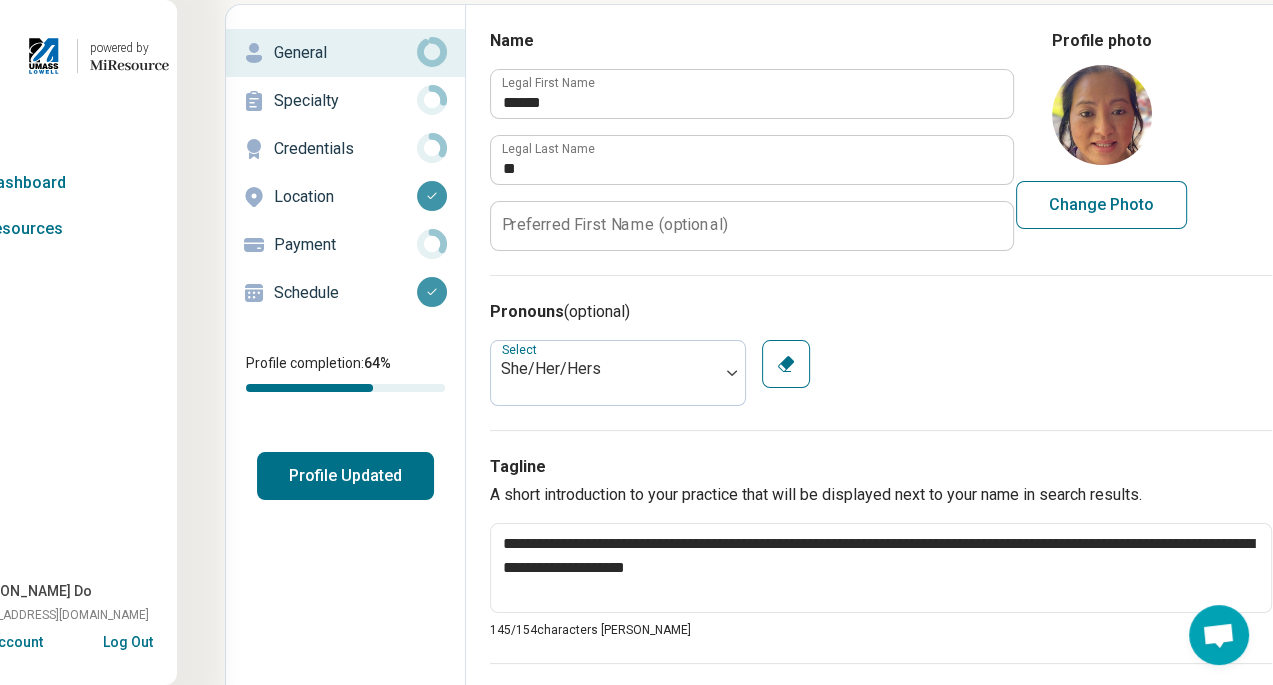scroll, scrollTop: 0, scrollLeft: 63, axis: horizontal 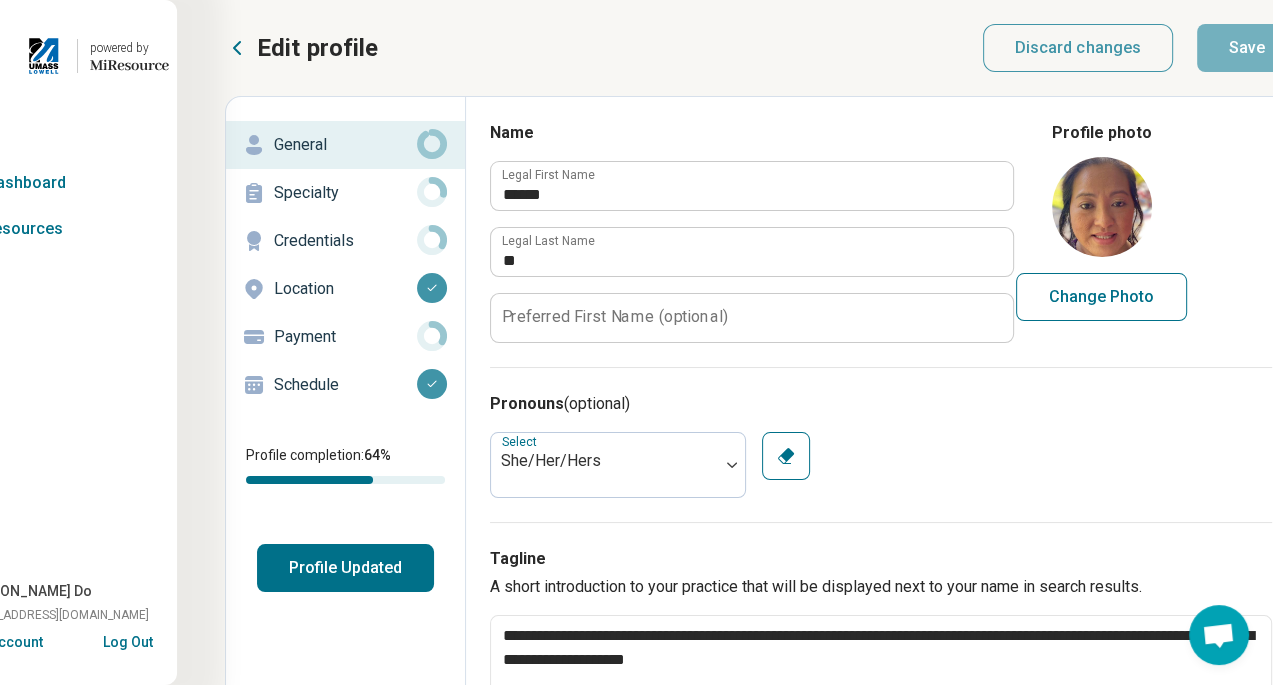click on "Specialty" at bounding box center [345, 193] 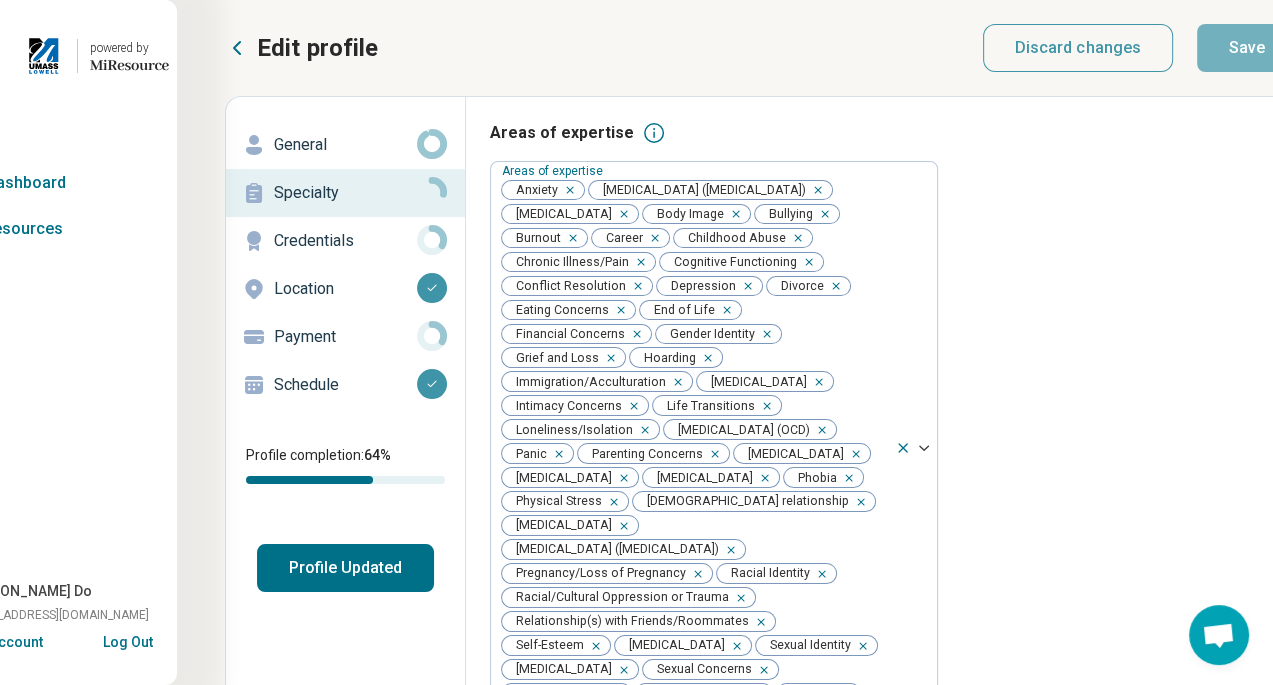 click on "Credentials" at bounding box center (345, 241) 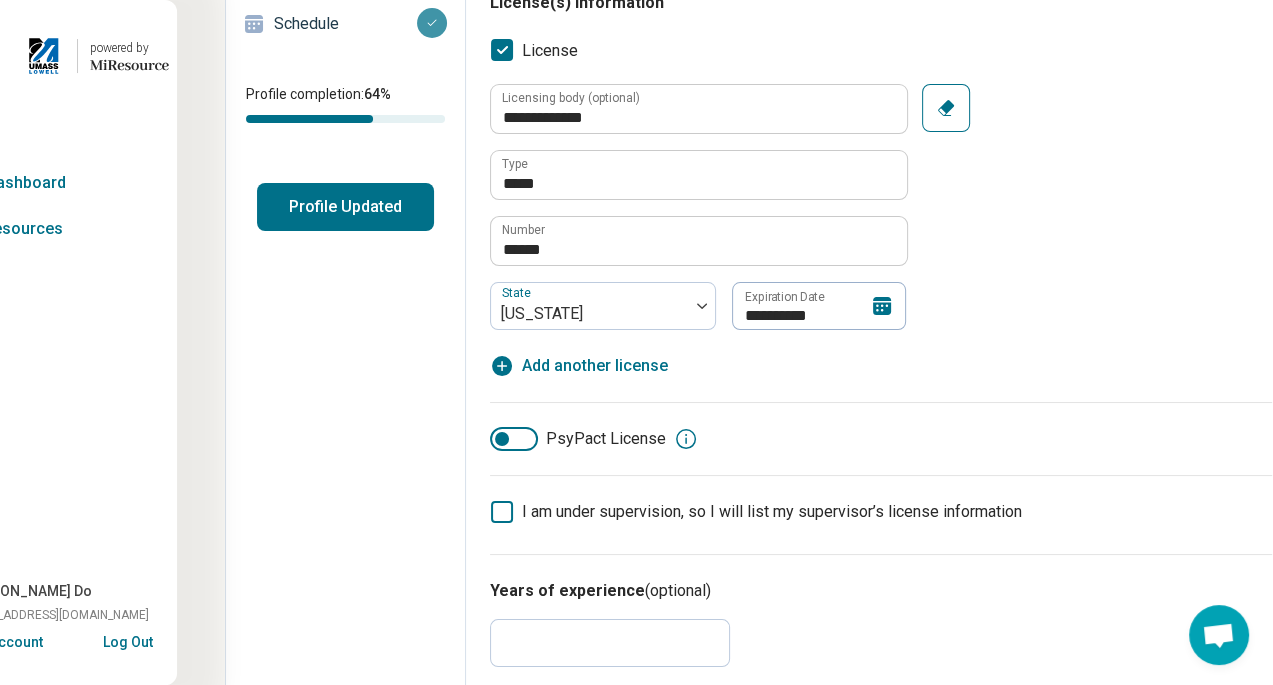 scroll, scrollTop: 600, scrollLeft: 63, axis: both 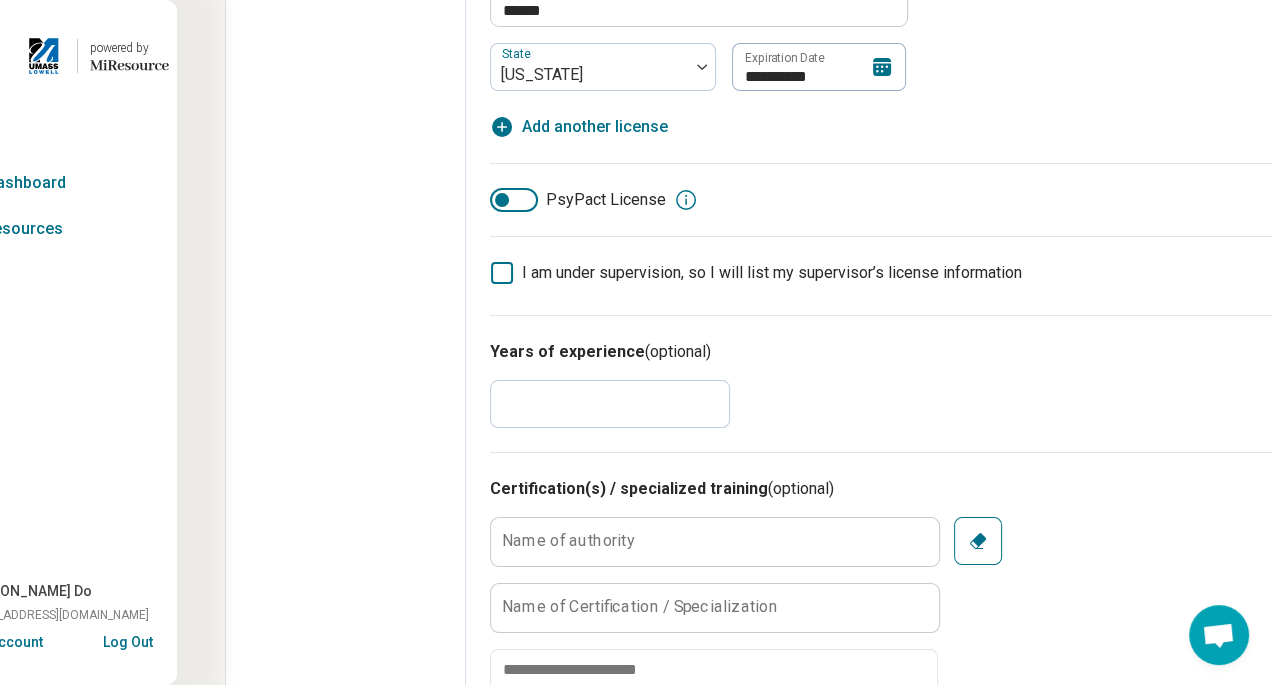 click on "*" at bounding box center (610, 404) 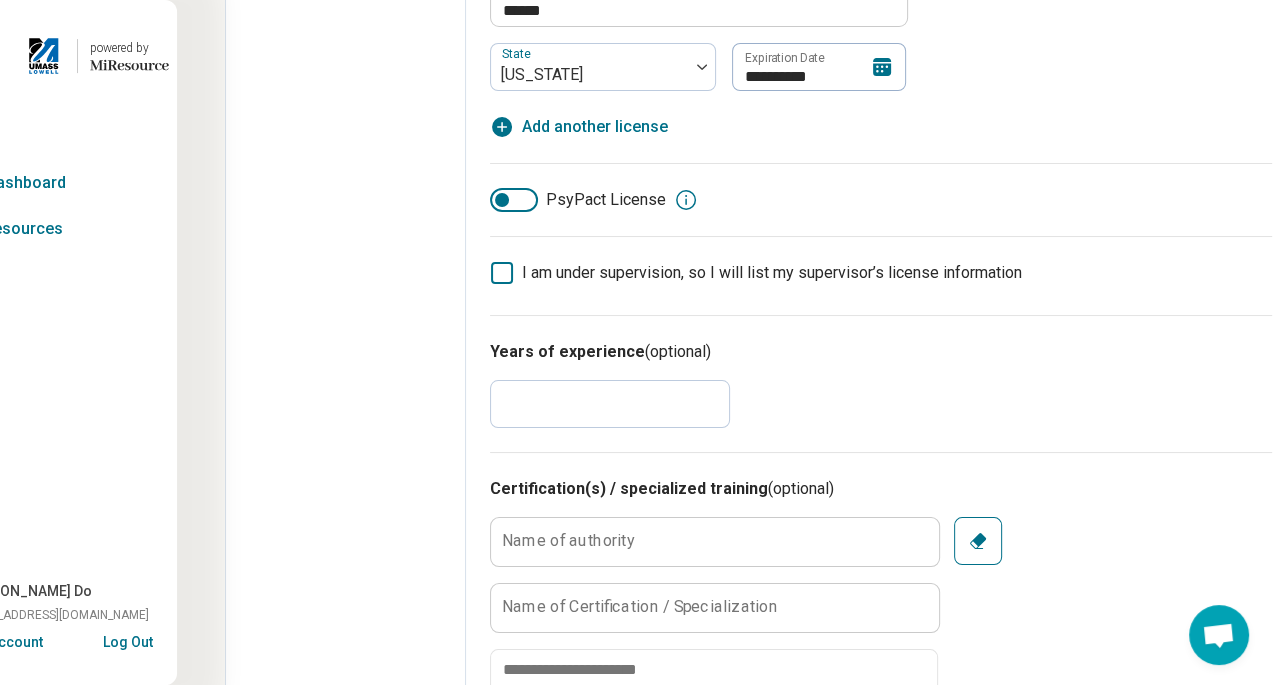 type on "*" 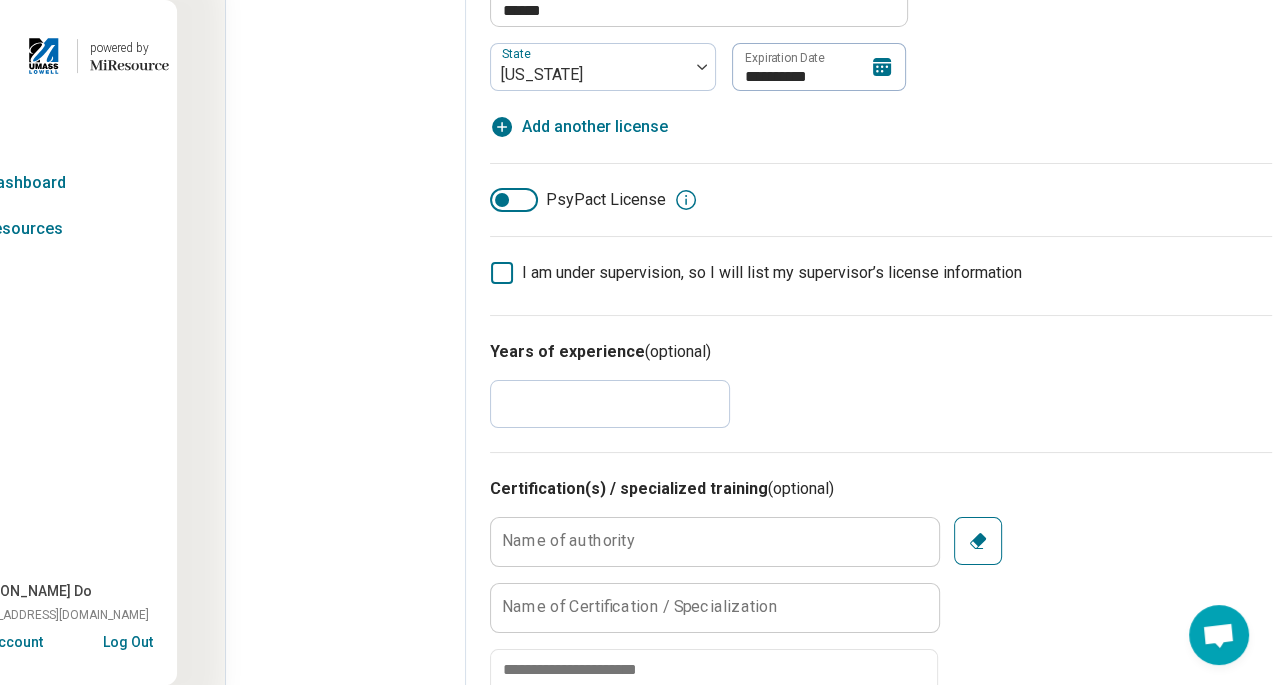 click on "Years of experience  (optional)" at bounding box center [881, 352] 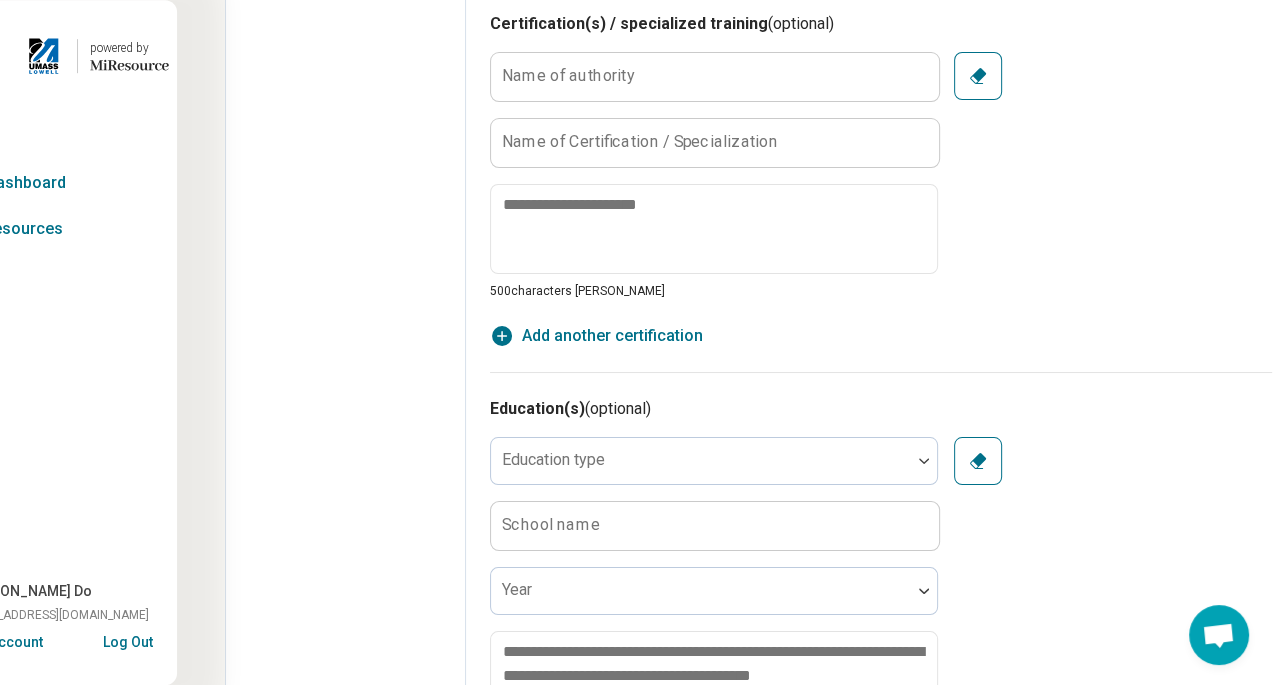 scroll, scrollTop: 1100, scrollLeft: 63, axis: both 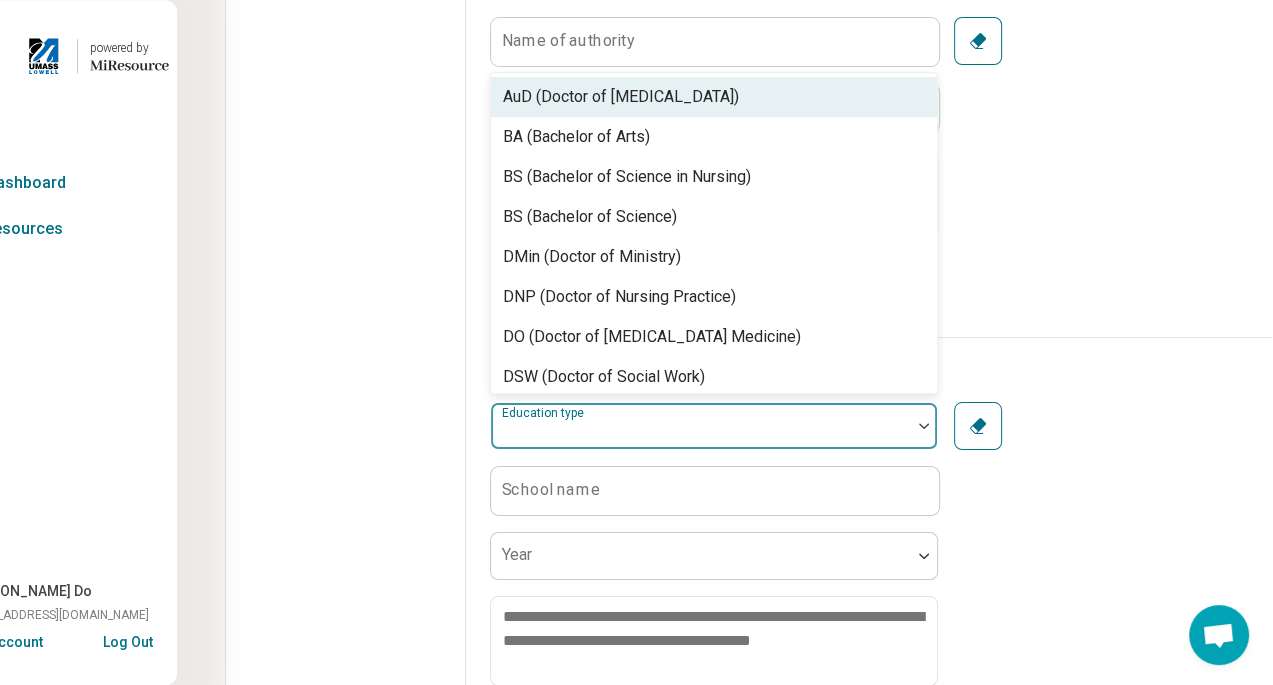 click at bounding box center (701, 426) 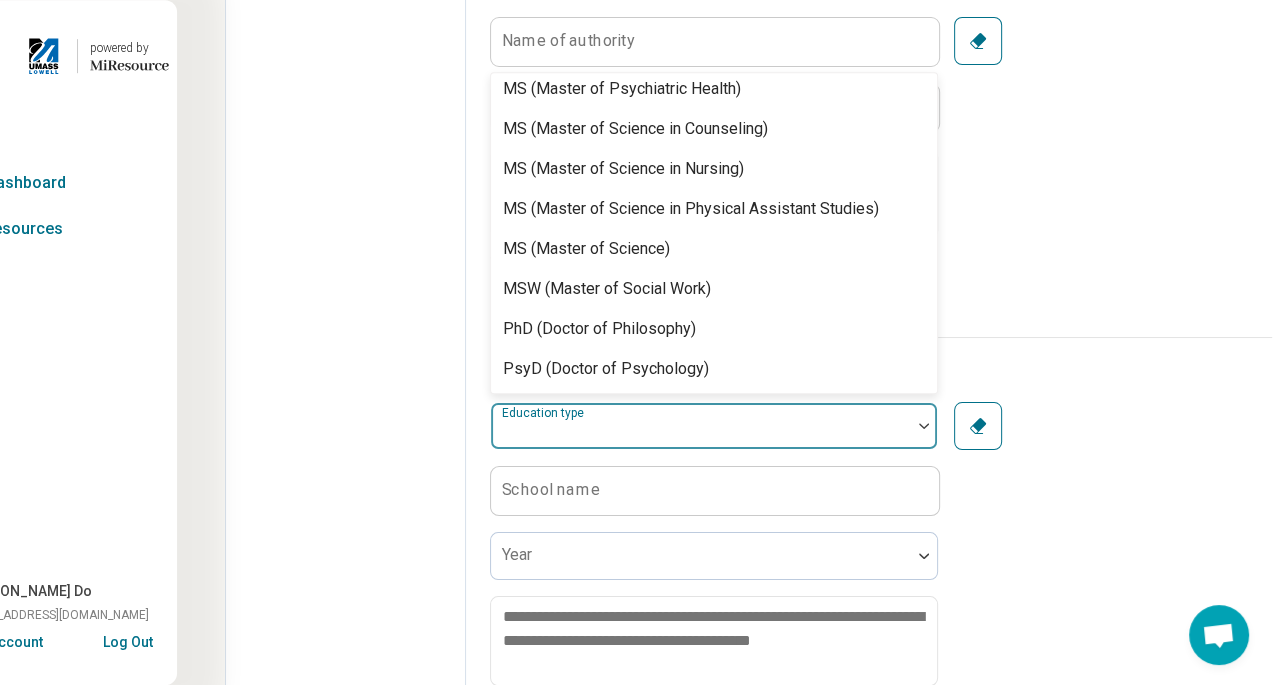 scroll, scrollTop: 952, scrollLeft: 0, axis: vertical 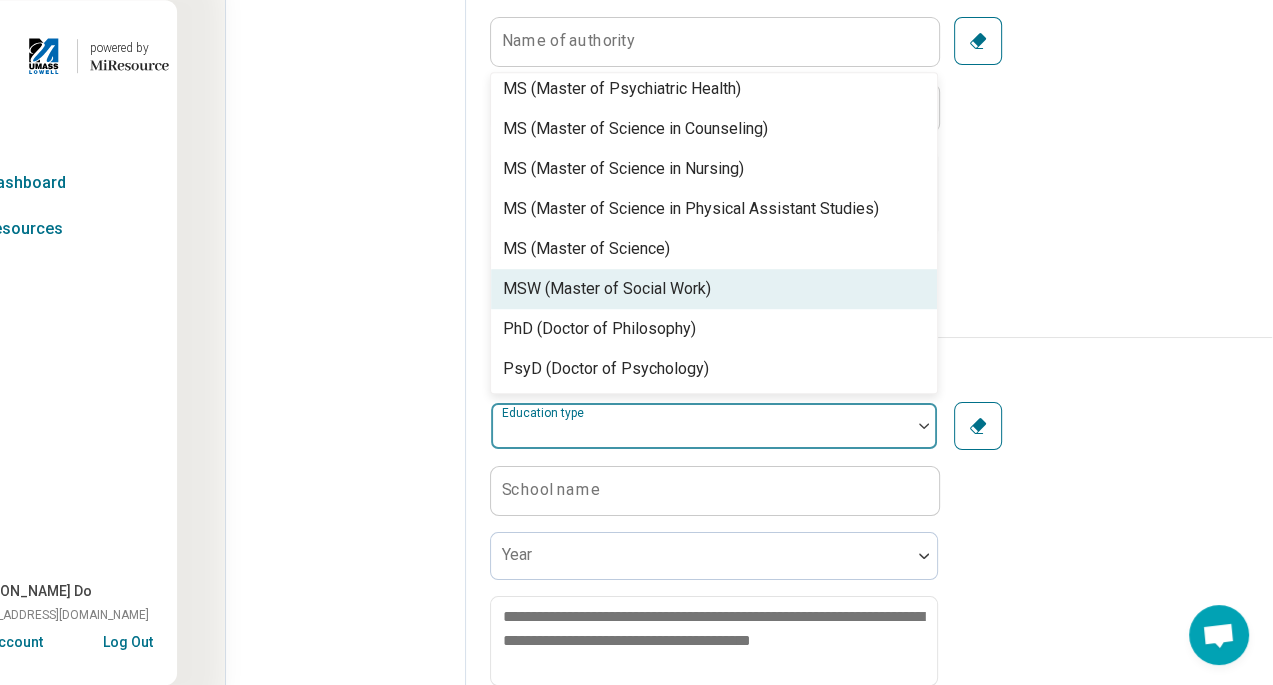 click on "MSW (Master of Social Work)" at bounding box center (714, 289) 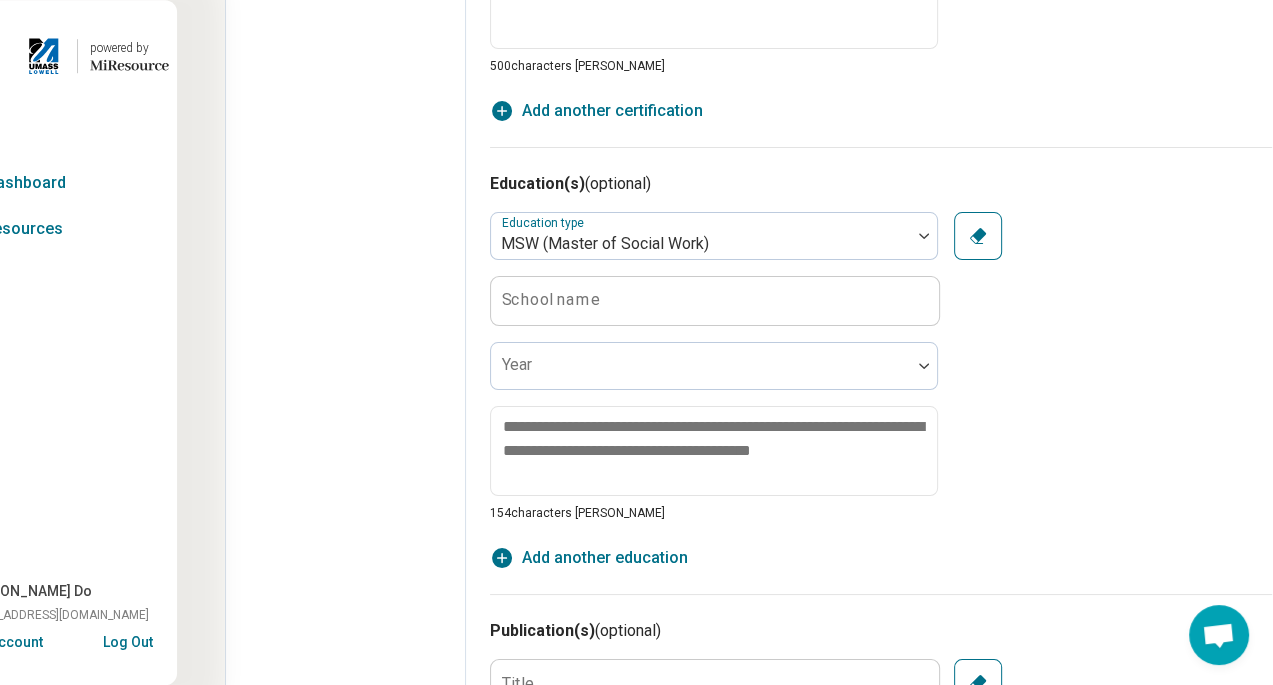 scroll, scrollTop: 1300, scrollLeft: 63, axis: both 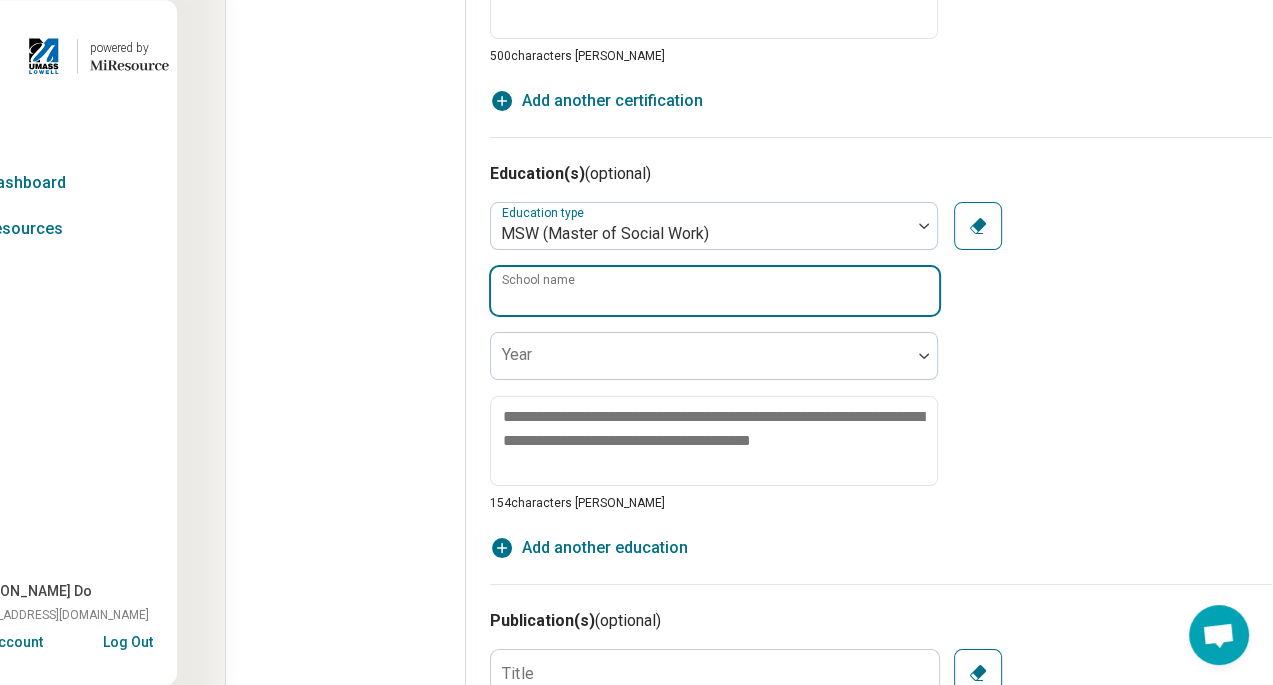 click on "School name" at bounding box center [715, 291] 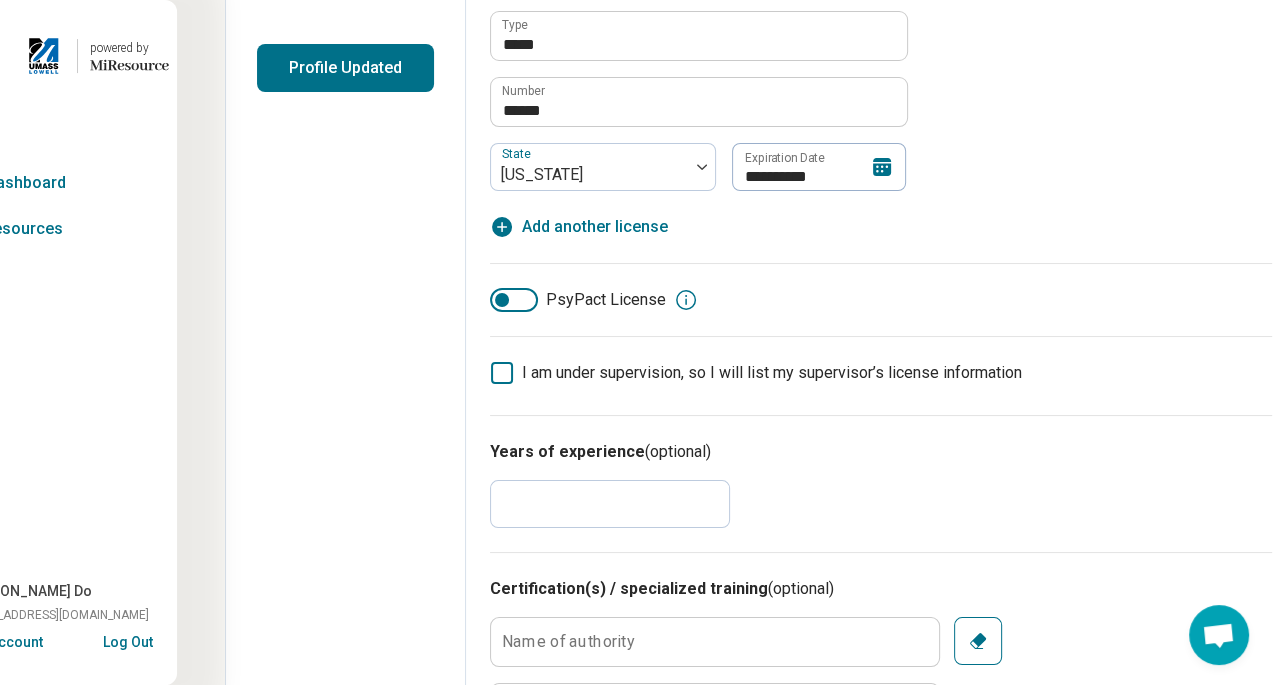 scroll, scrollTop: 200, scrollLeft: 63, axis: both 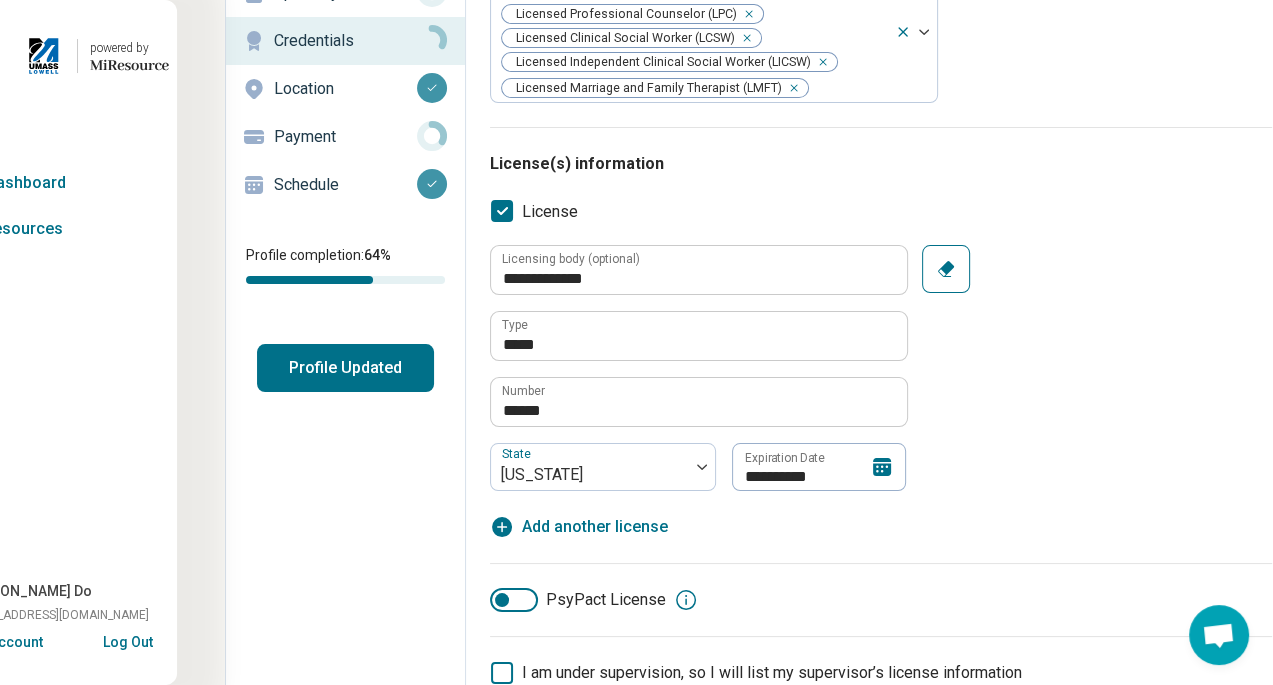 type on "**********" 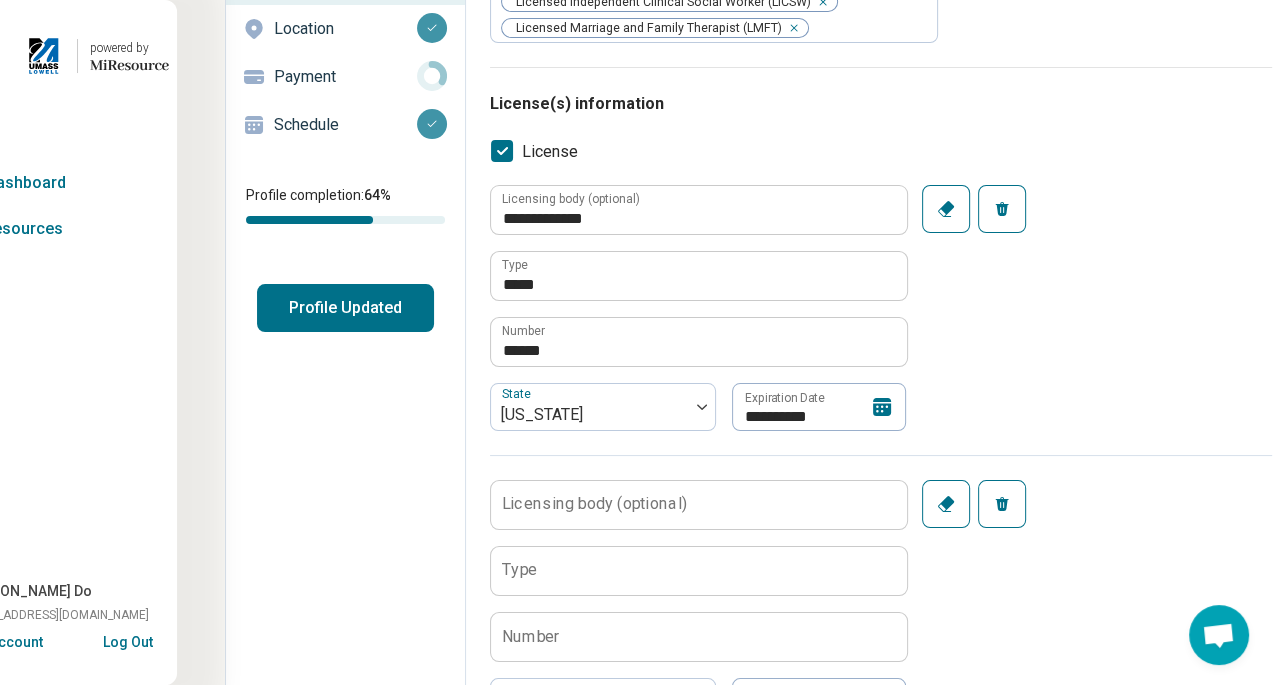 scroll, scrollTop: 400, scrollLeft: 63, axis: both 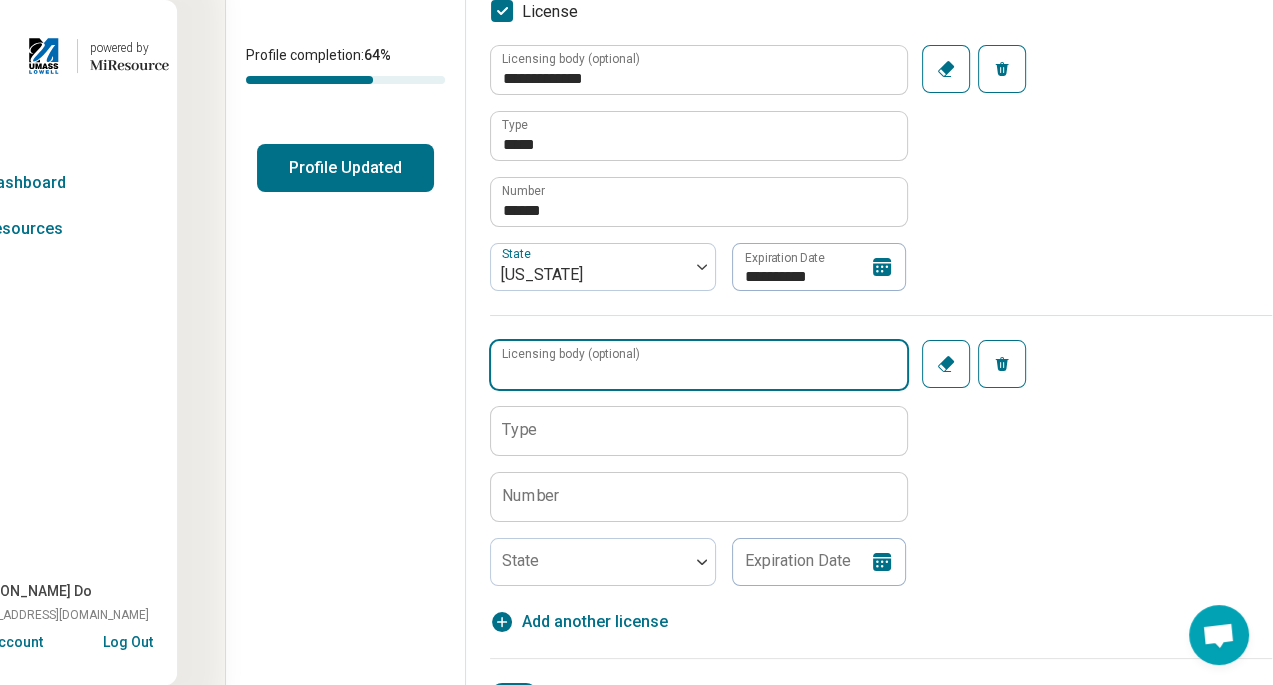 click on "Licensing body (optional)" at bounding box center (699, 365) 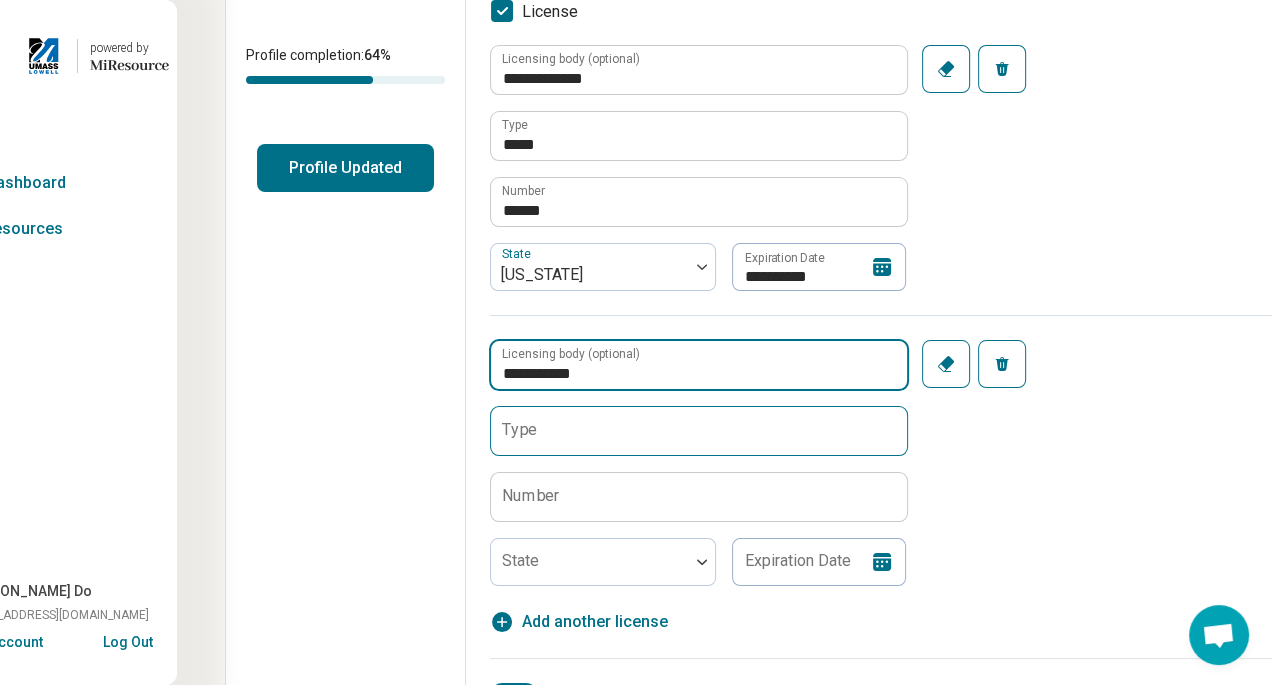 type on "**********" 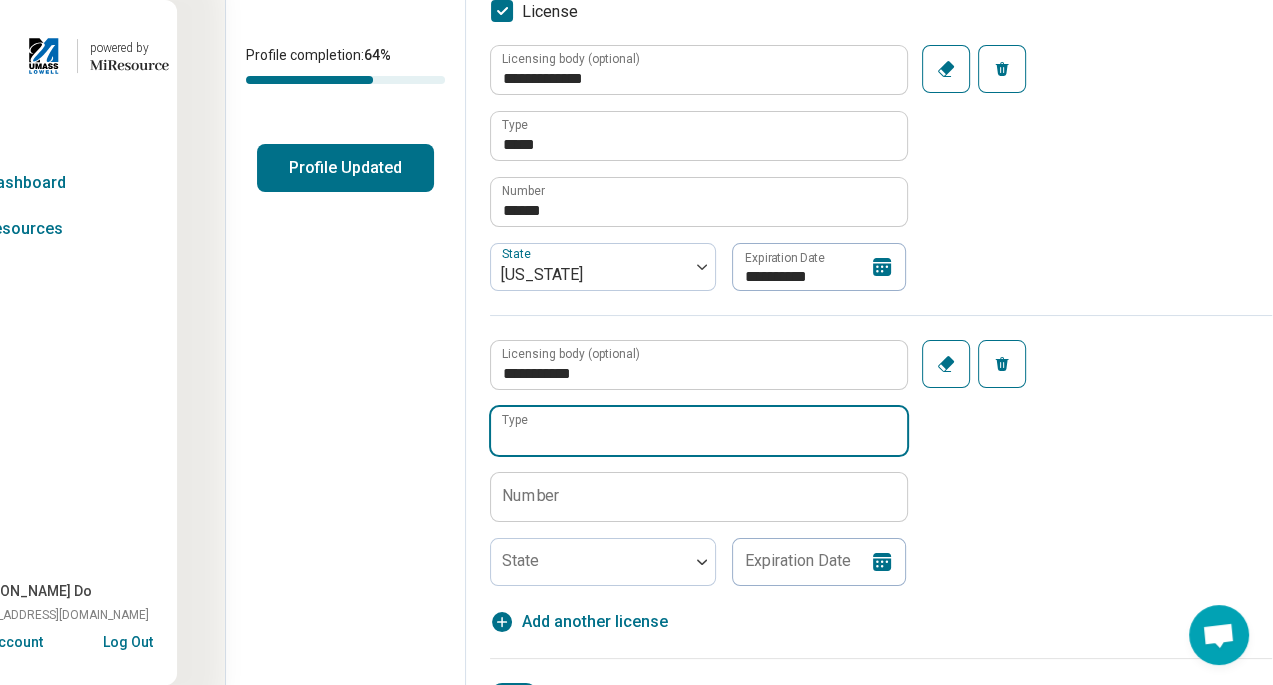 click on "Type" at bounding box center [699, 431] 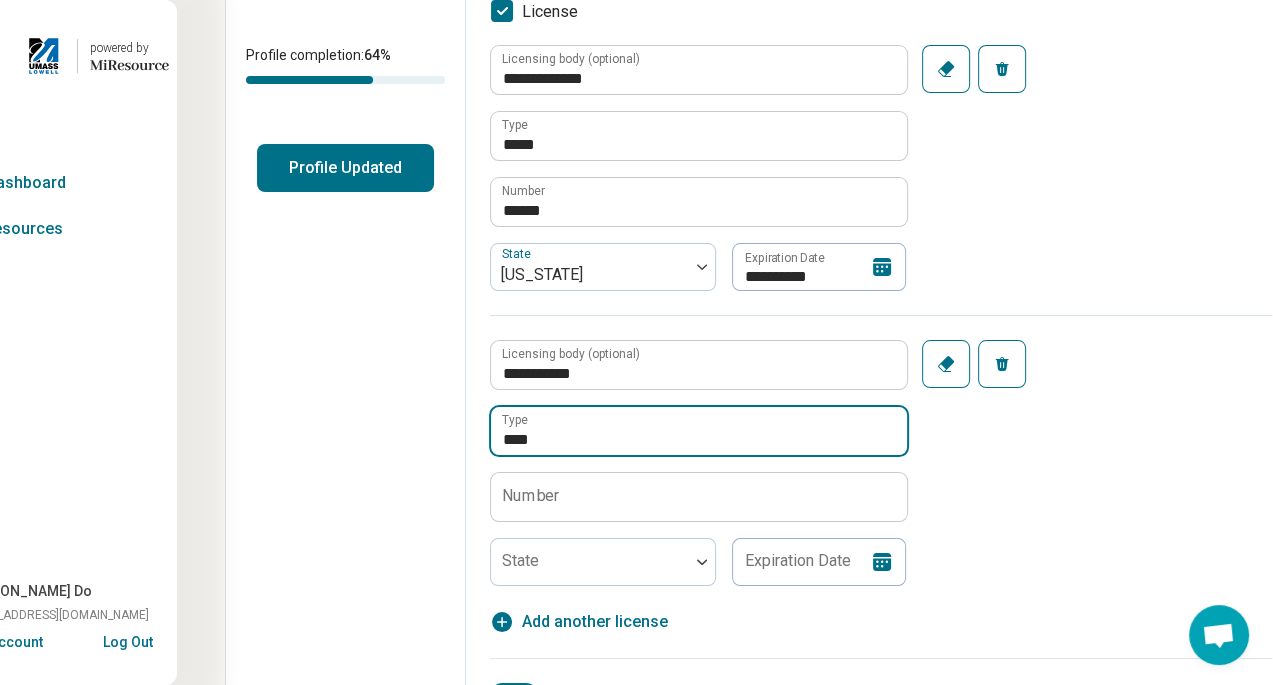 type on "****" 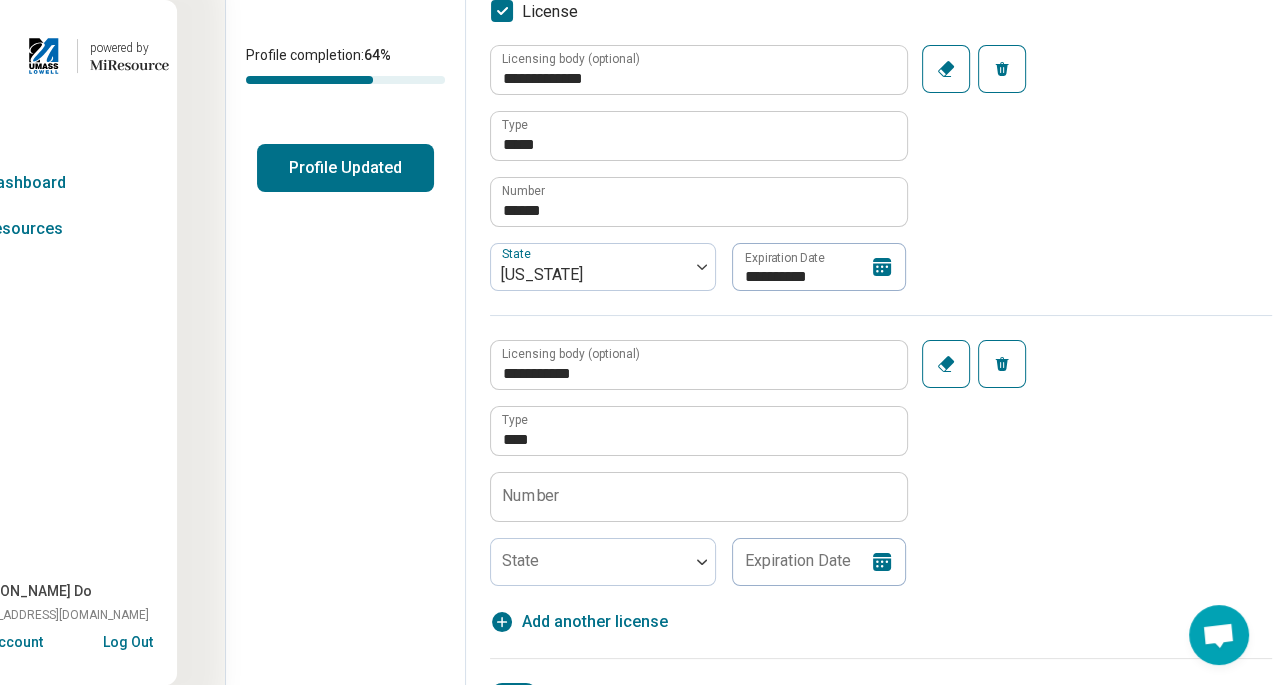 drag, startPoint x: 1162, startPoint y: 411, endPoint x: 1016, endPoint y: 419, distance: 146.21901 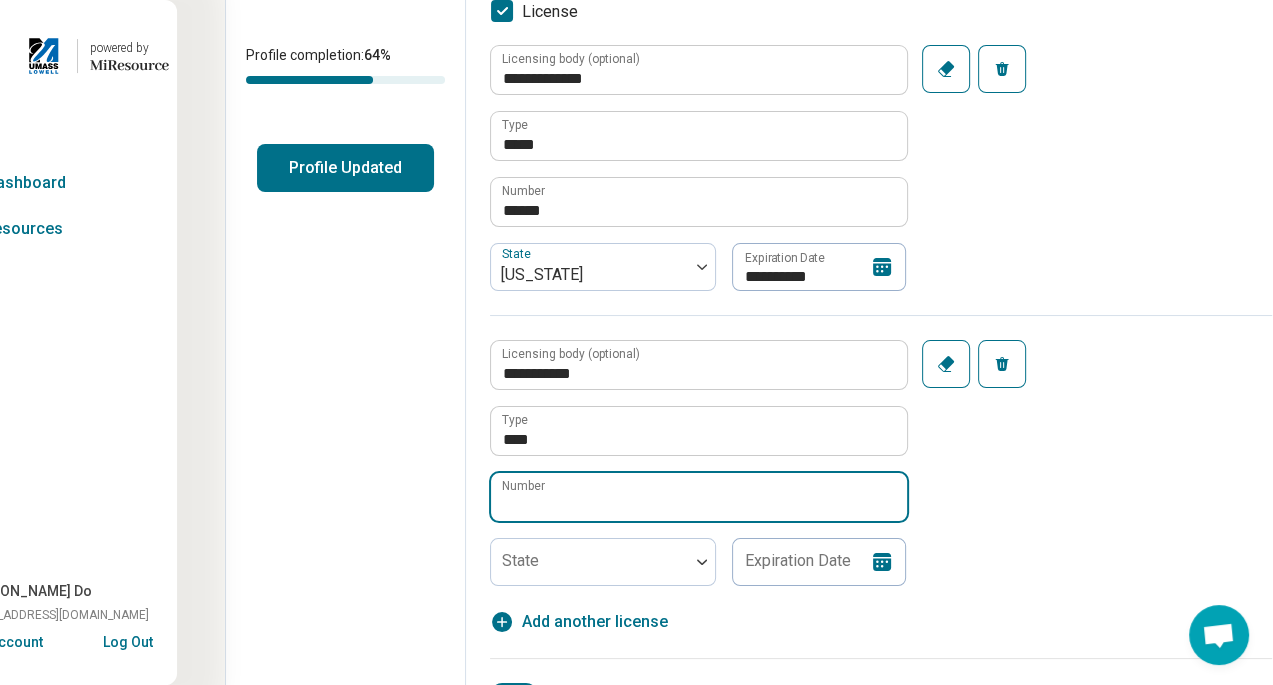 click on "Number" at bounding box center [699, 497] 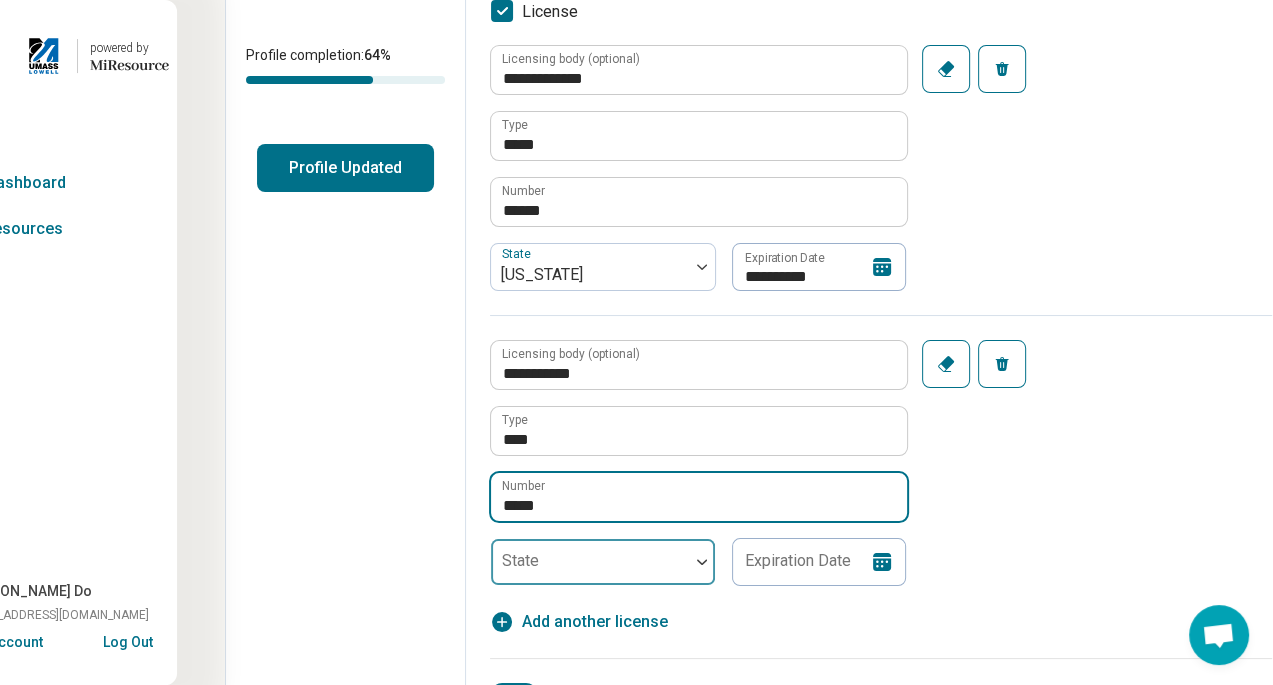 type on "*****" 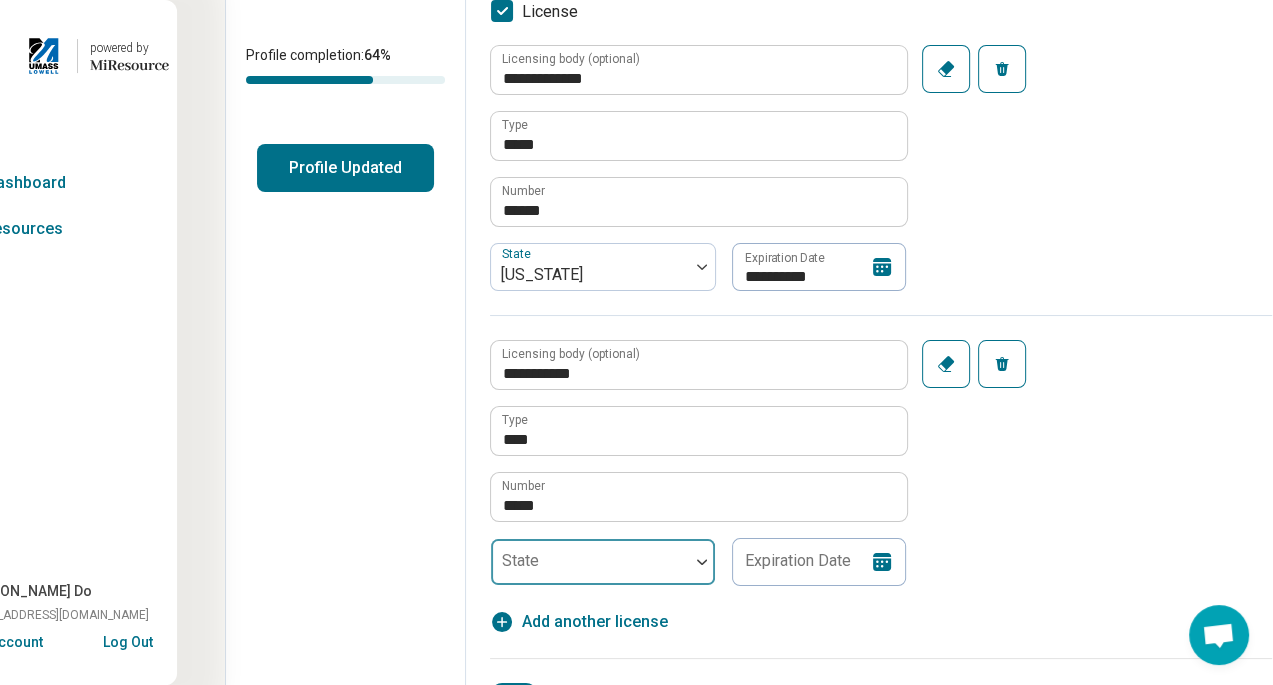 click at bounding box center (590, 570) 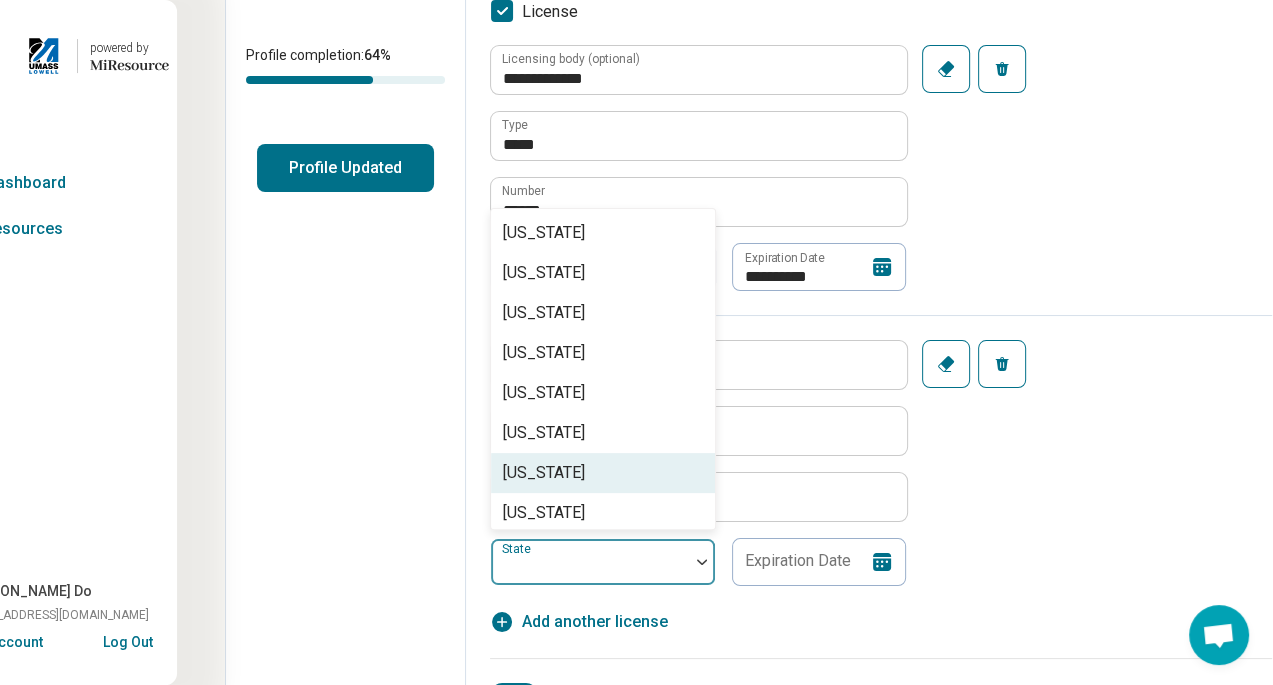 click on "[US_STATE]" at bounding box center [603, 473] 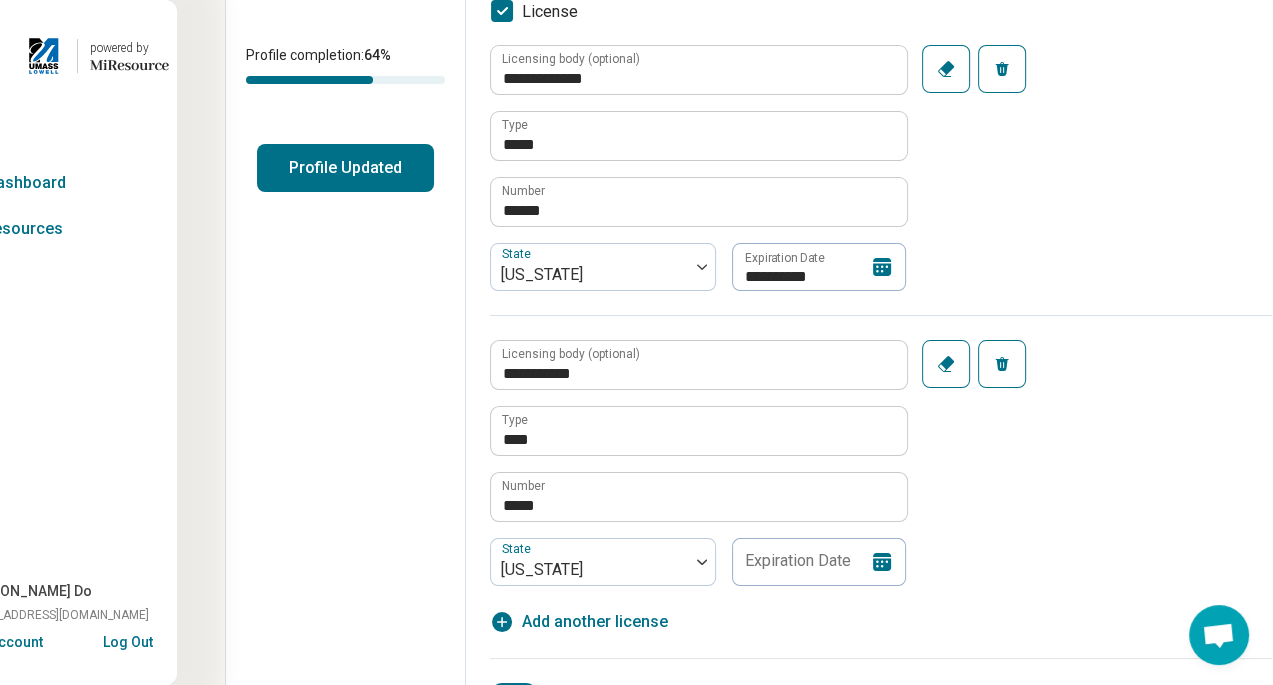 click on "**********" at bounding box center [881, 450] 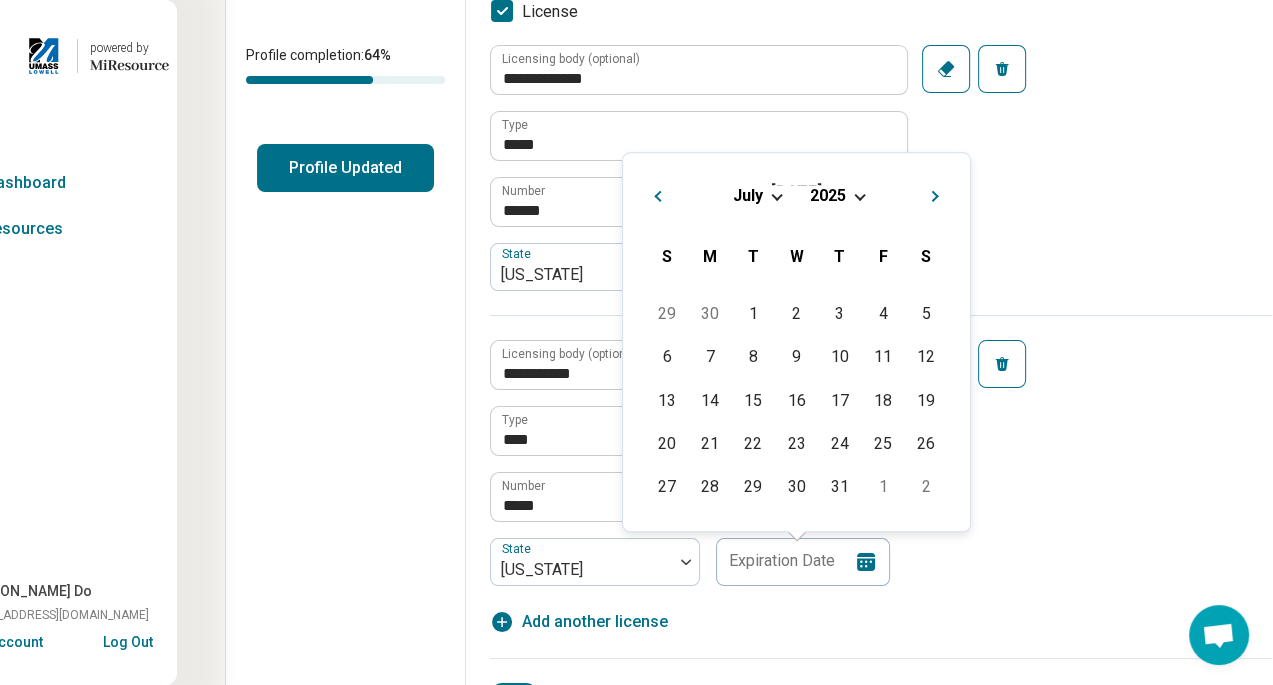 click on "[DATE]" at bounding box center [796, 195] 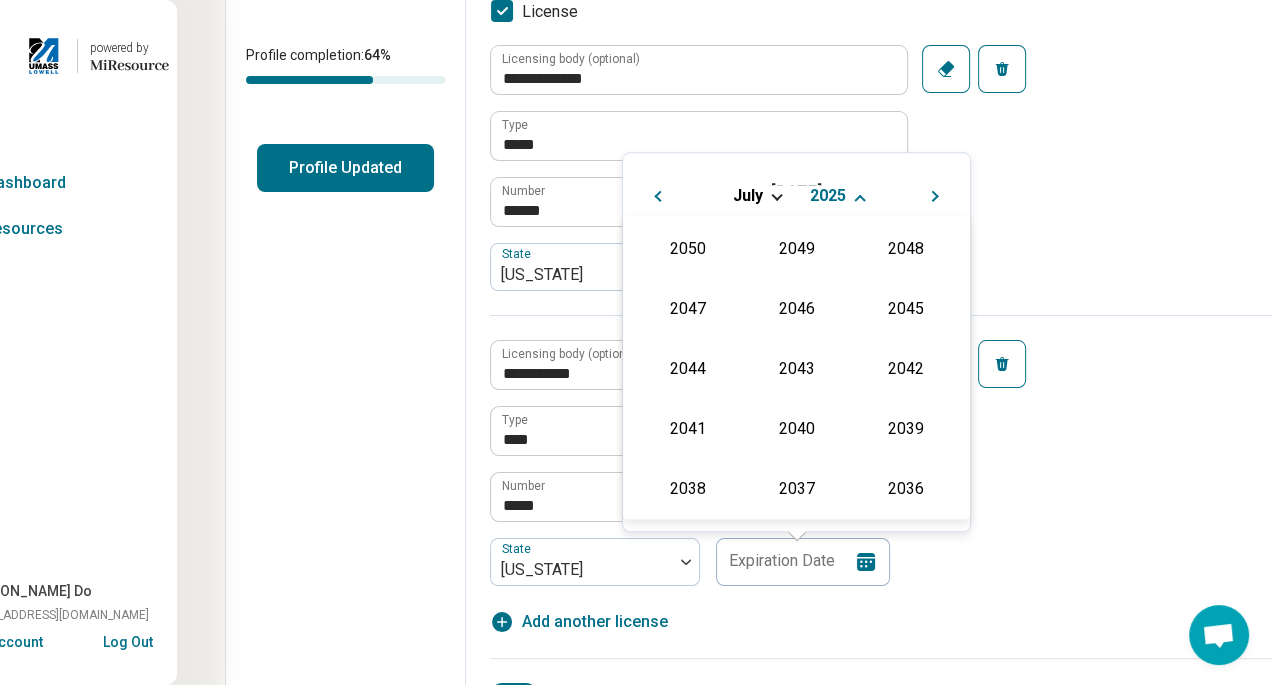 scroll, scrollTop: 362, scrollLeft: 0, axis: vertical 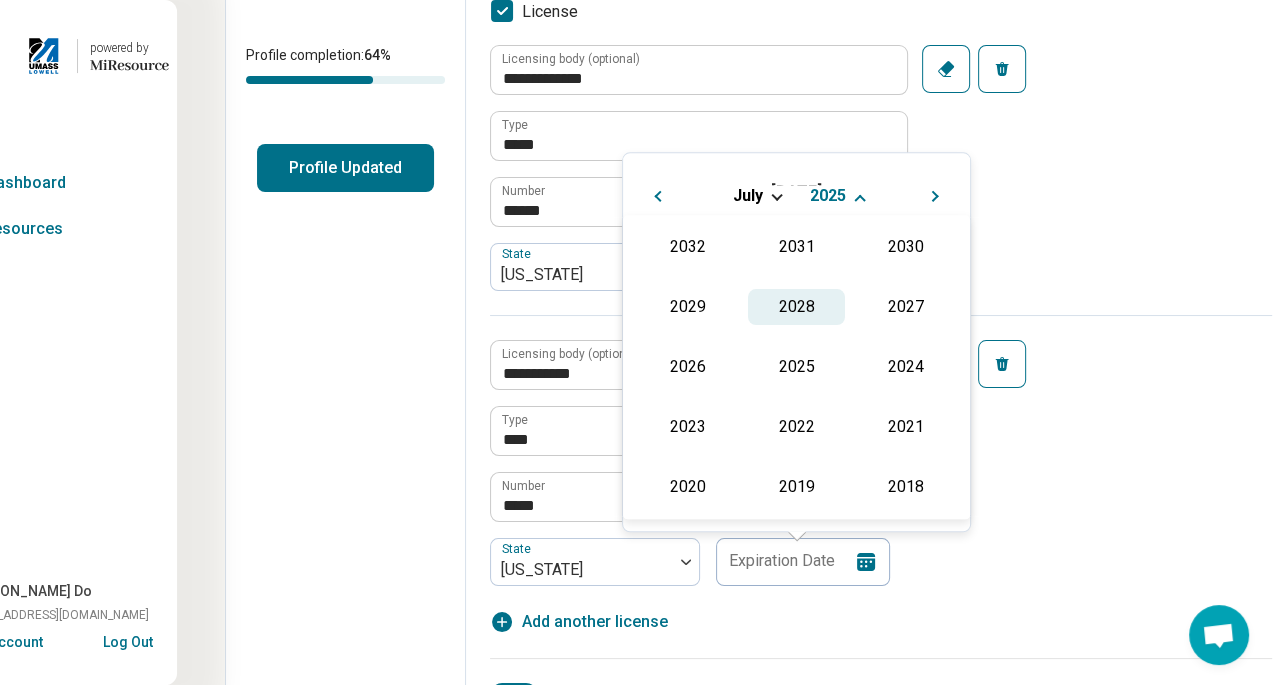 click on "2028" at bounding box center [796, 307] 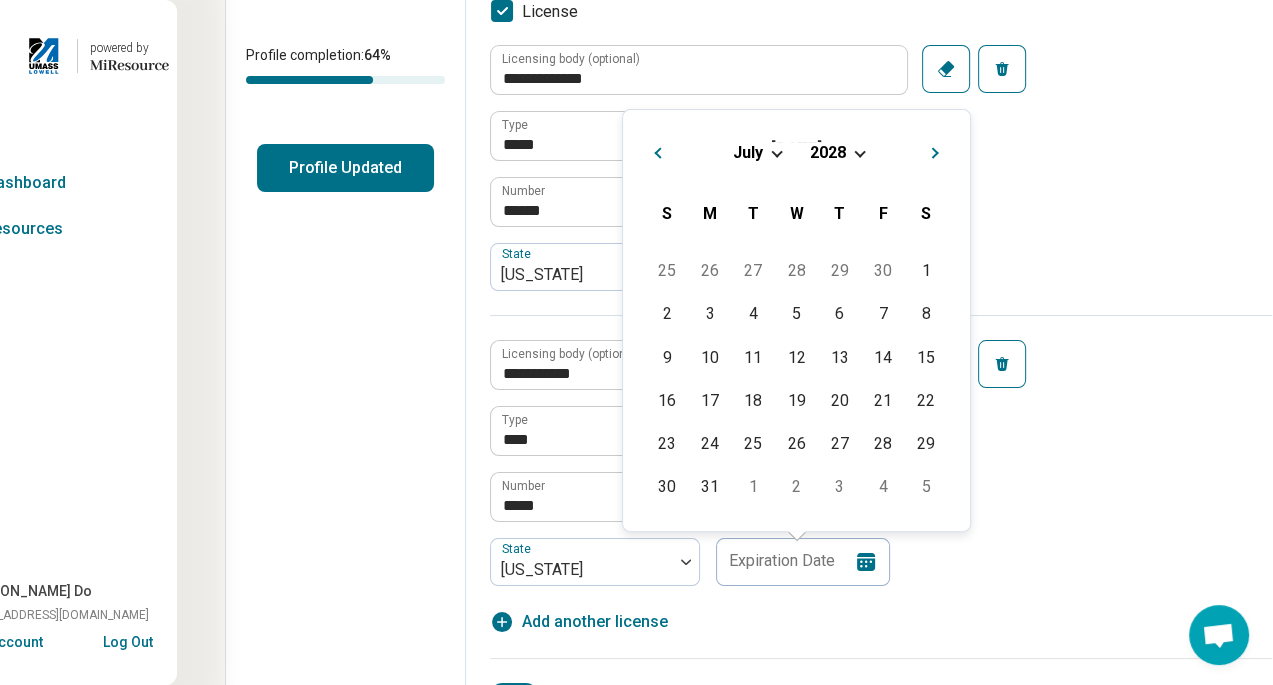 click on "[DATE]" at bounding box center [796, 152] 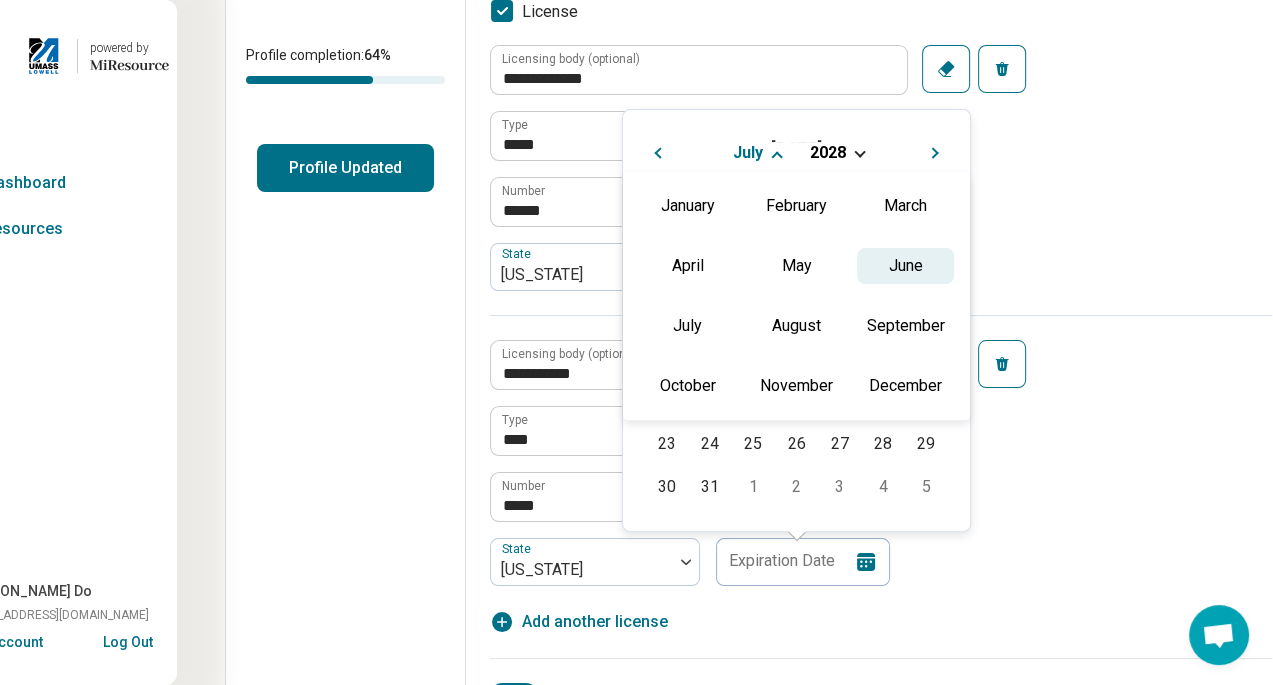 click on "June" at bounding box center (905, 266) 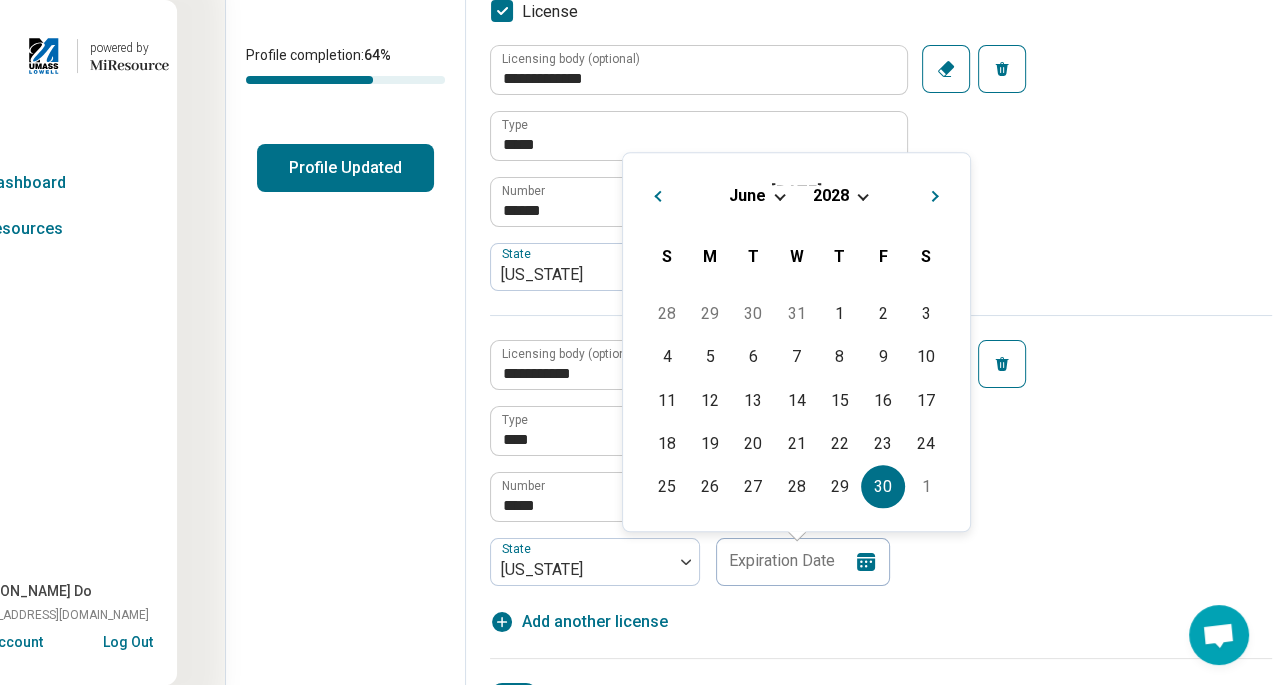 click on "30" at bounding box center [882, 486] 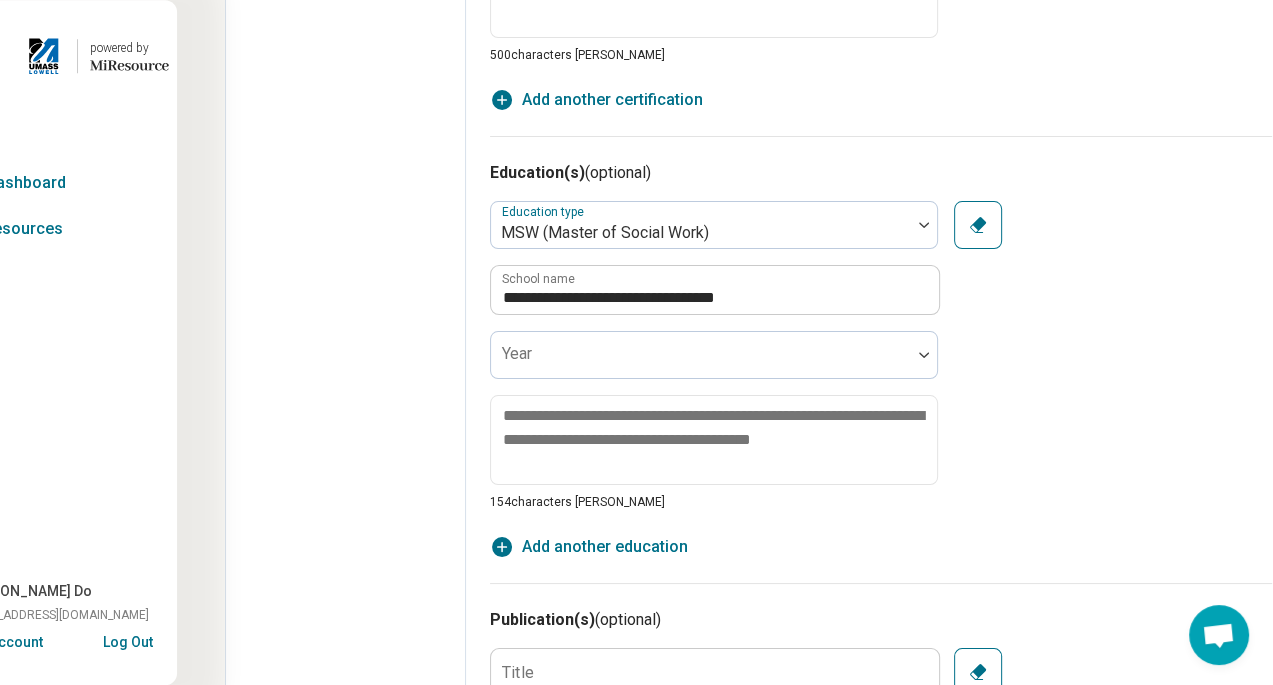 scroll, scrollTop: 1700, scrollLeft: 63, axis: both 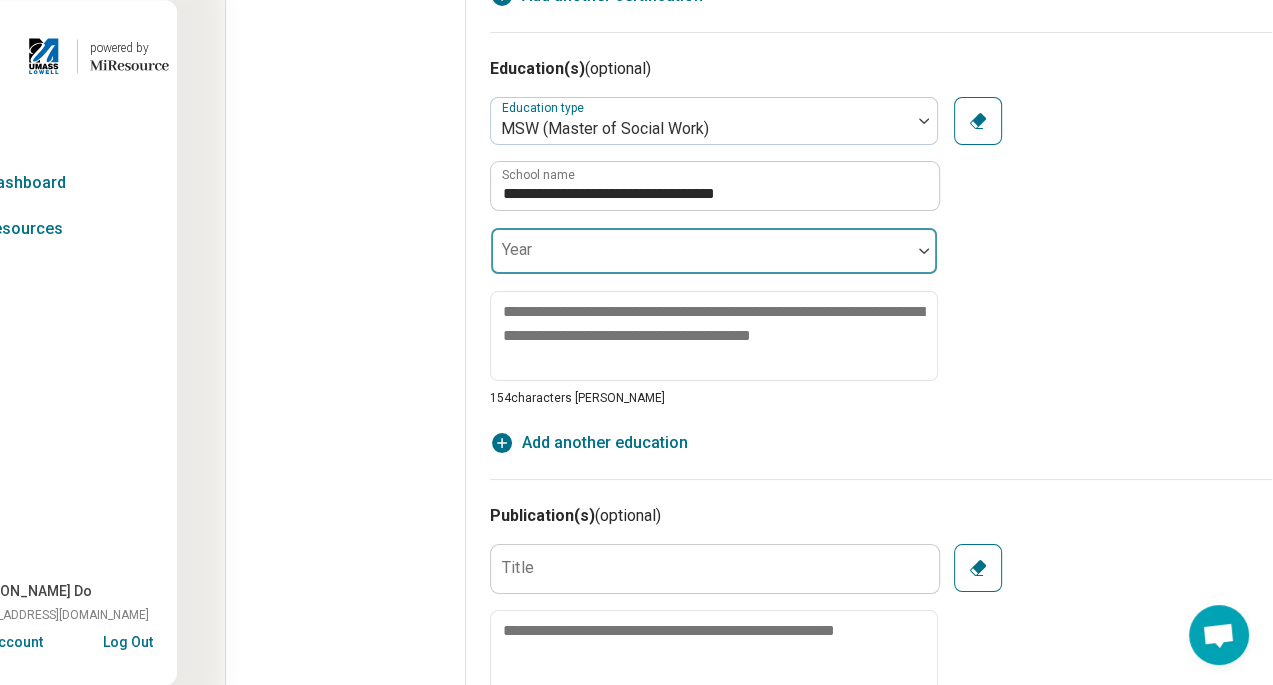 click at bounding box center (701, 259) 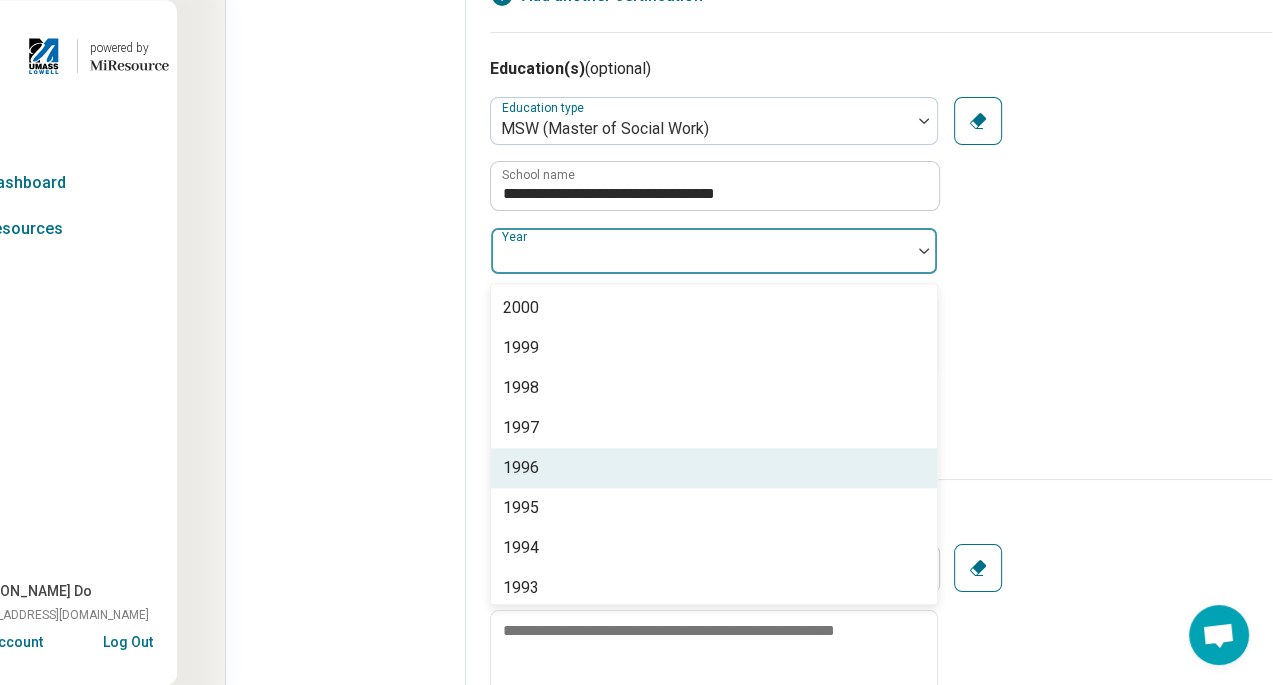 scroll, scrollTop: 700, scrollLeft: 0, axis: vertical 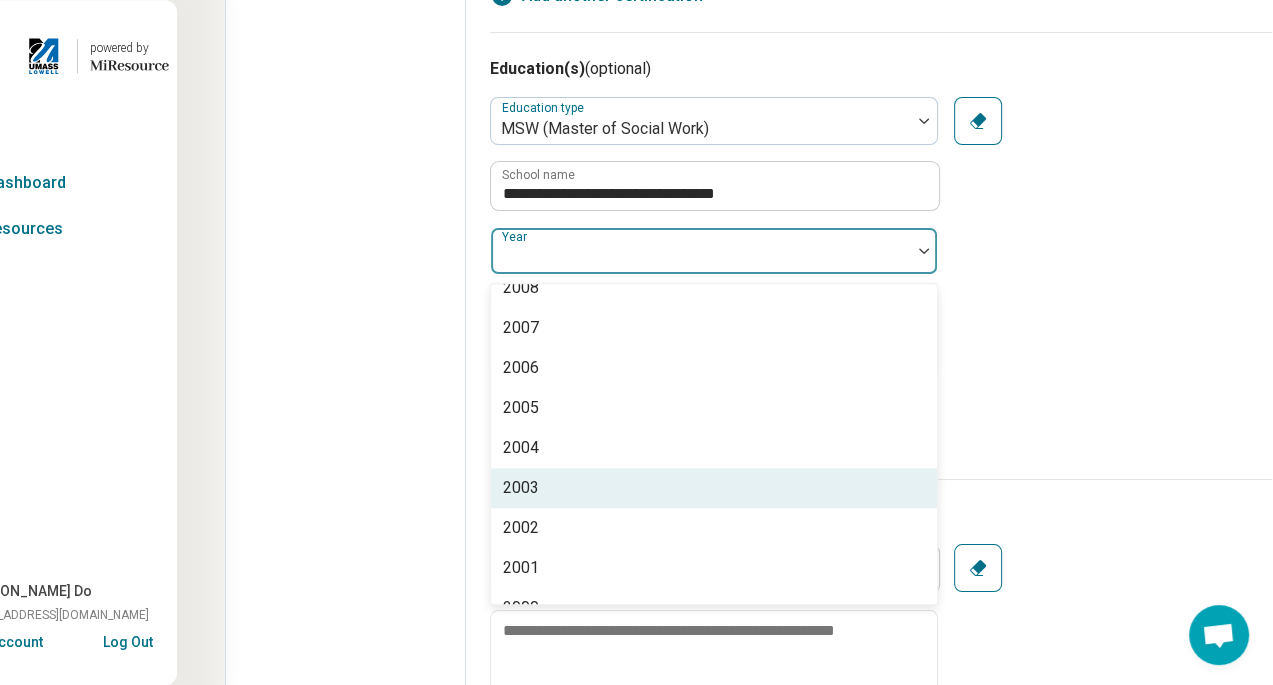 click on "2003" at bounding box center [714, 488] 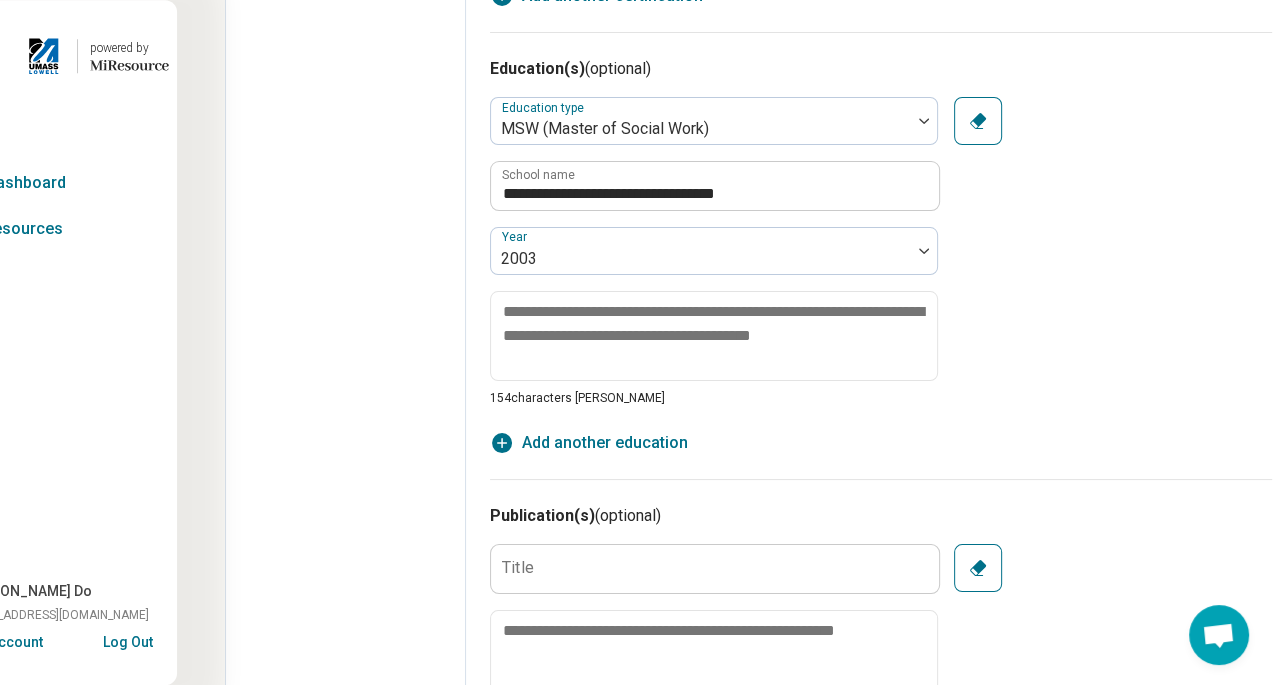 click on "**********" at bounding box center [881, 252] 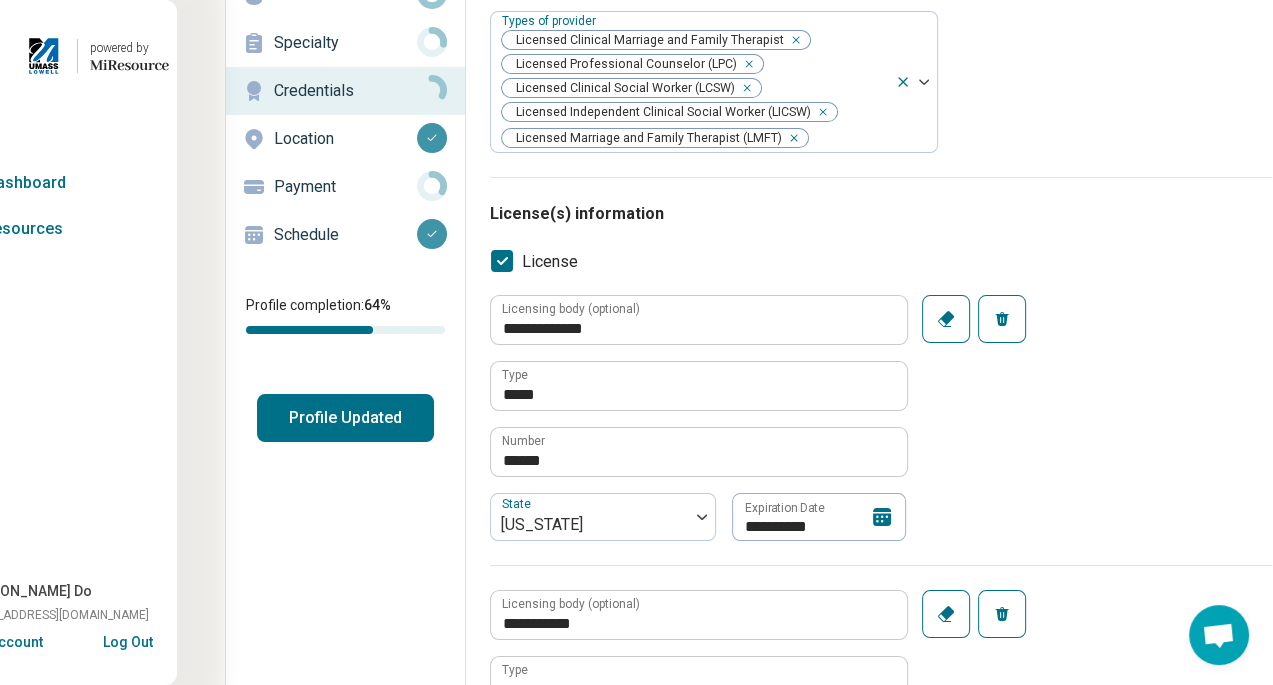 scroll, scrollTop: 0, scrollLeft: 63, axis: horizontal 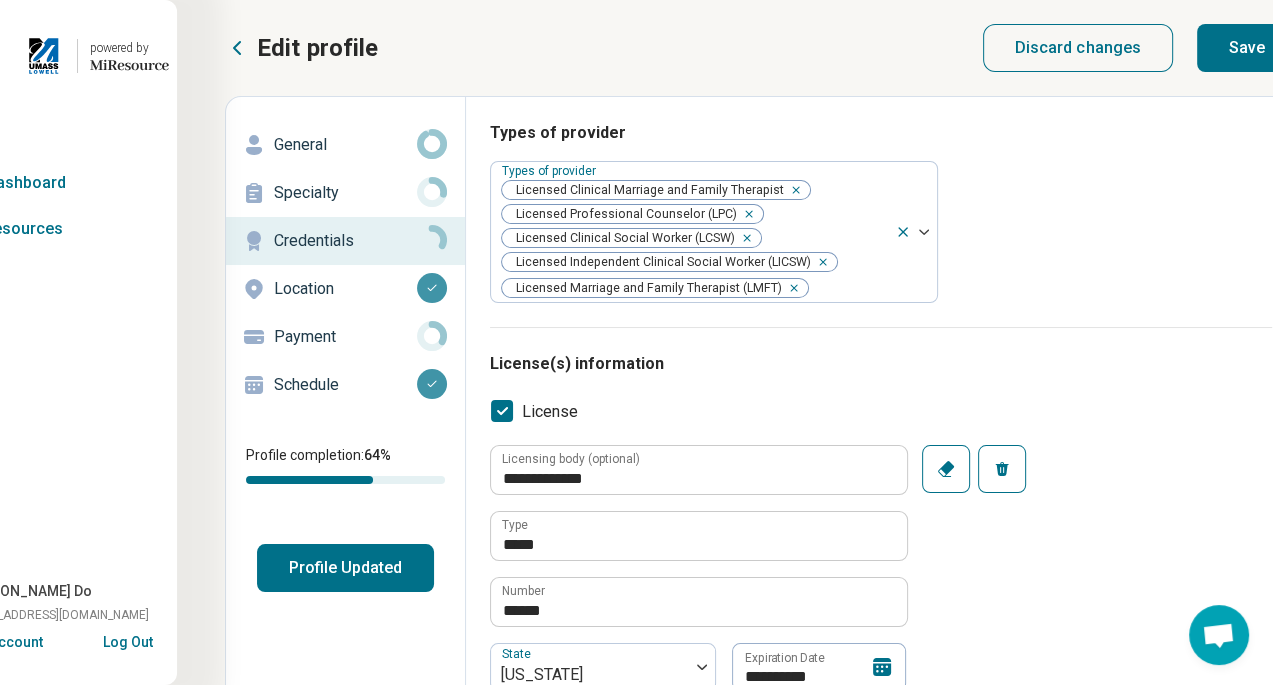 click on "Save" at bounding box center [1247, 48] 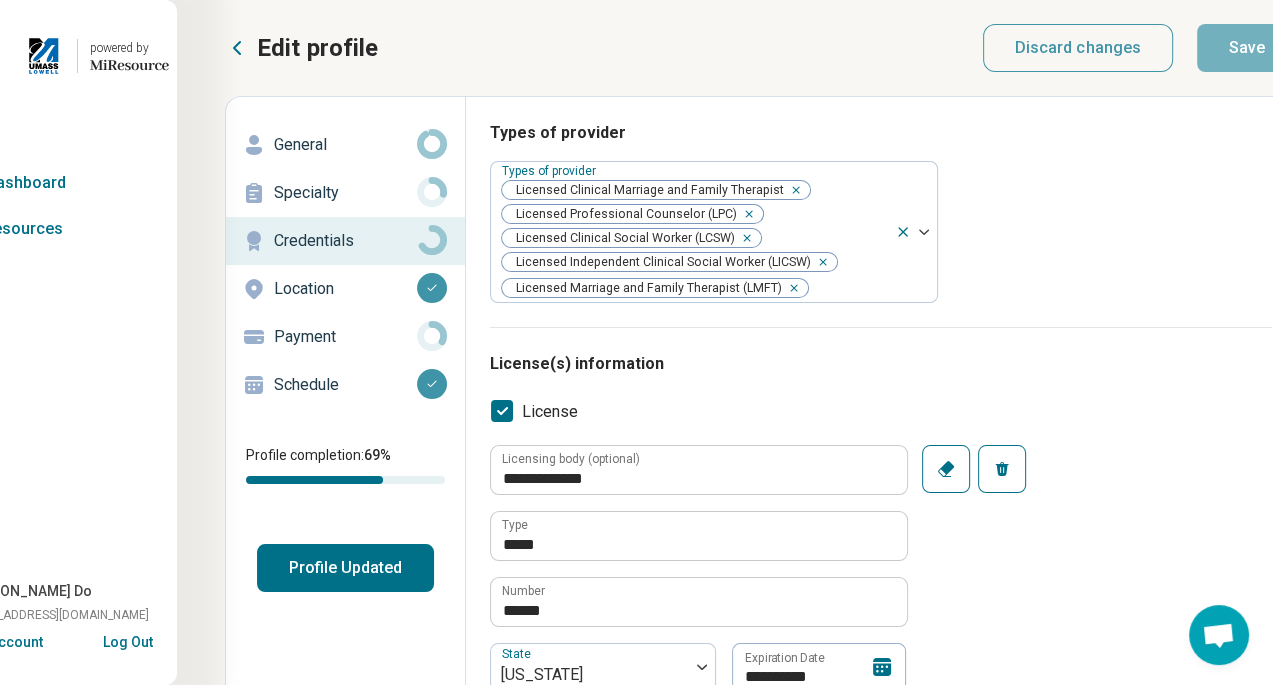 click on "Payment" at bounding box center (345, 337) 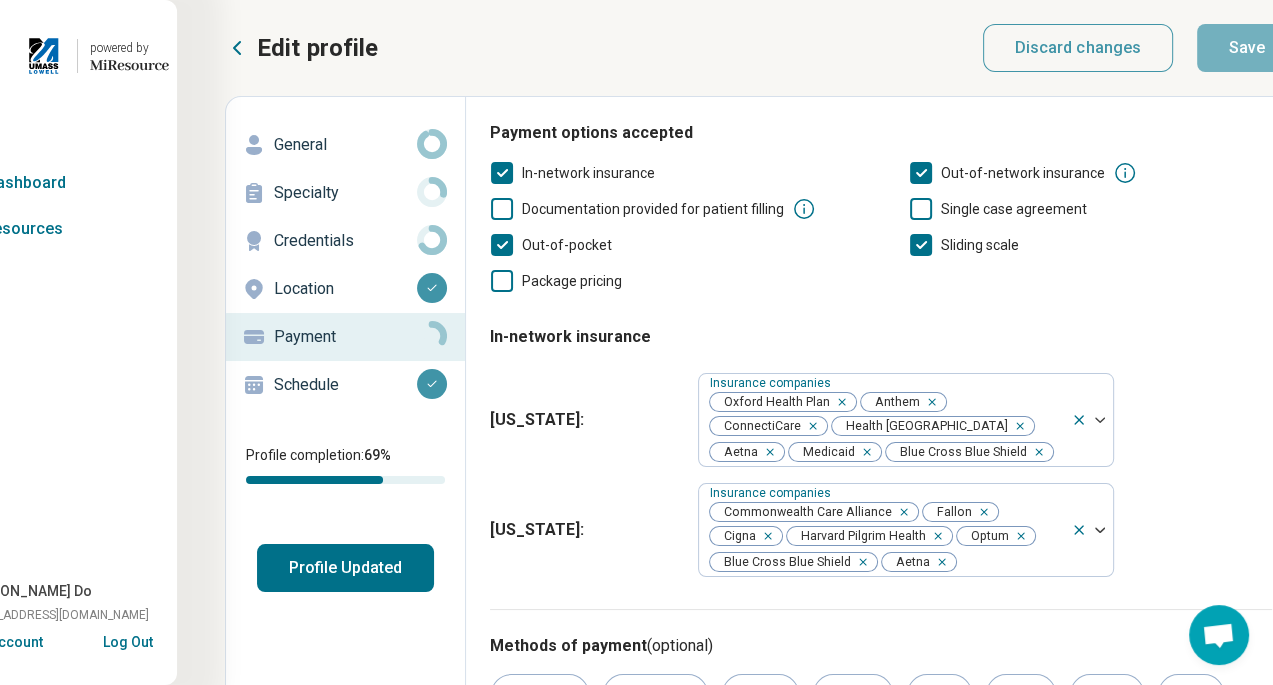 click on "Schedule" at bounding box center (345, 385) 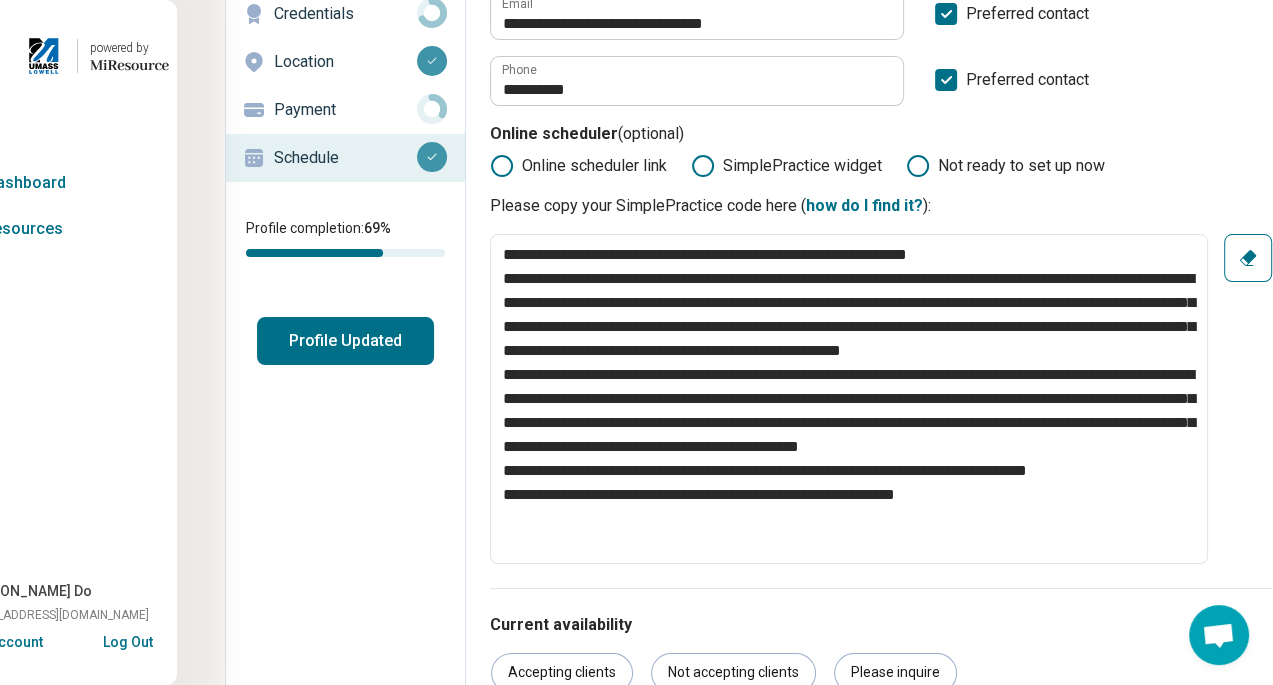scroll, scrollTop: 302, scrollLeft: 63, axis: both 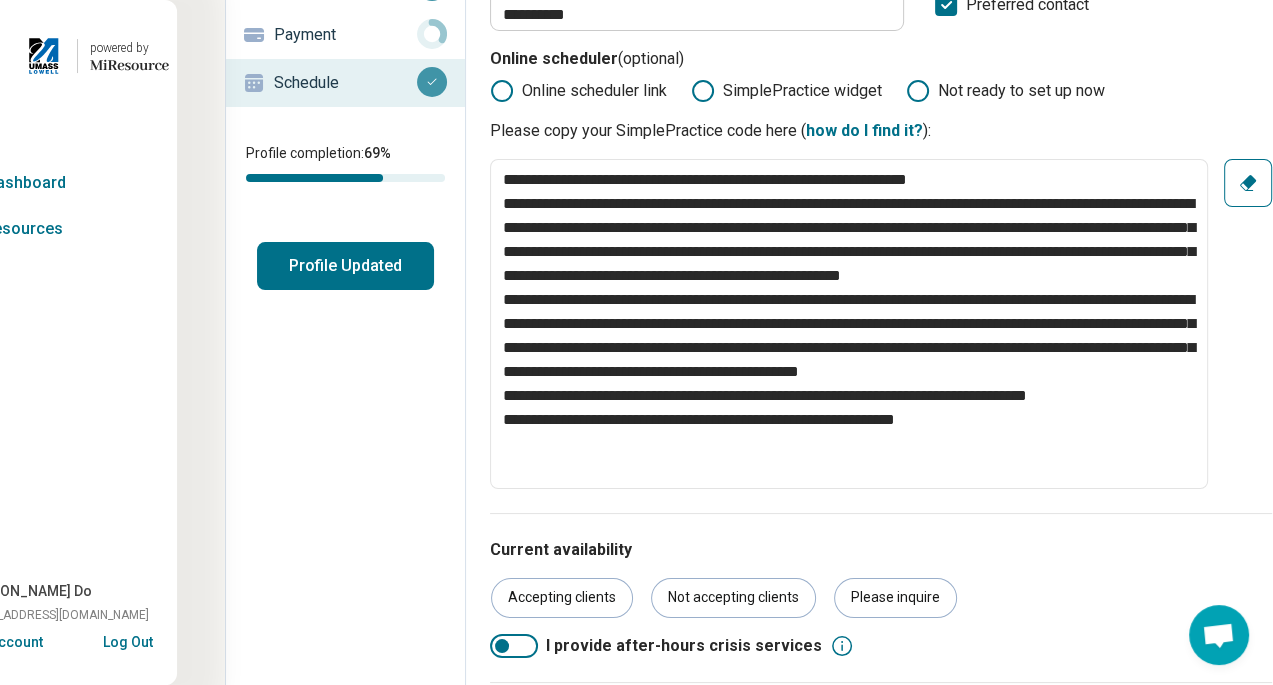 click on "Profile Updated" at bounding box center [345, 266] 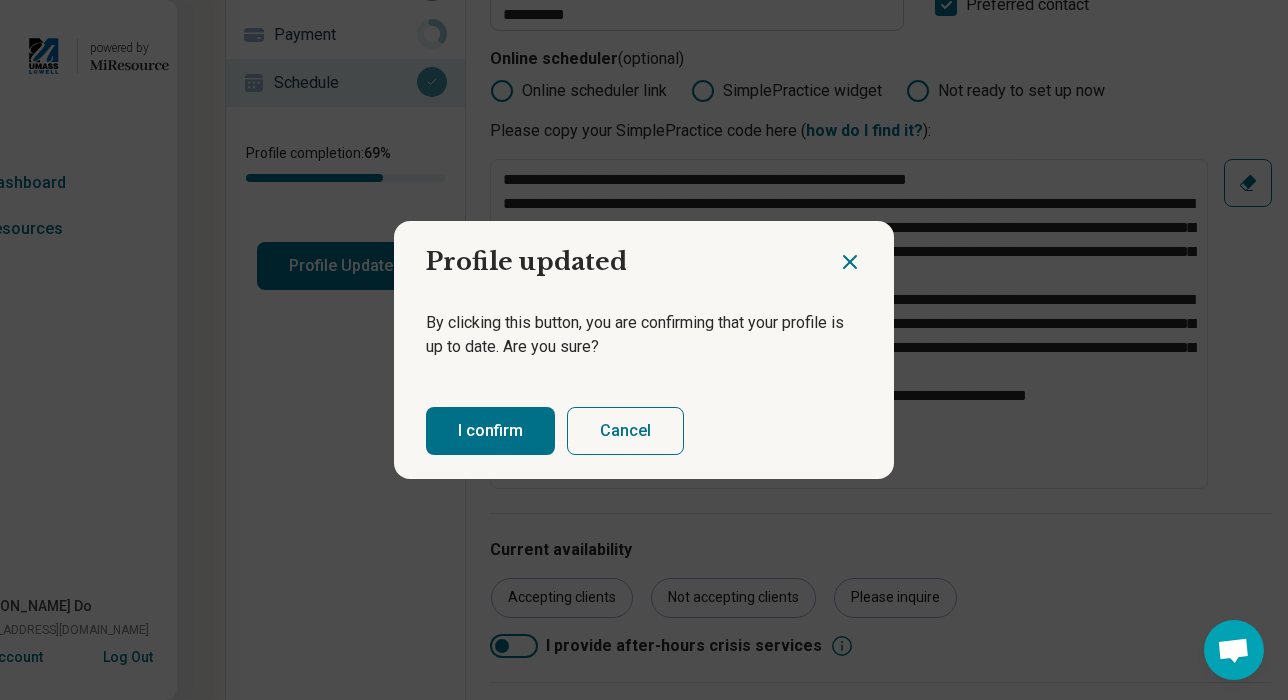 click on "I confirm" at bounding box center (490, 431) 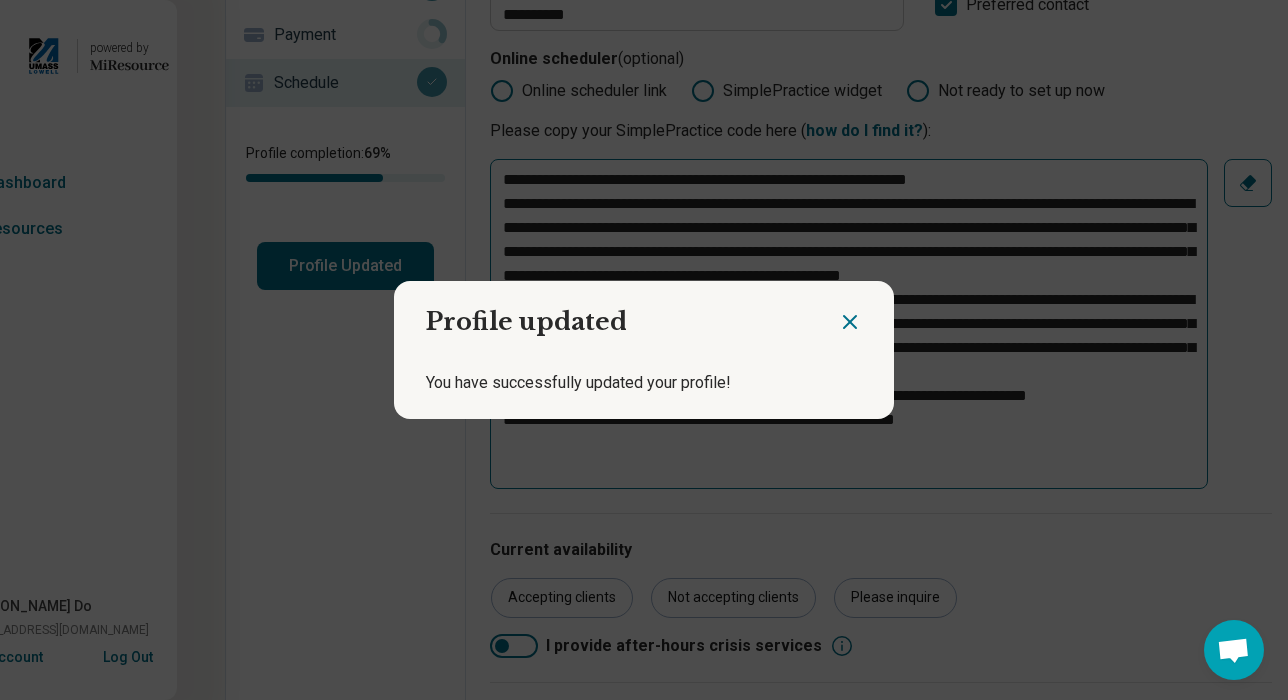 drag, startPoint x: 852, startPoint y: 321, endPoint x: 830, endPoint y: 301, distance: 29.732138 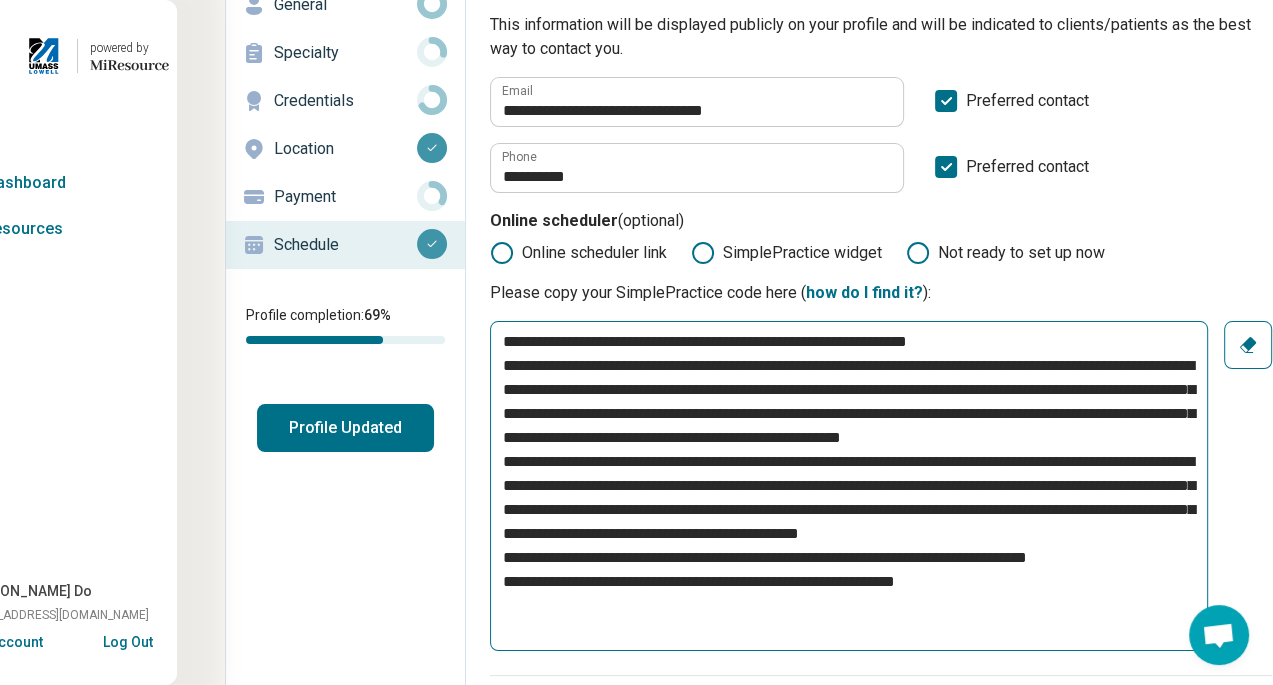 scroll, scrollTop: 0, scrollLeft: 63, axis: horizontal 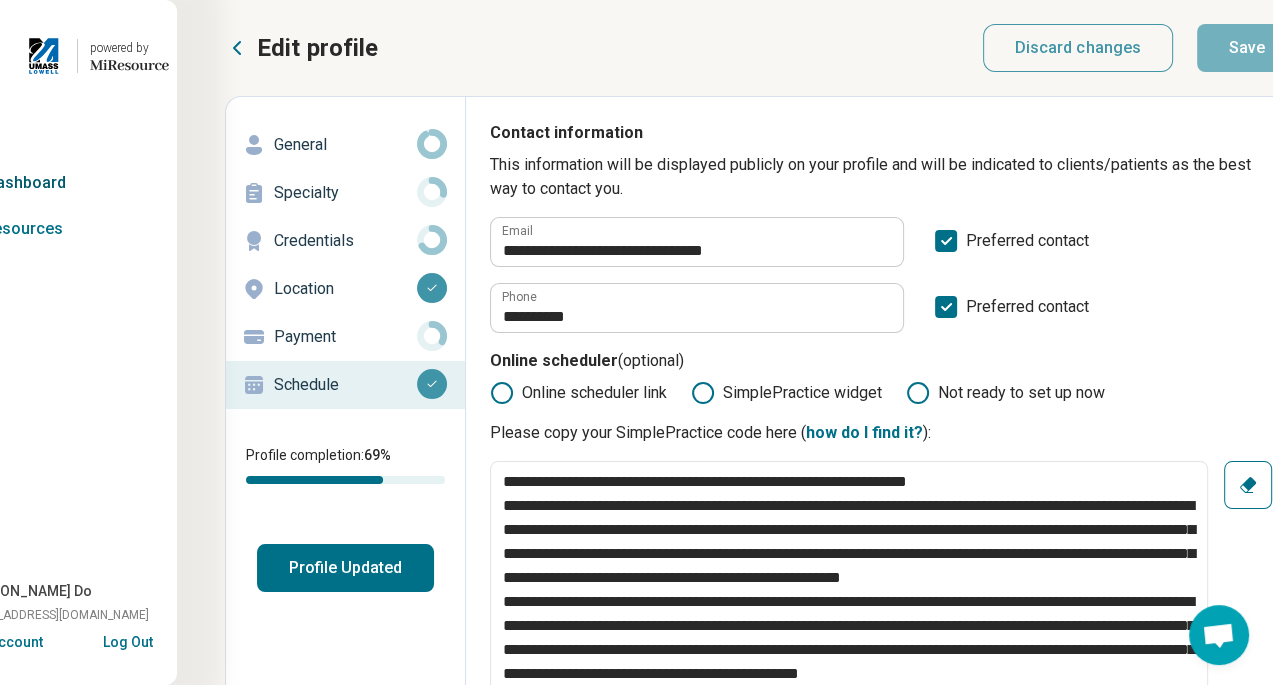 click on "My dashboard" at bounding box center (57, 183) 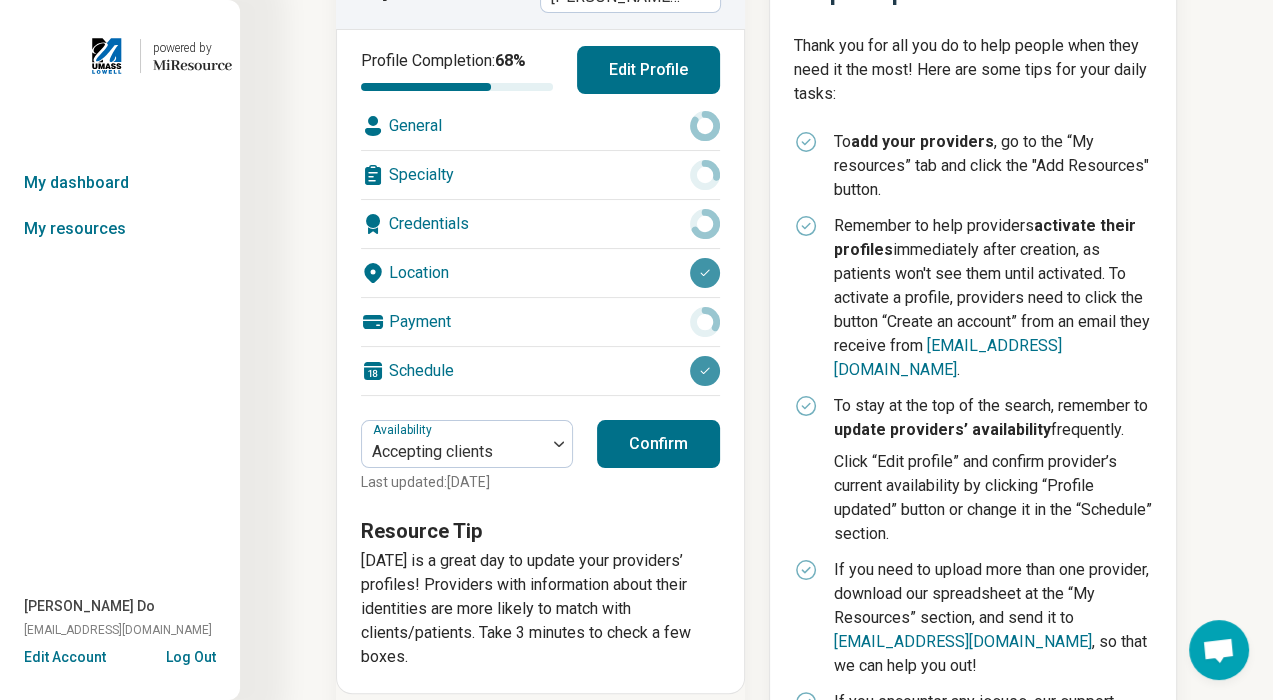 scroll, scrollTop: 200, scrollLeft: 0, axis: vertical 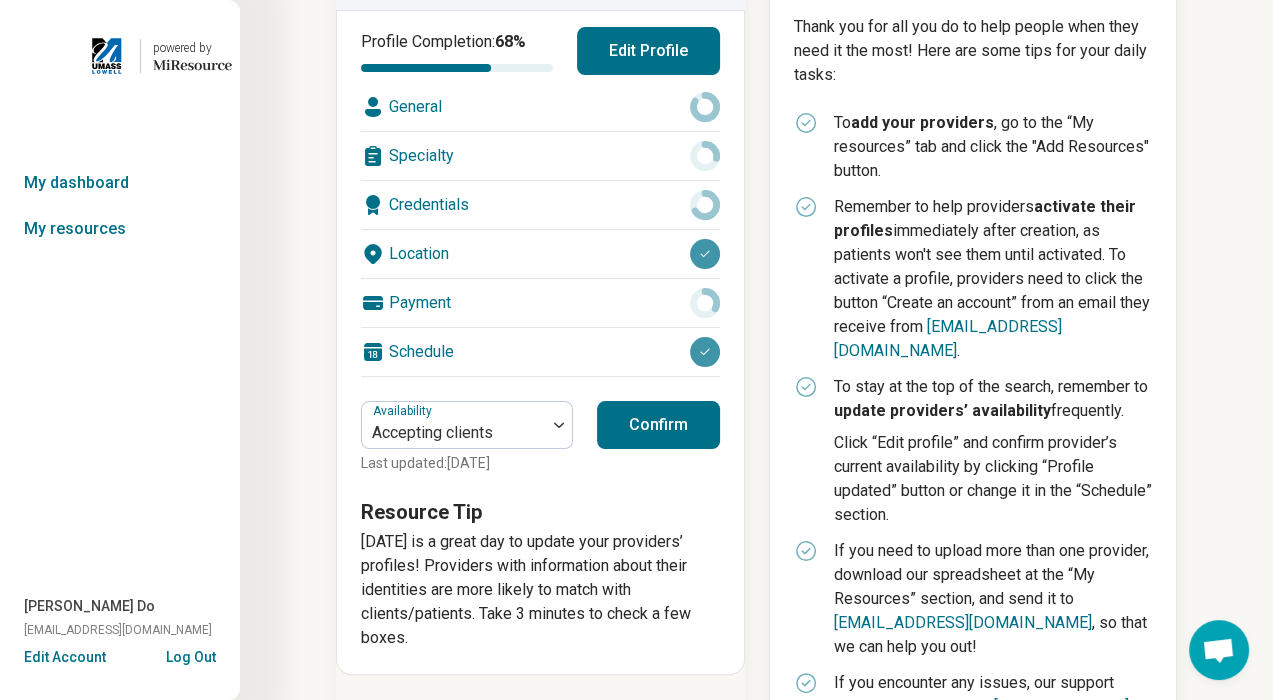 click on "Confirm" at bounding box center (658, 425) 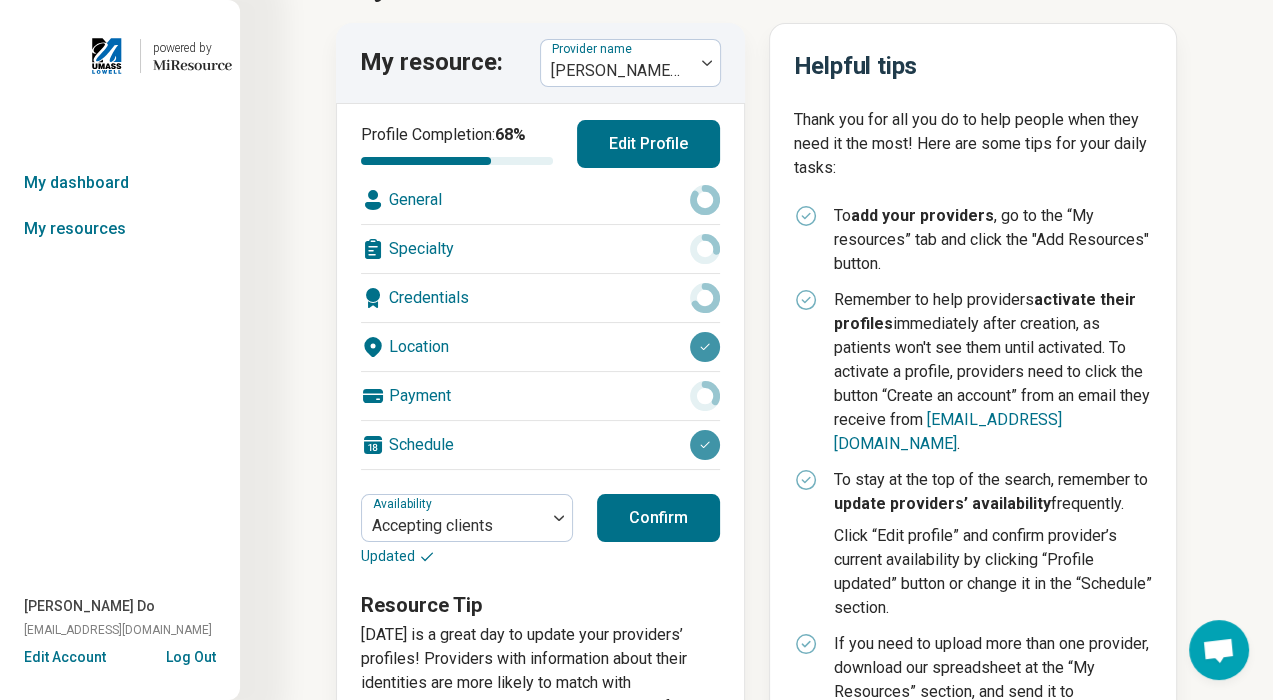 scroll, scrollTop: 0, scrollLeft: 0, axis: both 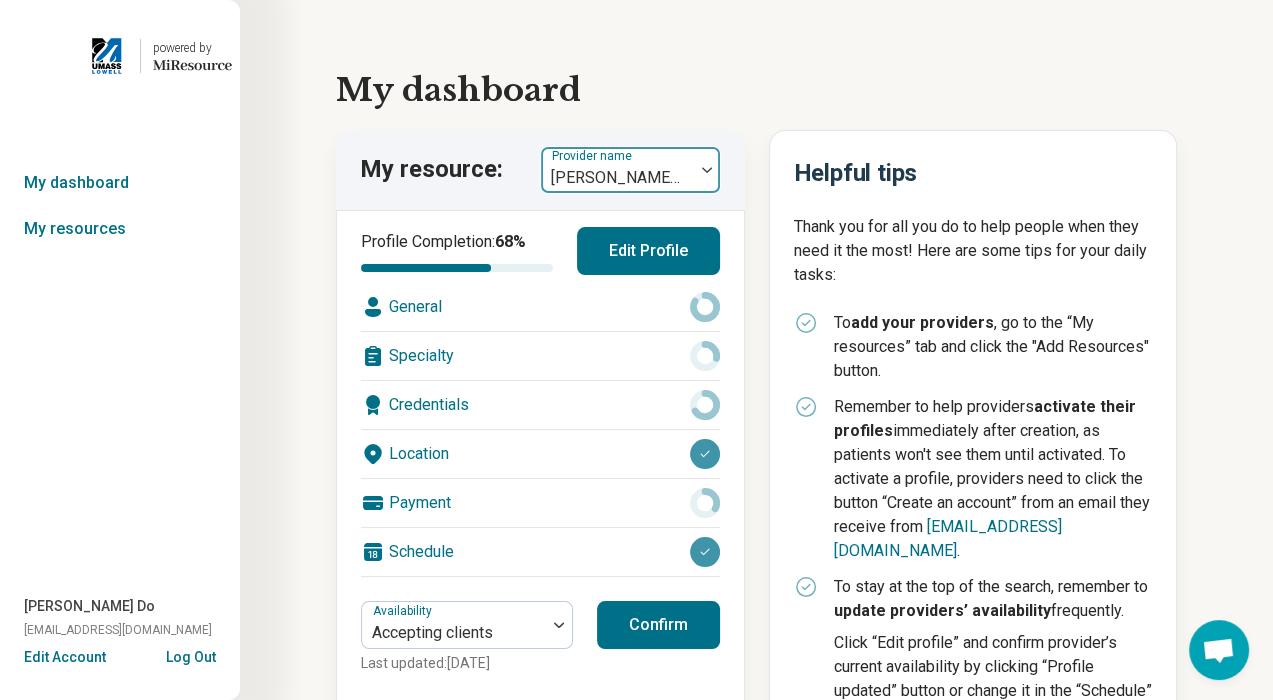 click at bounding box center [617, 178] 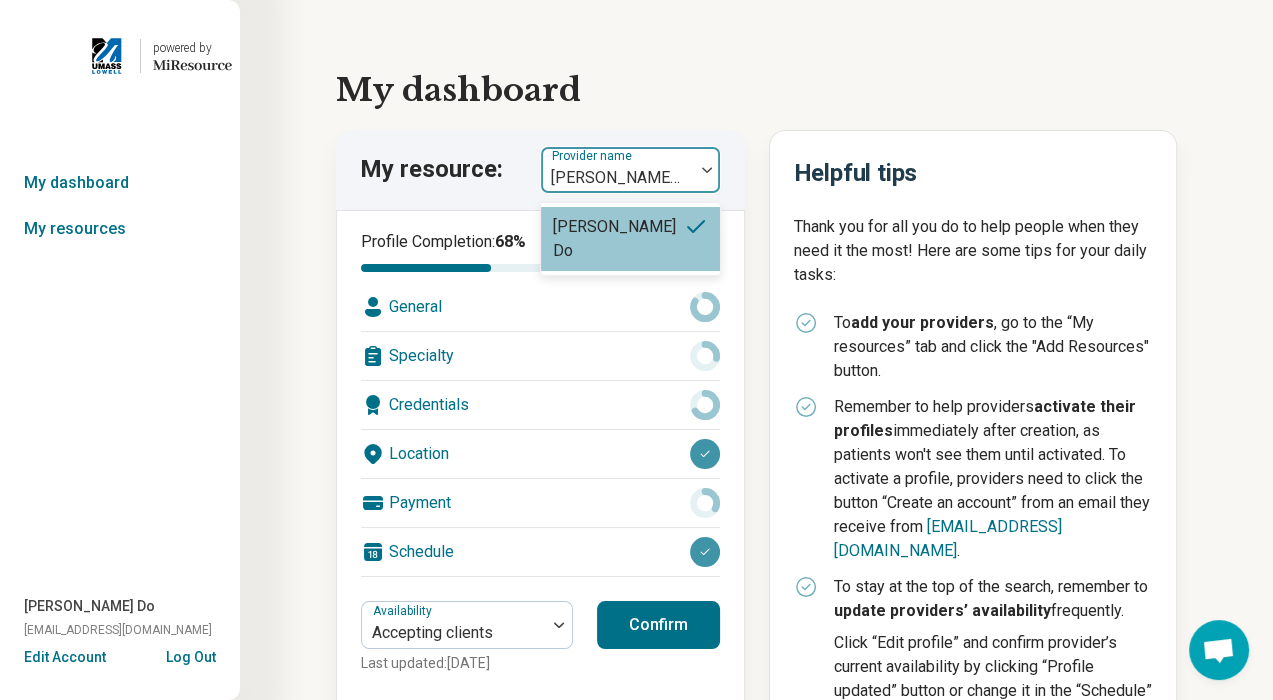 click on "My dashboard" at bounding box center (756, 90) 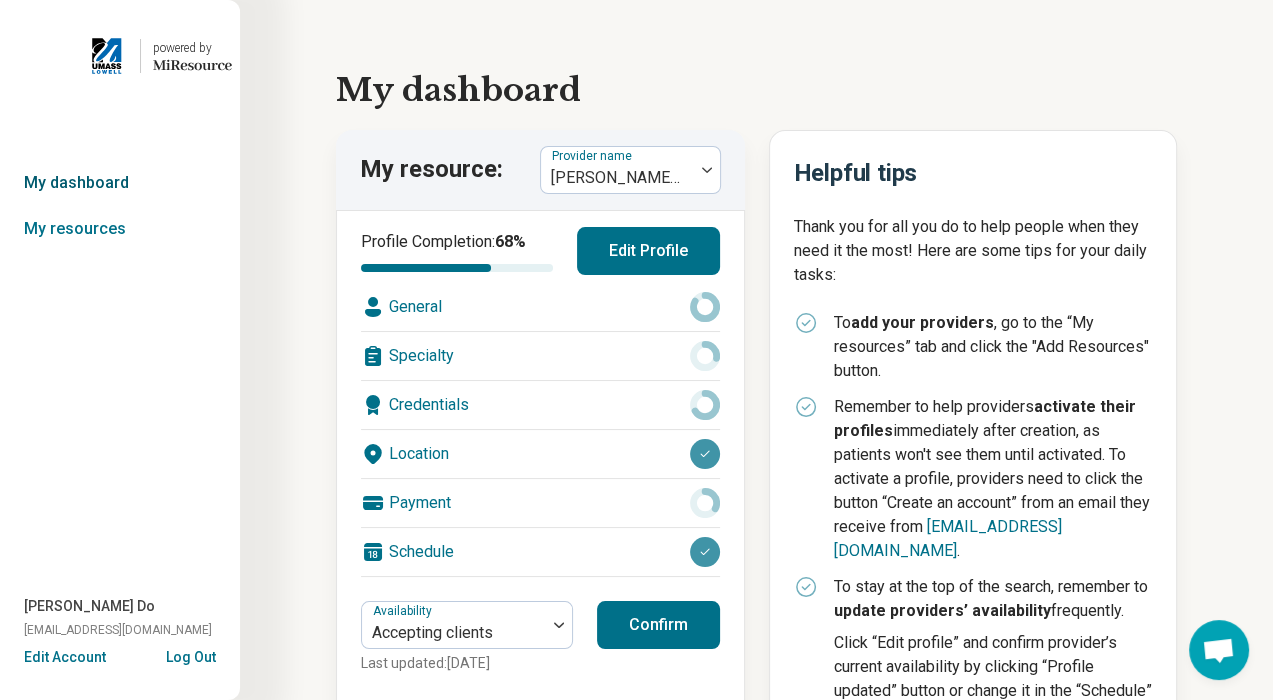 click on "My dashboard" at bounding box center (120, 183) 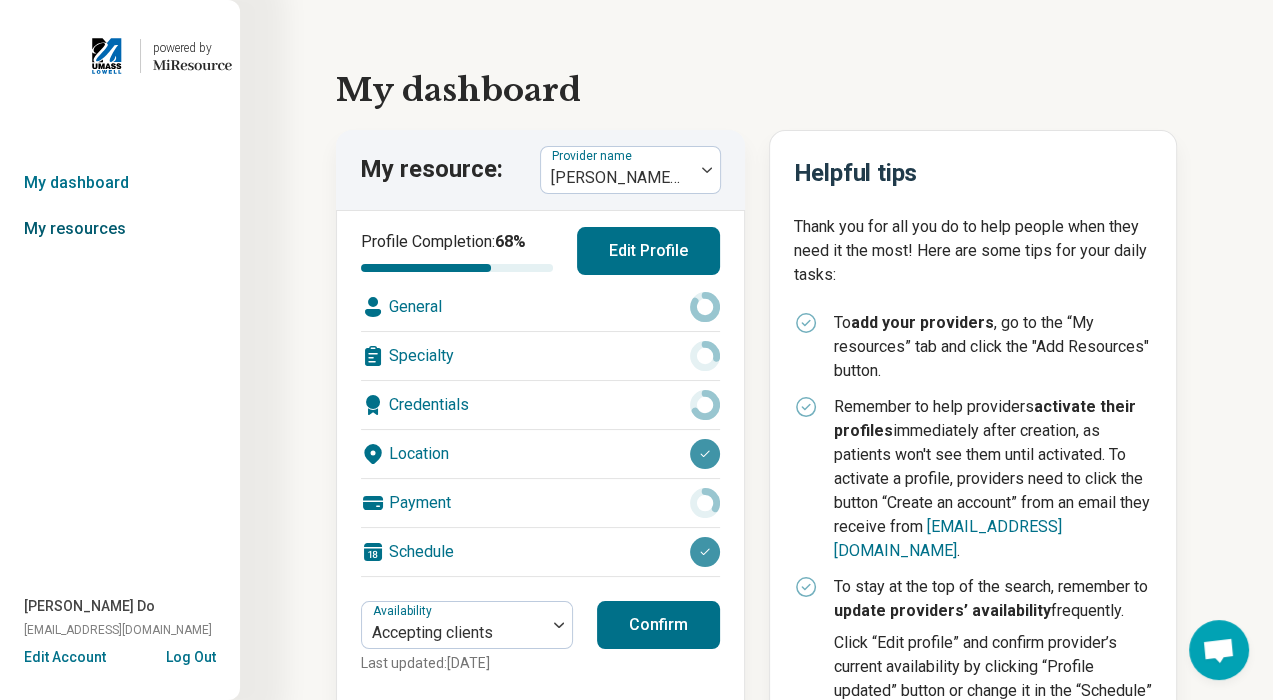 click on "My resources" at bounding box center [120, 229] 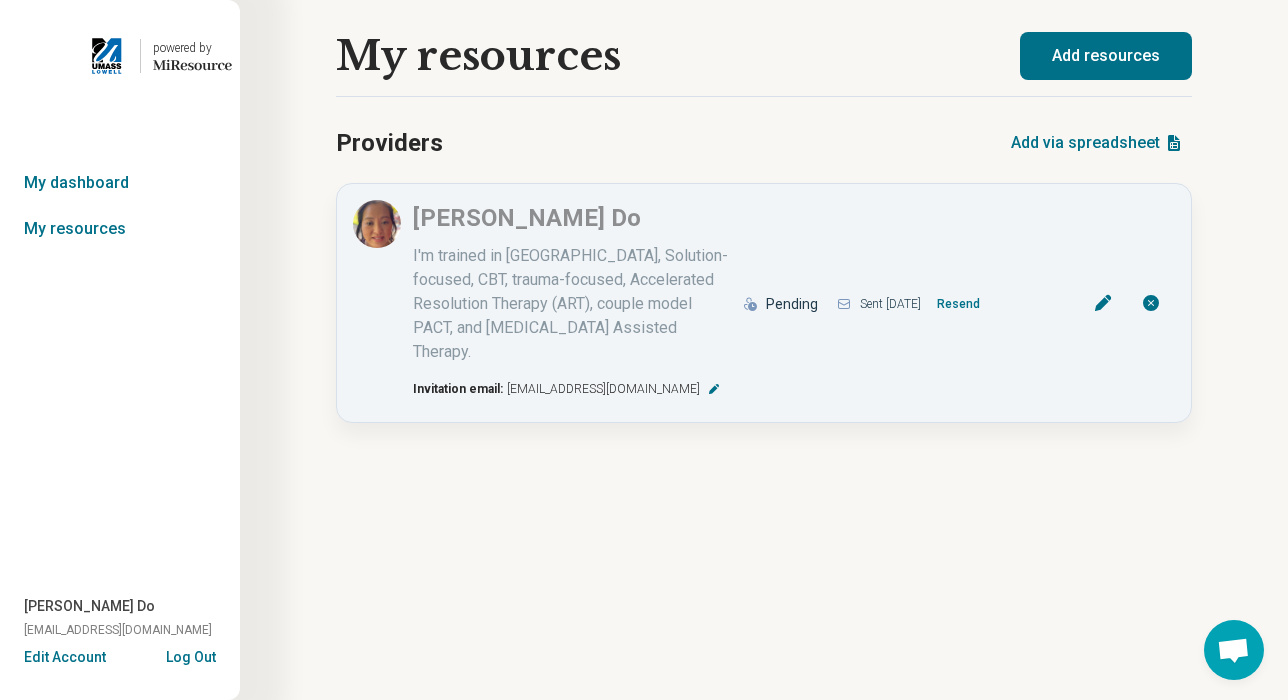 click on "Add resources" at bounding box center [1106, 56] 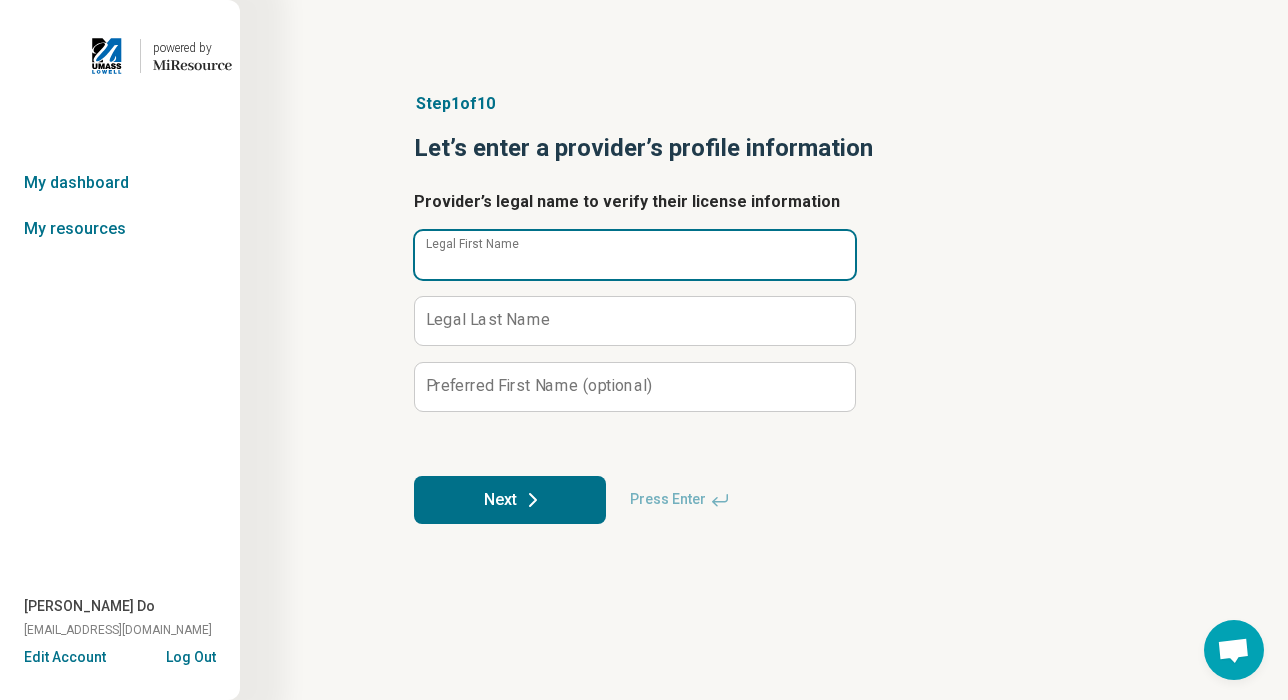 click on "Legal First Name" at bounding box center (635, 255) 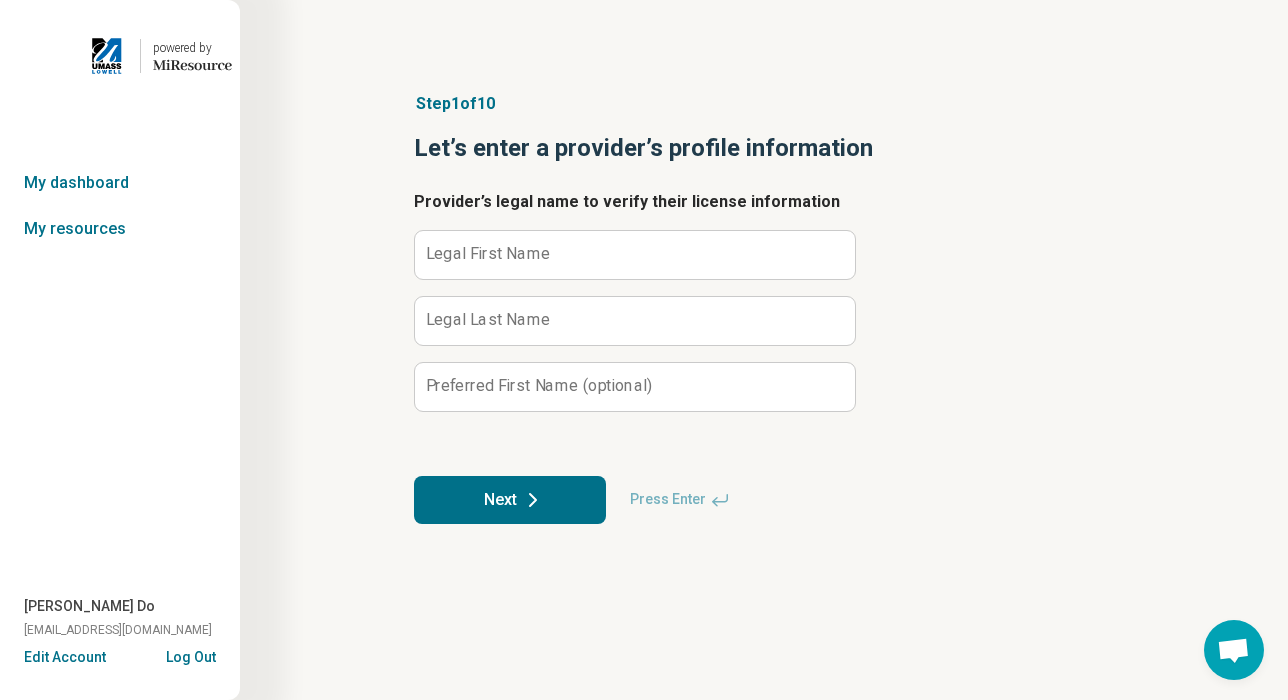 drag, startPoint x: 1064, startPoint y: 231, endPoint x: 972, endPoint y: 239, distance: 92.34717 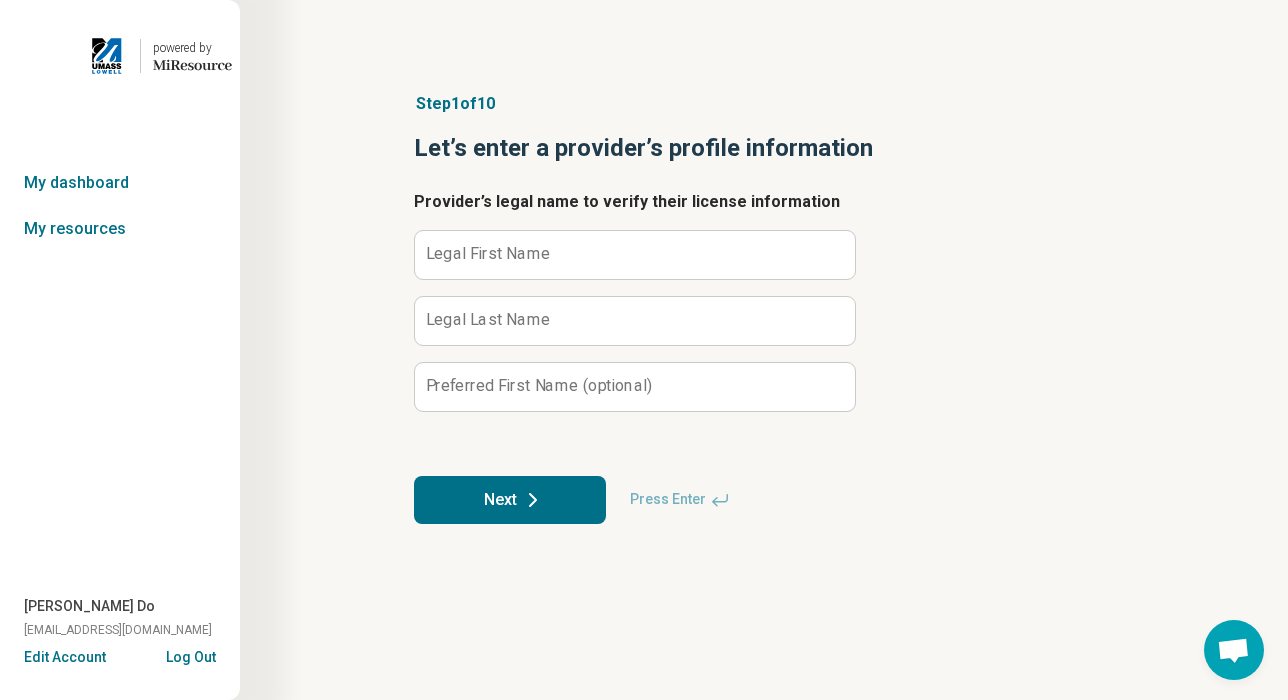 drag, startPoint x: 744, startPoint y: 40, endPoint x: 743, endPoint y: 17, distance: 23.021729 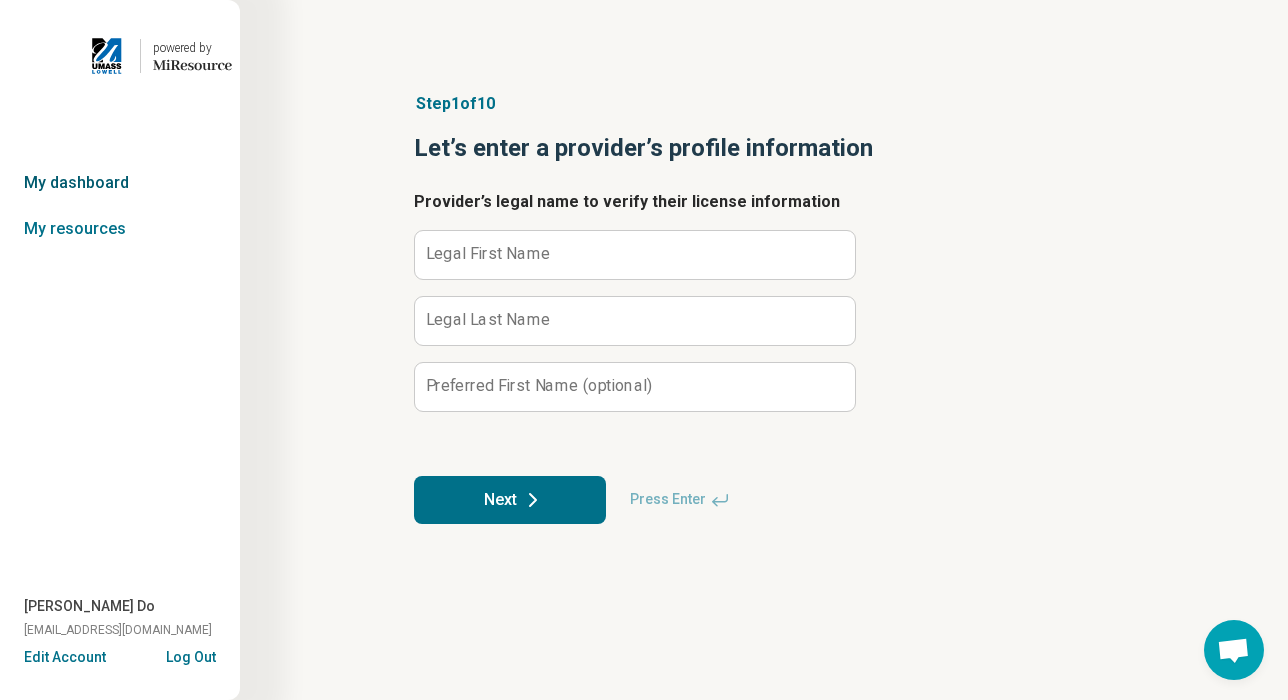 click on "My dashboard" at bounding box center (120, 183) 